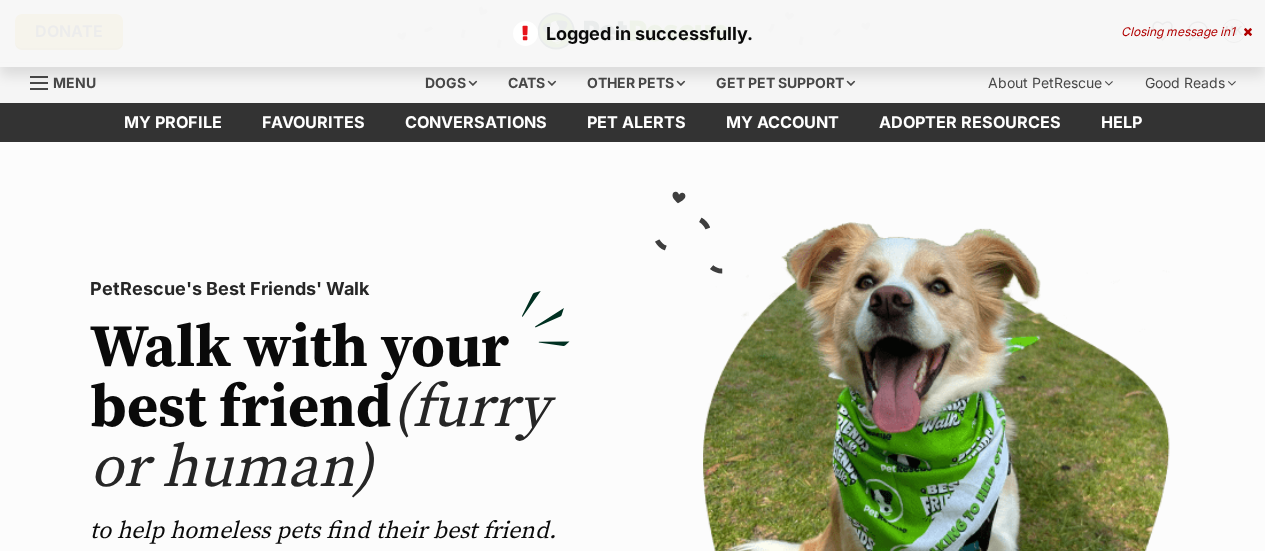 scroll, scrollTop: 0, scrollLeft: 0, axis: both 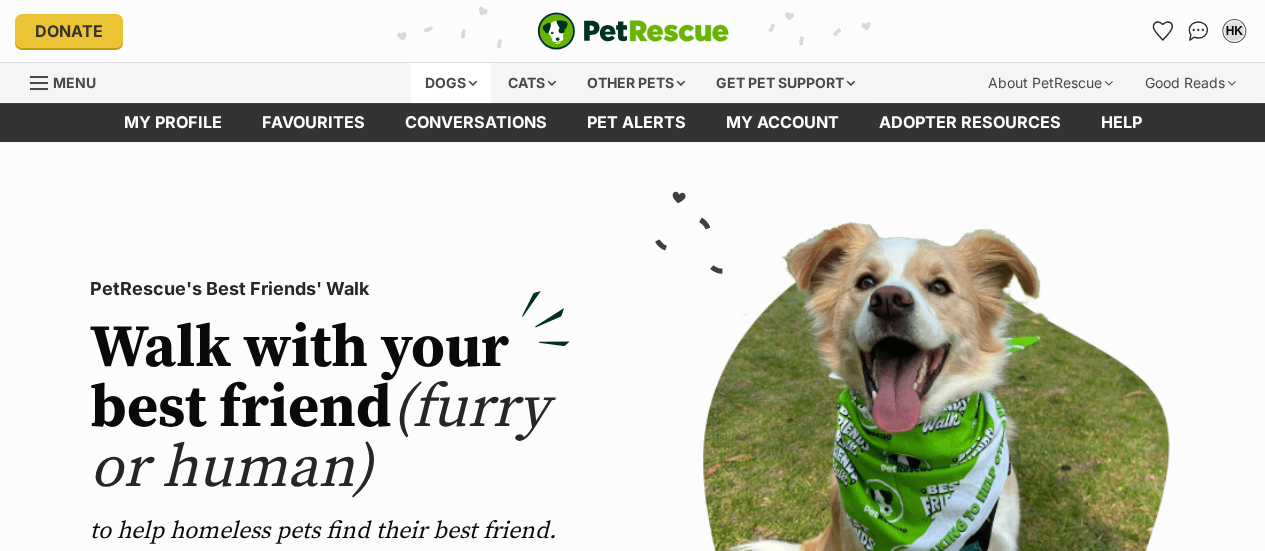click on "Dogs" at bounding box center [451, 83] 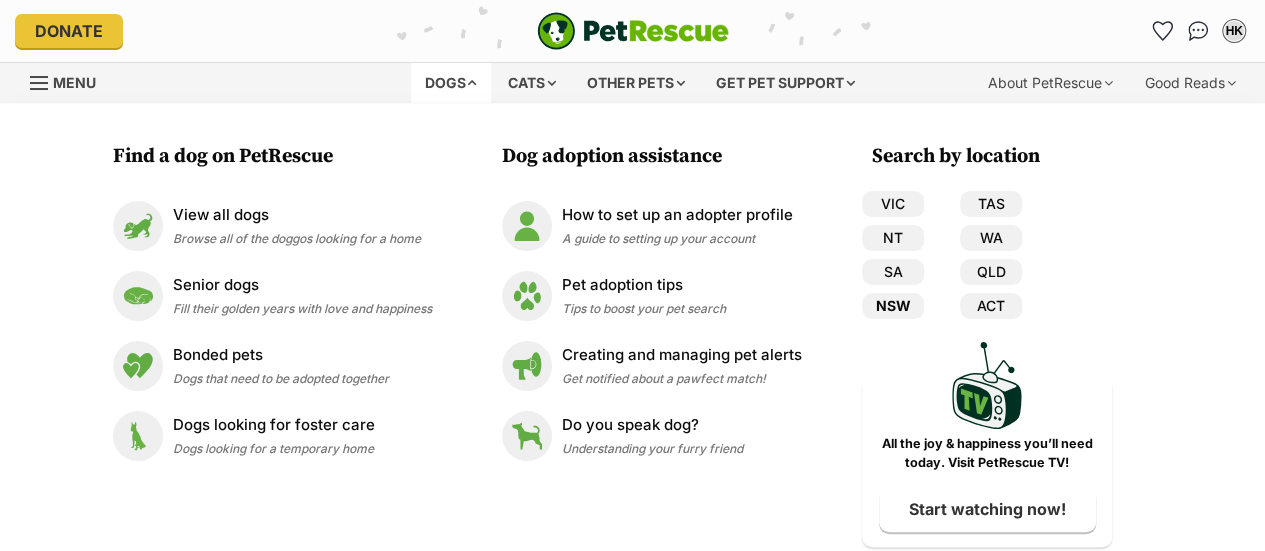 click on "NSW" at bounding box center (893, 306) 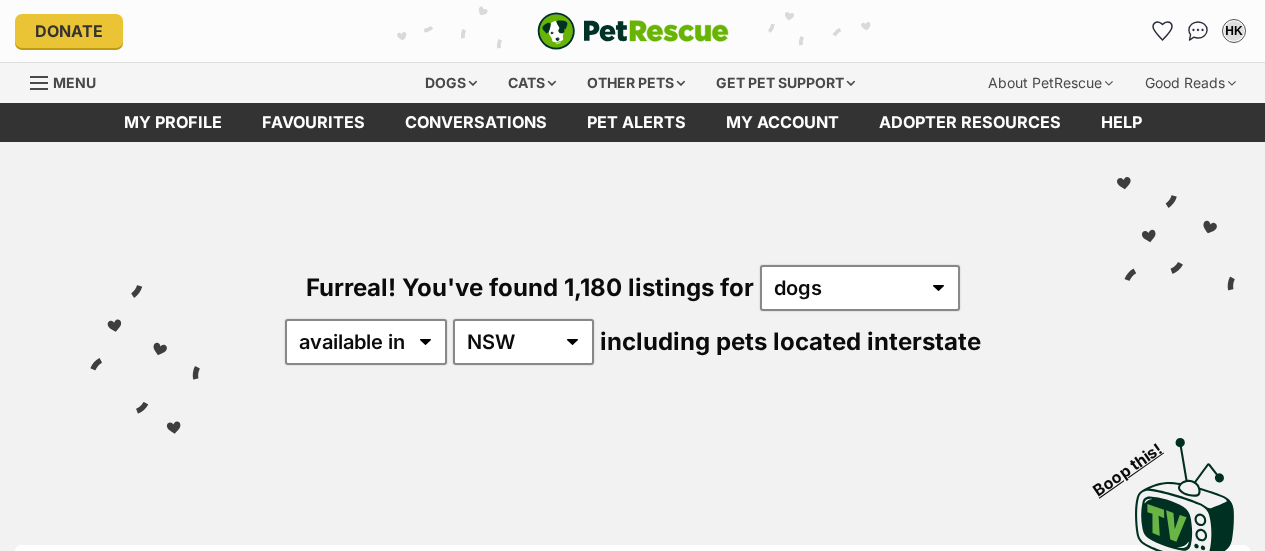 scroll, scrollTop: 80, scrollLeft: 0, axis: vertical 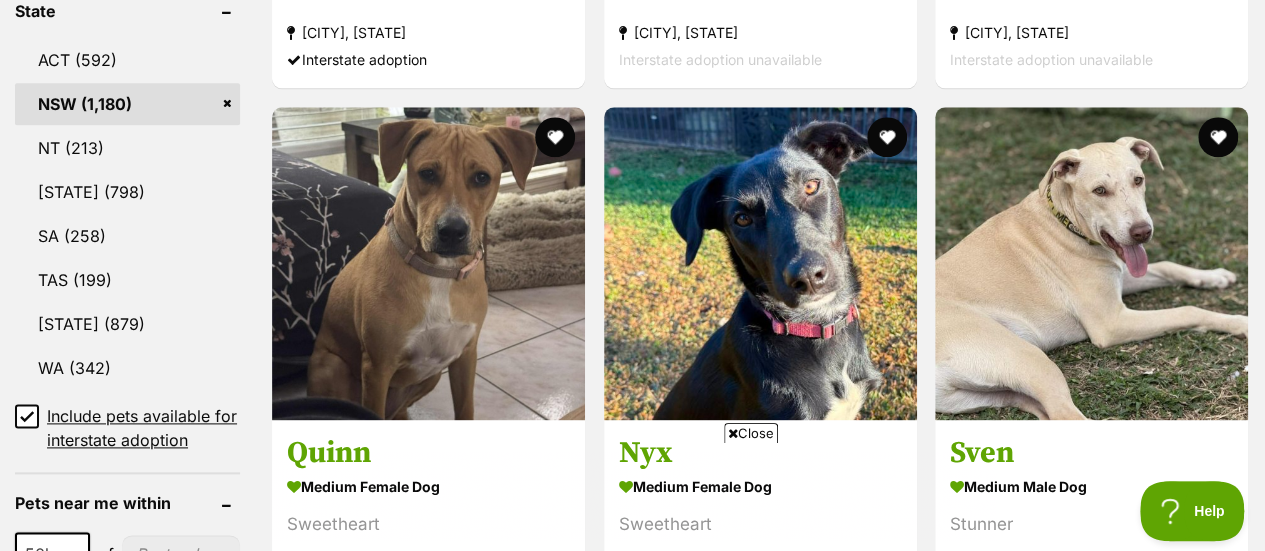 click 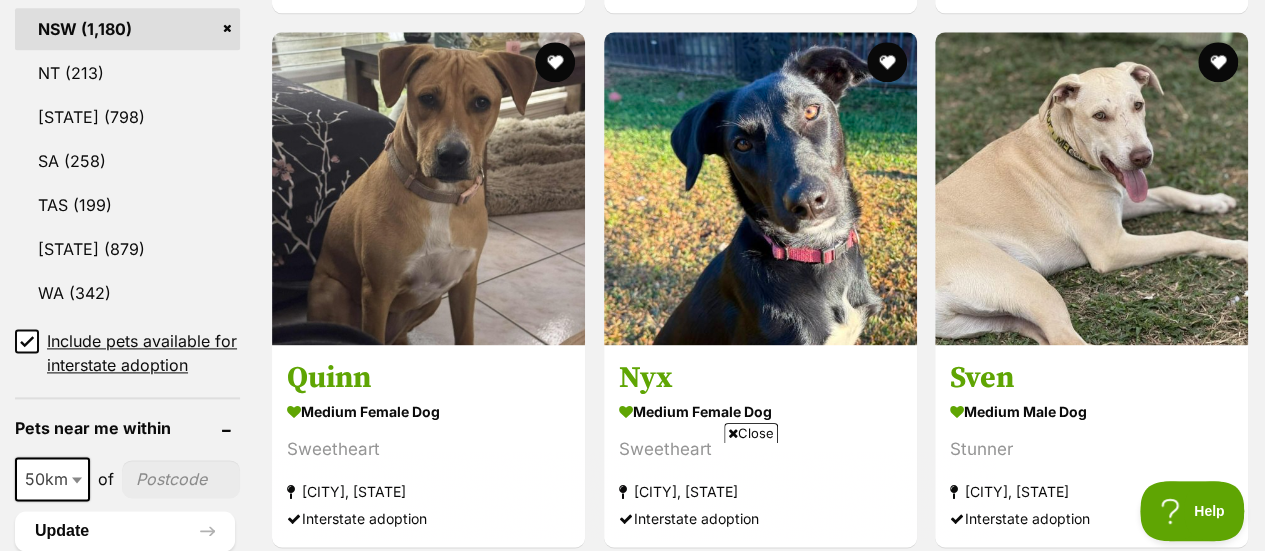 scroll, scrollTop: 1160, scrollLeft: 0, axis: vertical 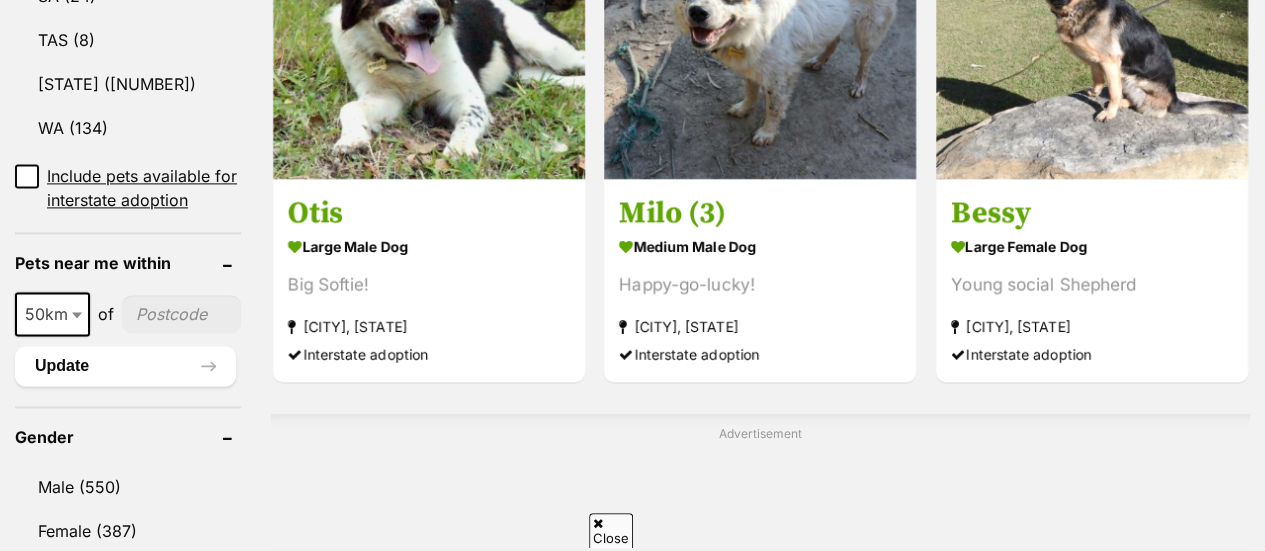 click at bounding box center (181, 314) 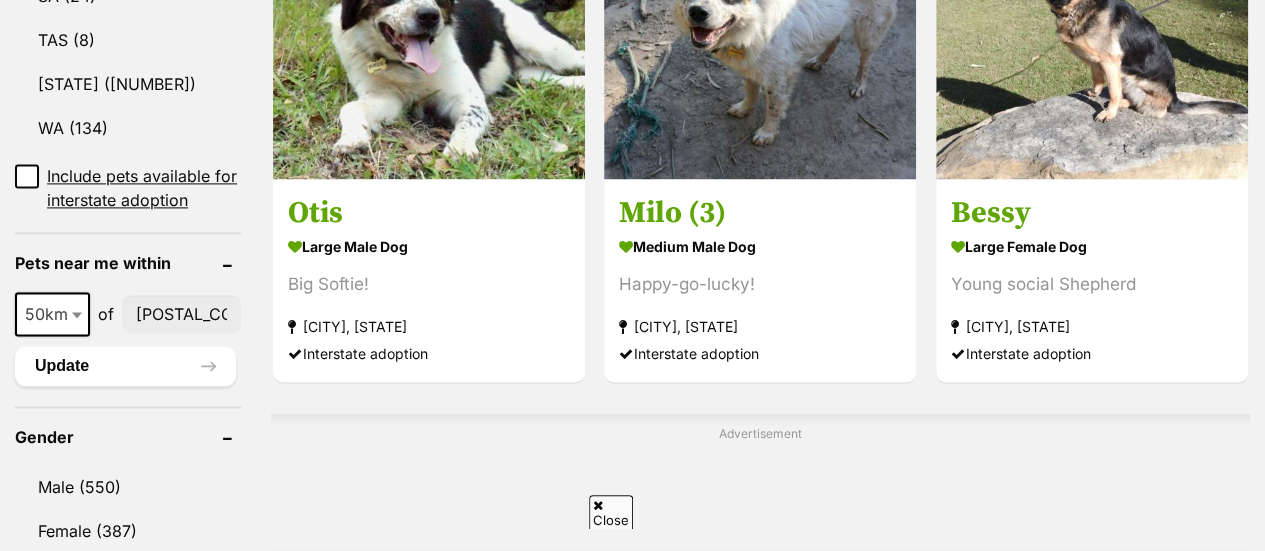 scroll, scrollTop: 0, scrollLeft: 0, axis: both 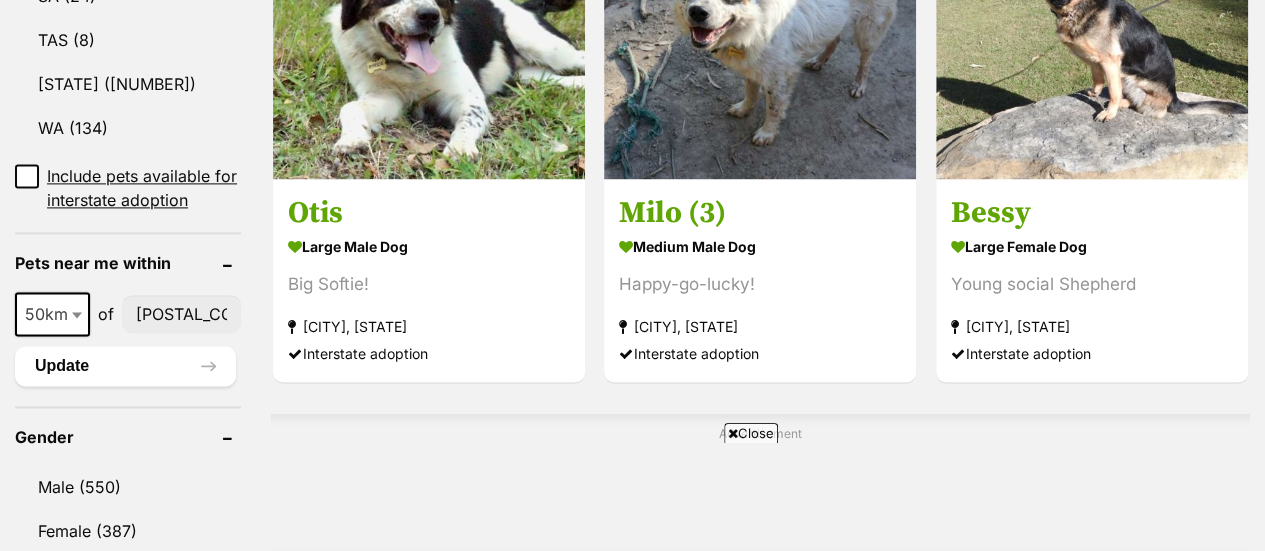 type on "2122" 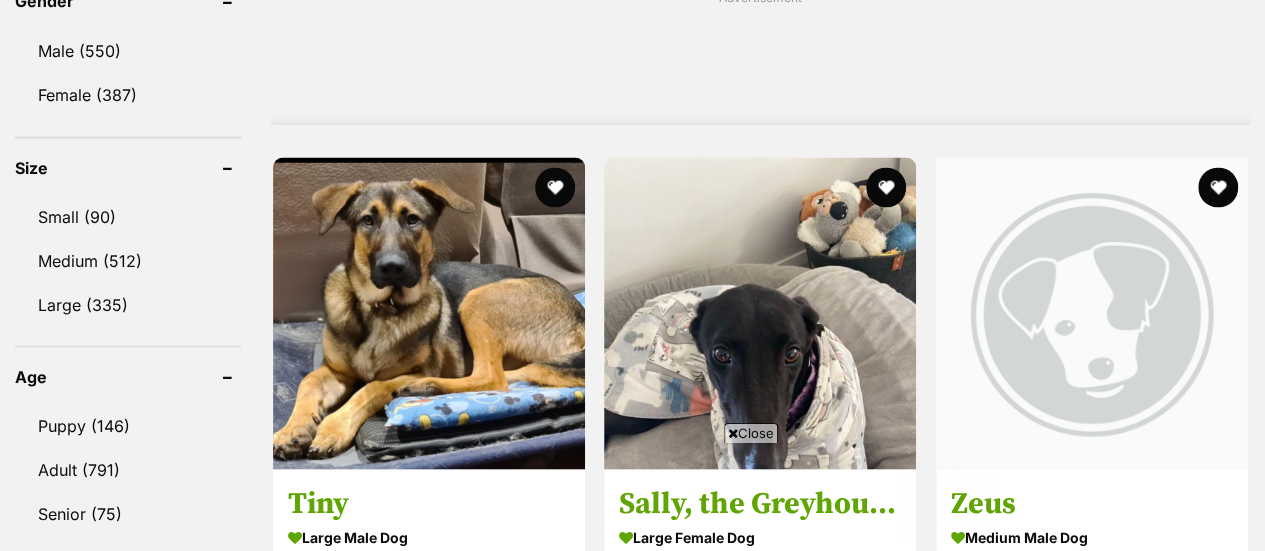 scroll, scrollTop: 1760, scrollLeft: 0, axis: vertical 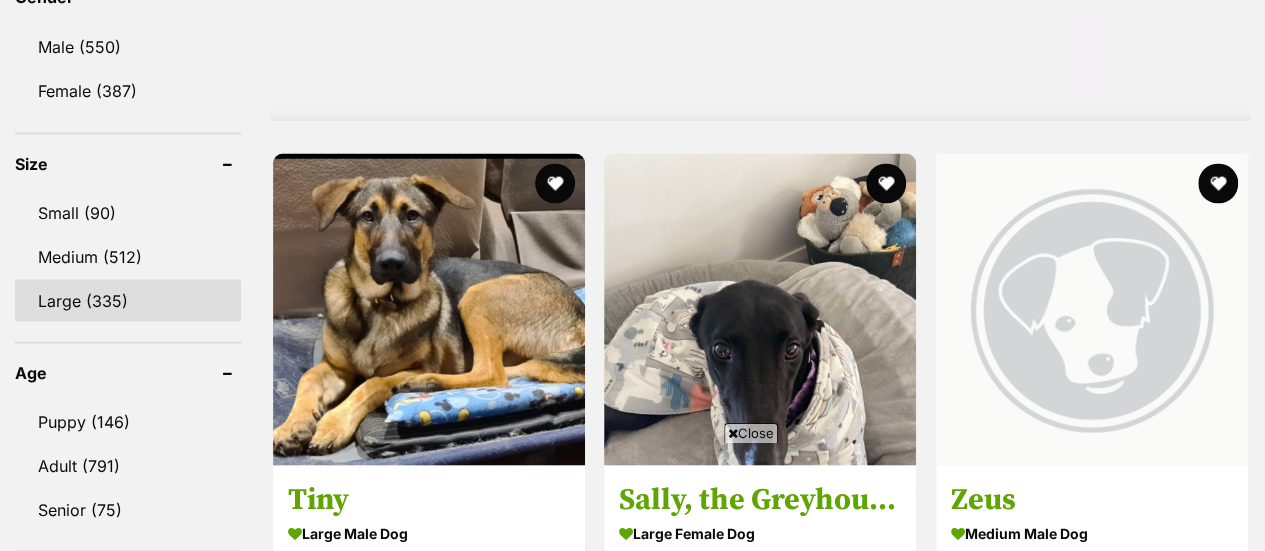 click on "Large (335)" at bounding box center (128, 300) 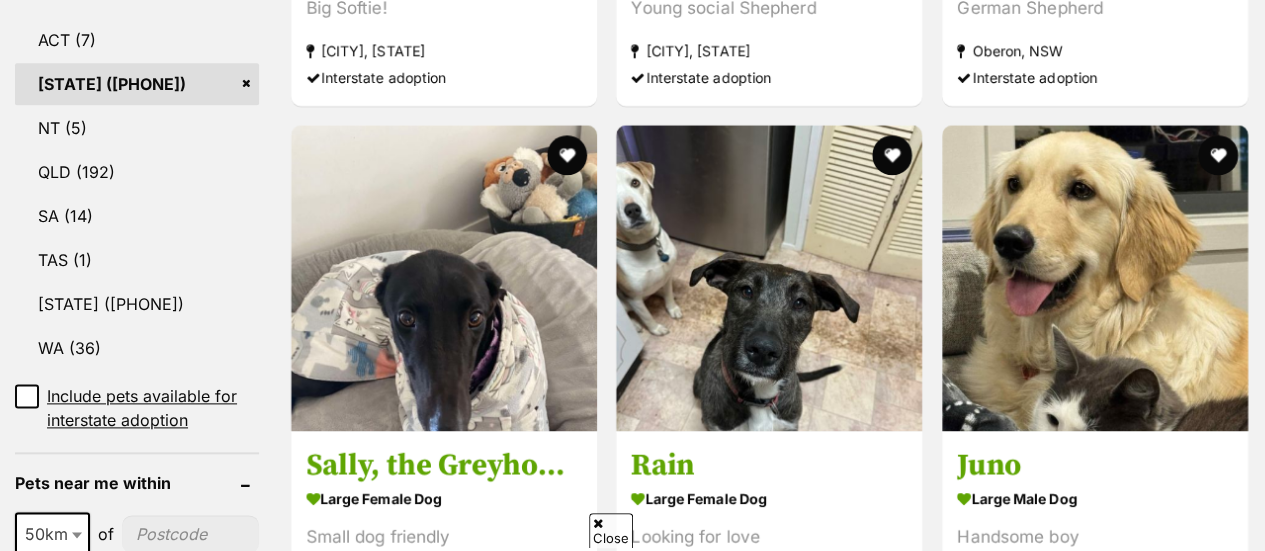 scroll, scrollTop: 1057, scrollLeft: 0, axis: vertical 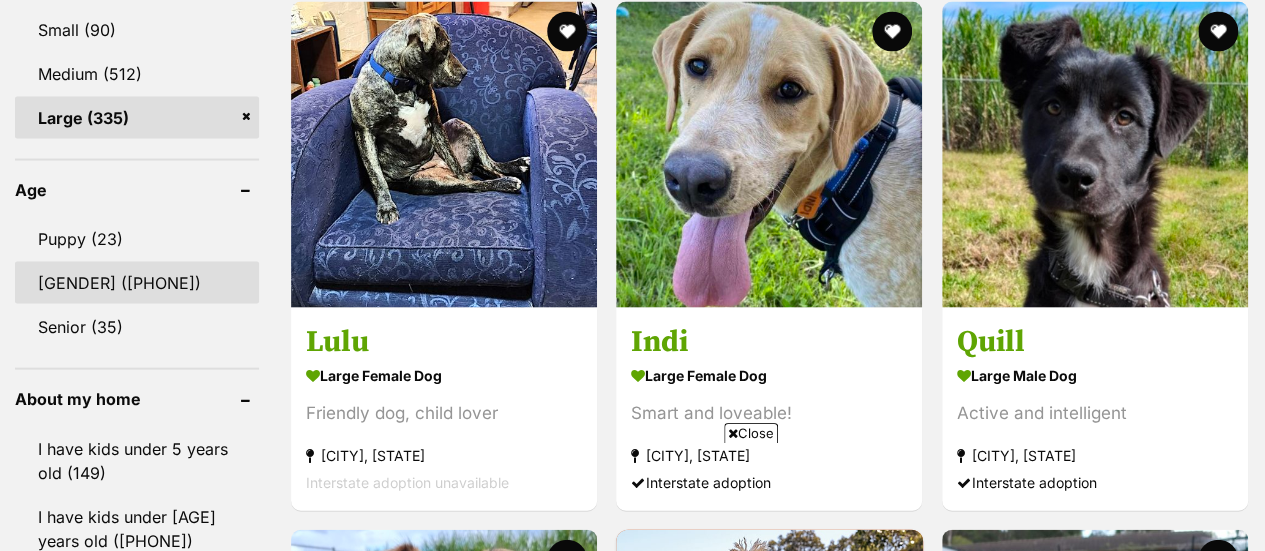 click on "Adult (312)" at bounding box center [137, 283] 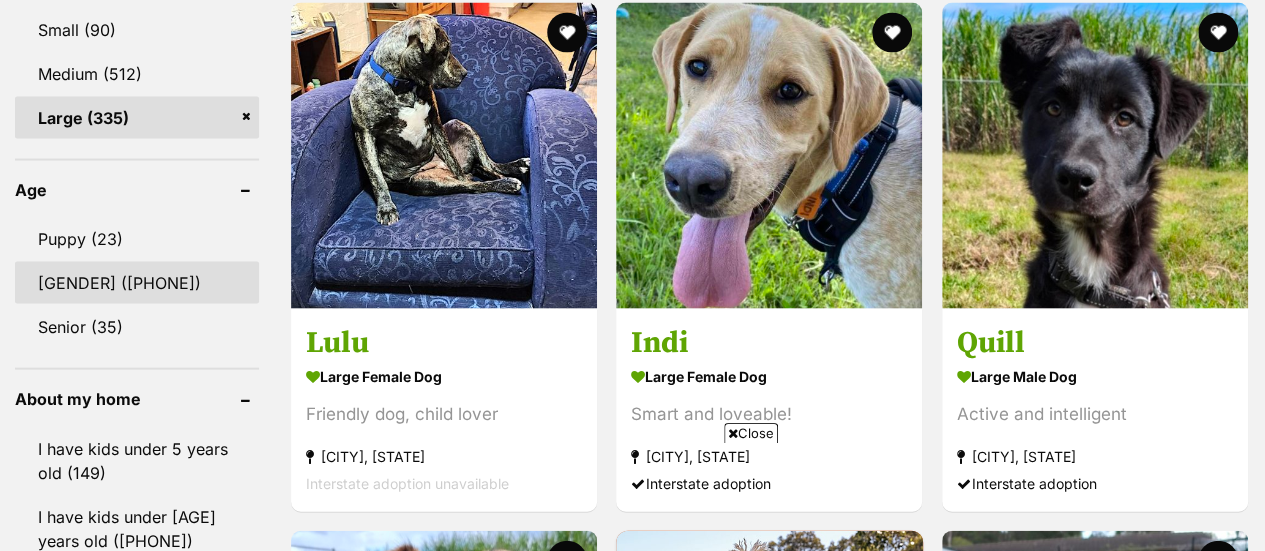 scroll, scrollTop: 0, scrollLeft: 0, axis: both 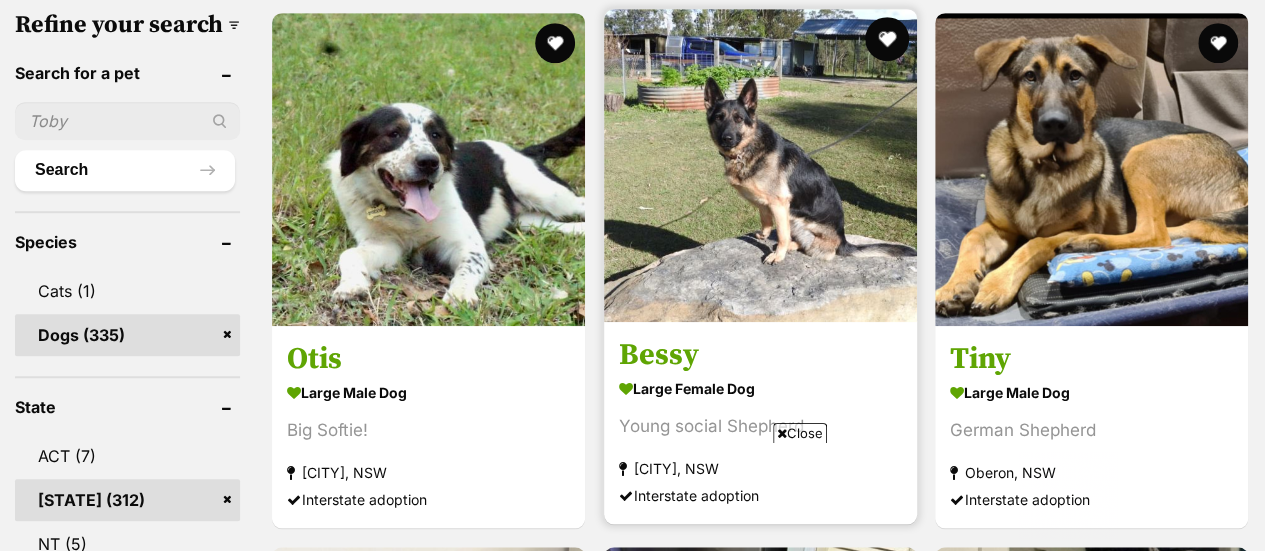 click at bounding box center [886, 39] 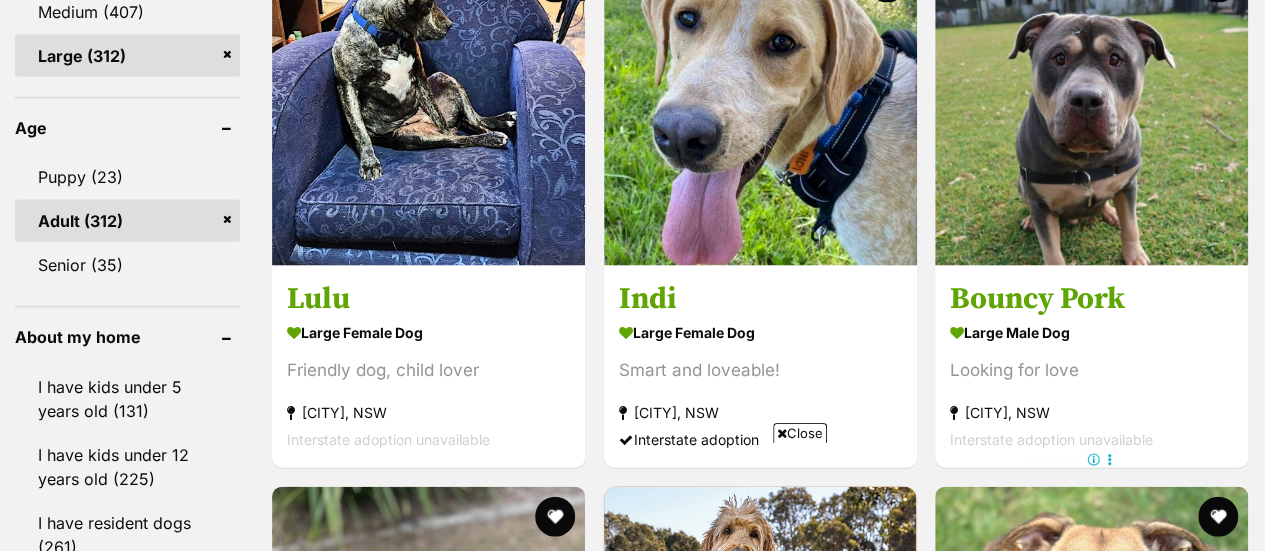 scroll, scrollTop: 1920, scrollLeft: 0, axis: vertical 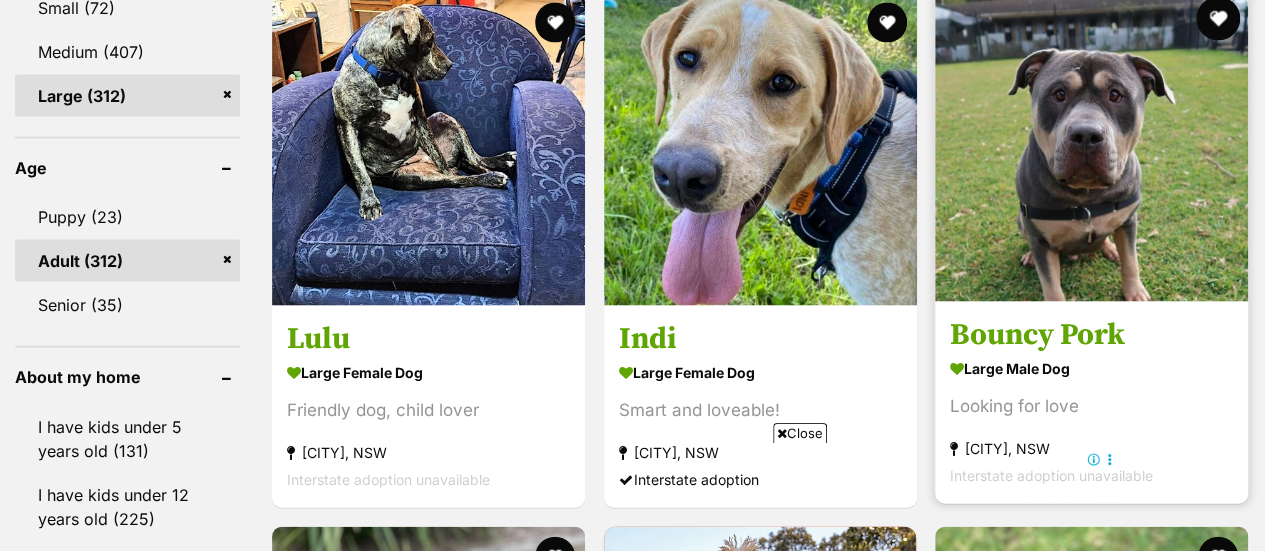 click at bounding box center [1218, 19] 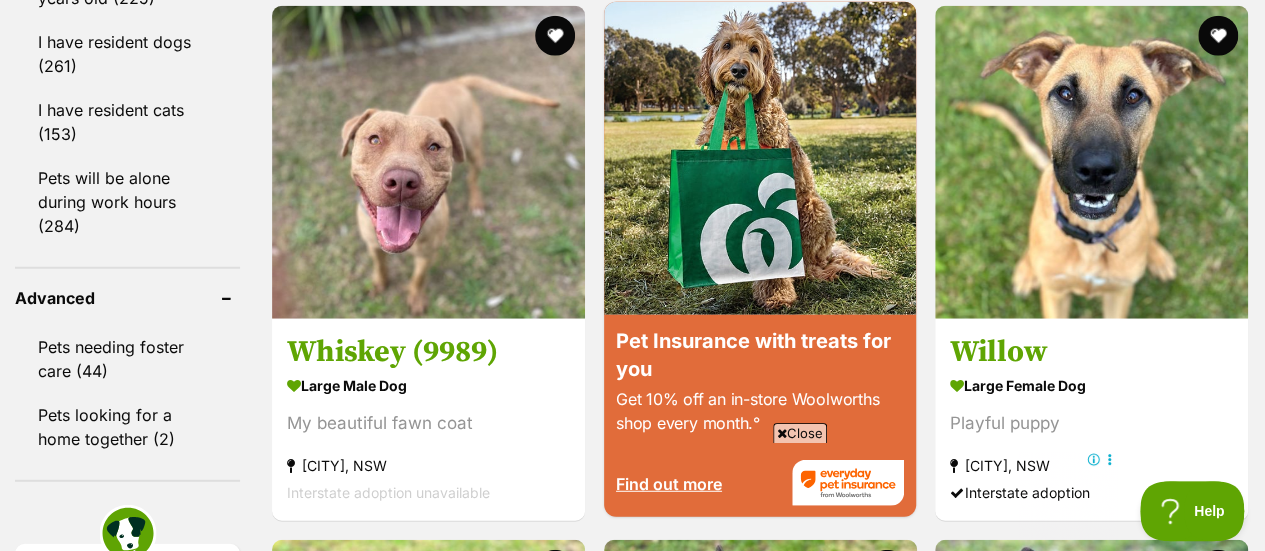 scroll, scrollTop: 2440, scrollLeft: 0, axis: vertical 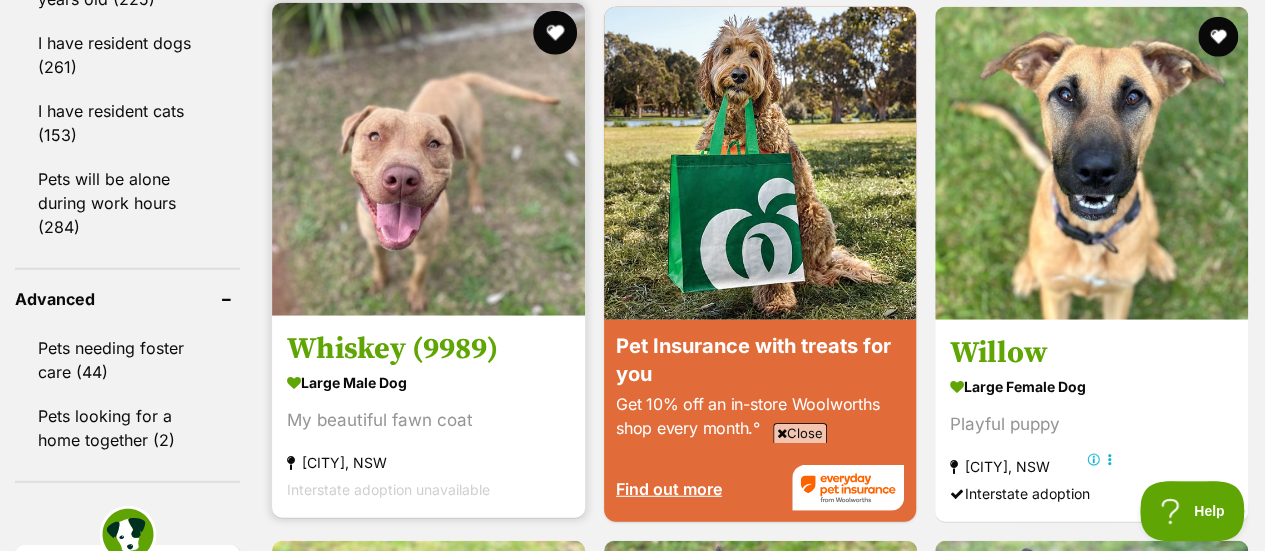 click at bounding box center [555, 33] 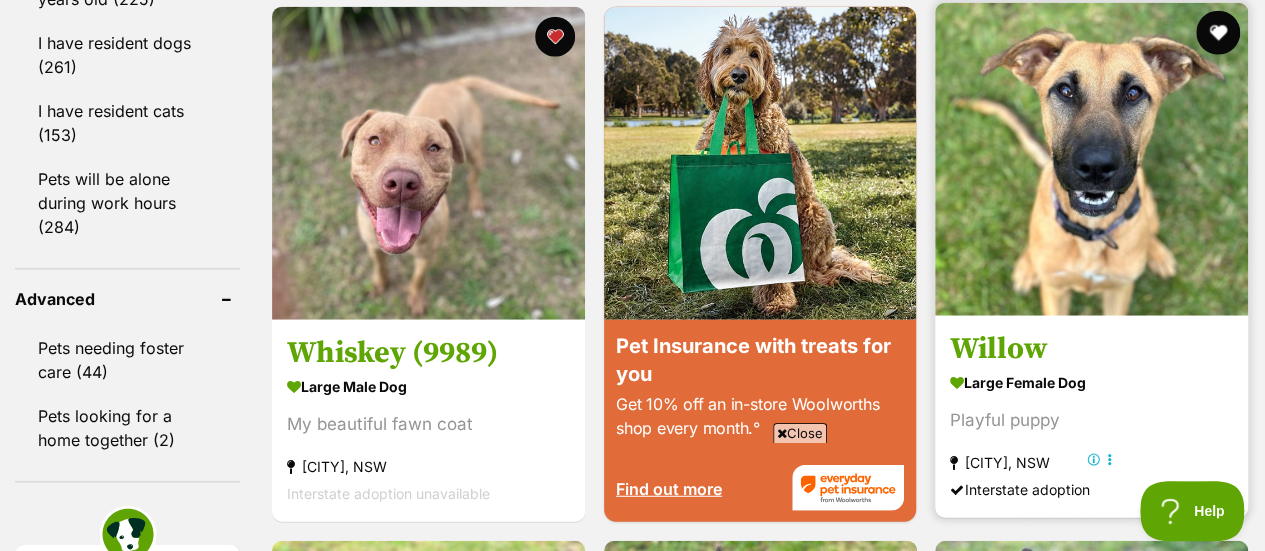 click at bounding box center [1218, 33] 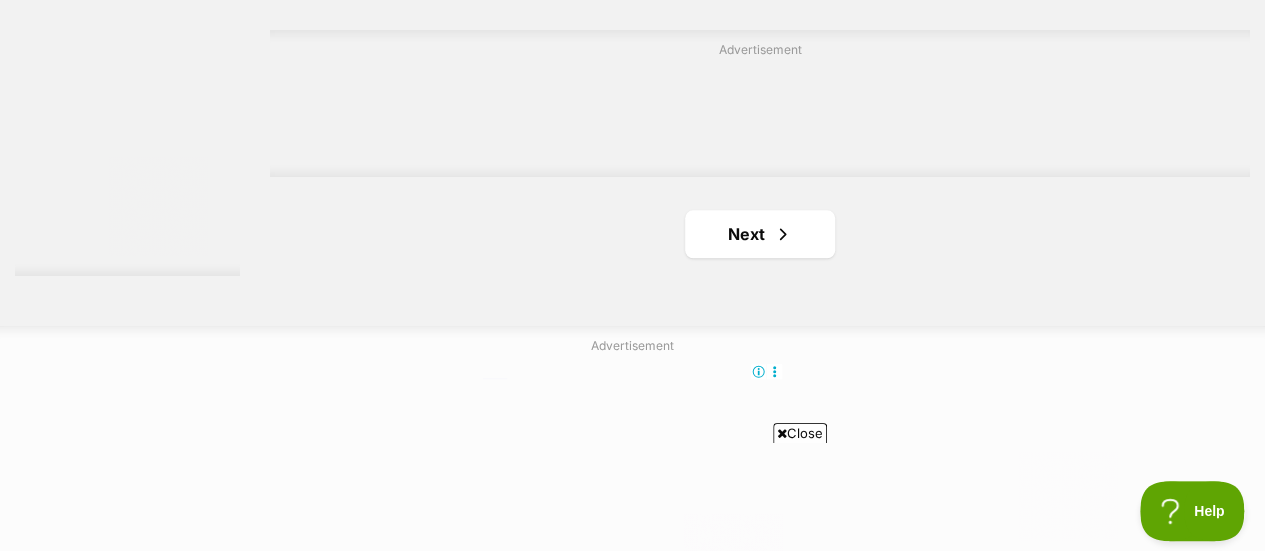 scroll, scrollTop: 4722, scrollLeft: 0, axis: vertical 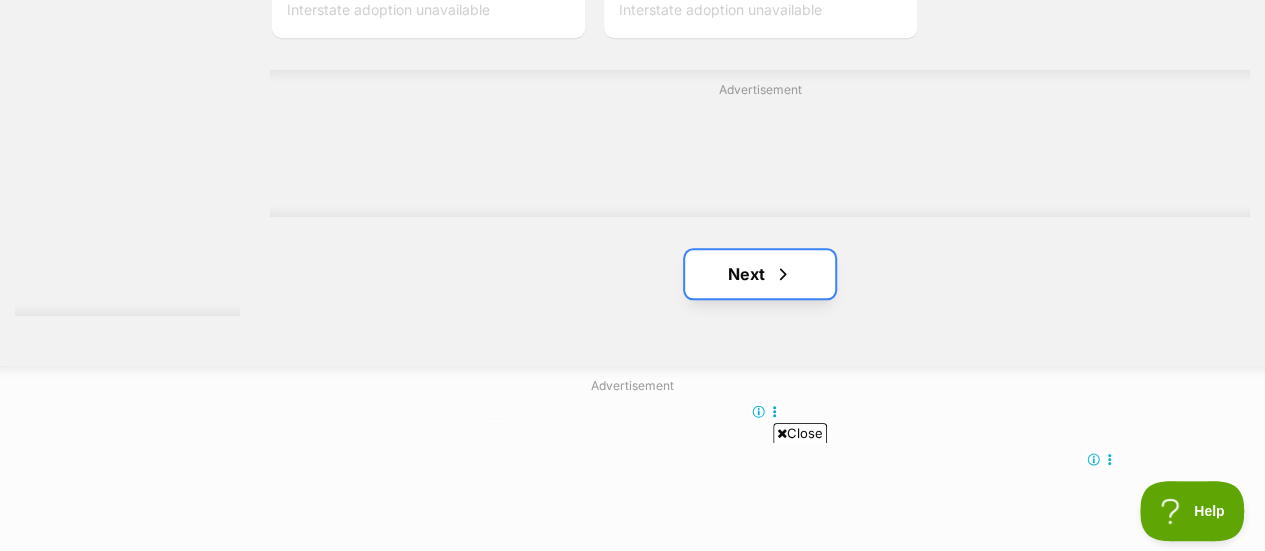 click on "Next" at bounding box center (760, 274) 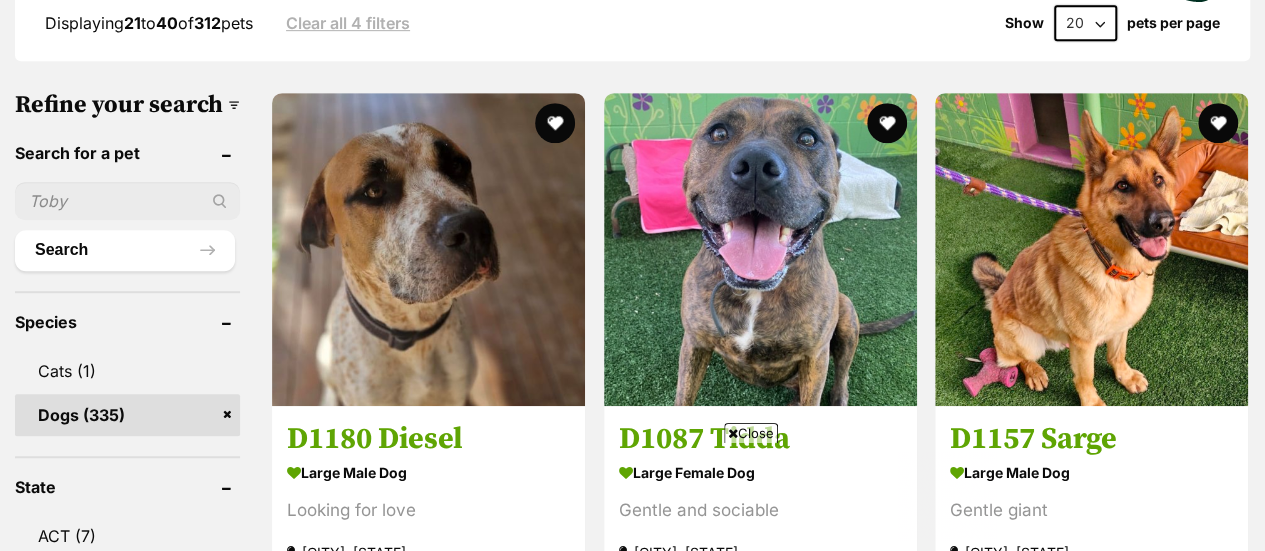 scroll, scrollTop: 0, scrollLeft: 0, axis: both 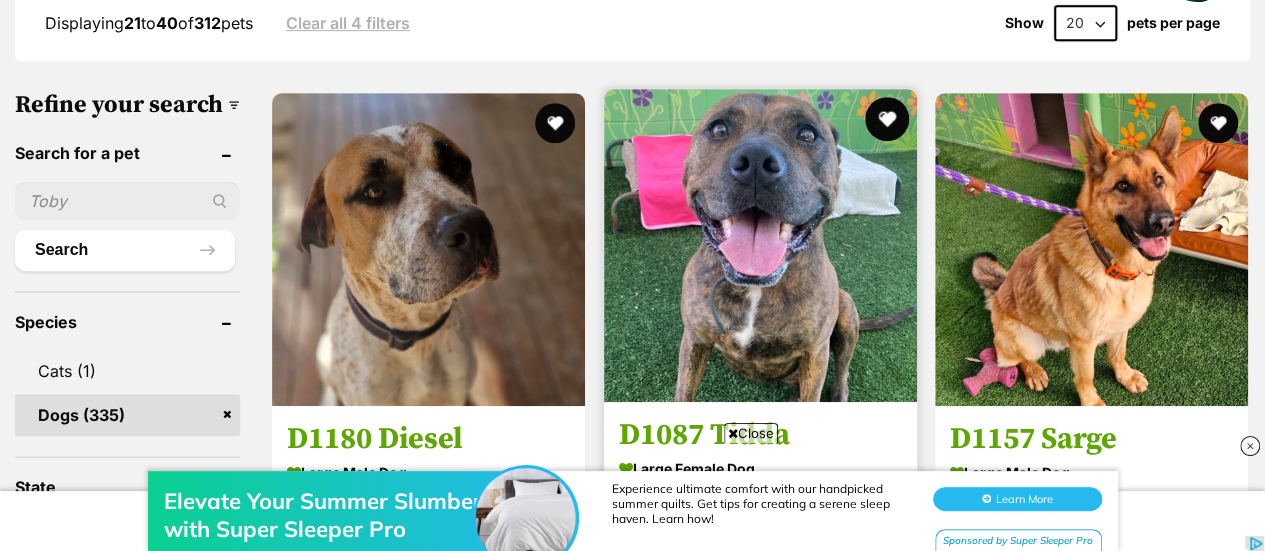 click at bounding box center (886, 119) 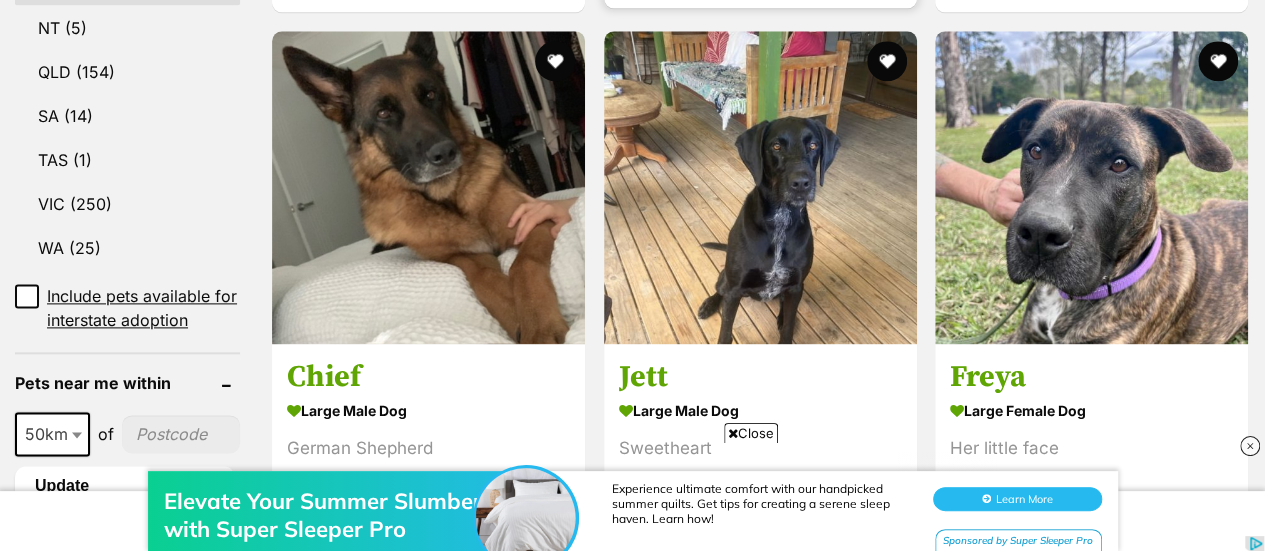 scroll, scrollTop: 1160, scrollLeft: 0, axis: vertical 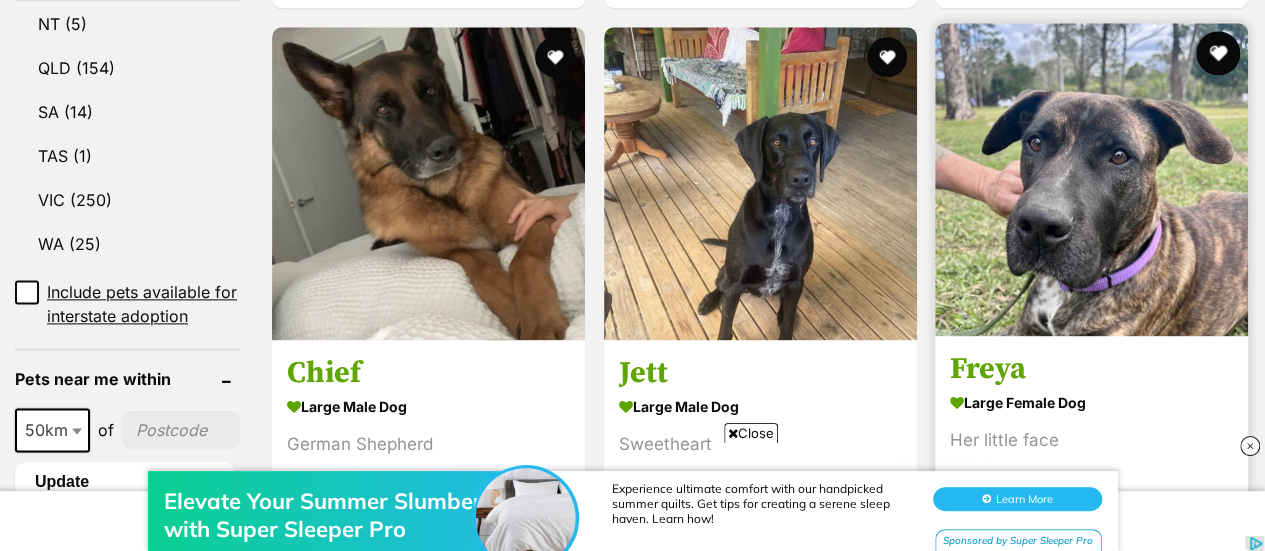 click at bounding box center (1218, 53) 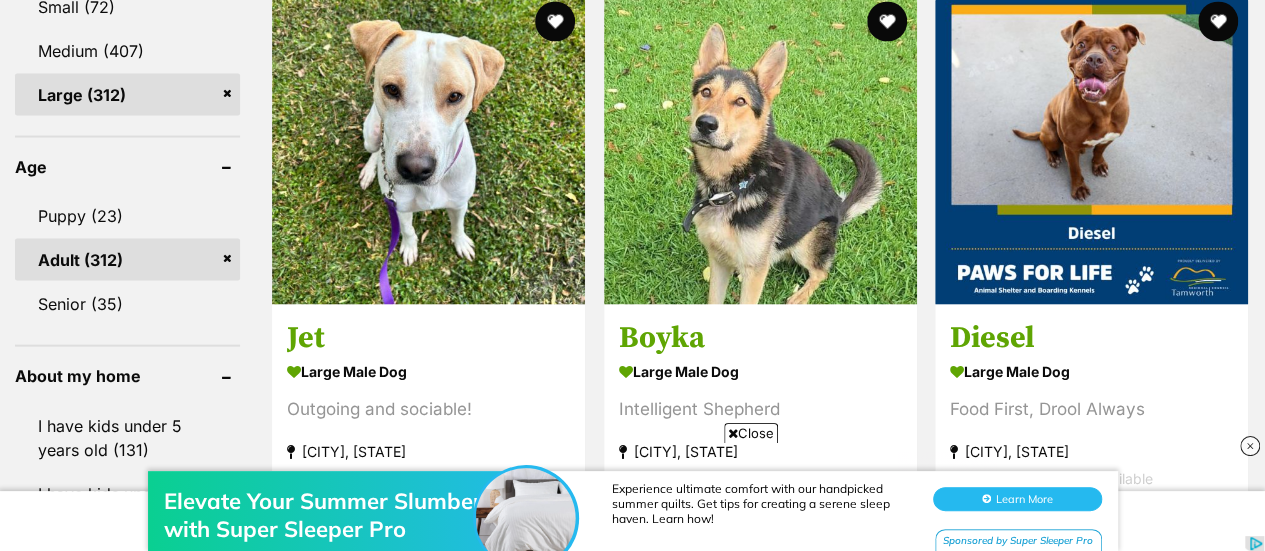 scroll, scrollTop: 1920, scrollLeft: 0, axis: vertical 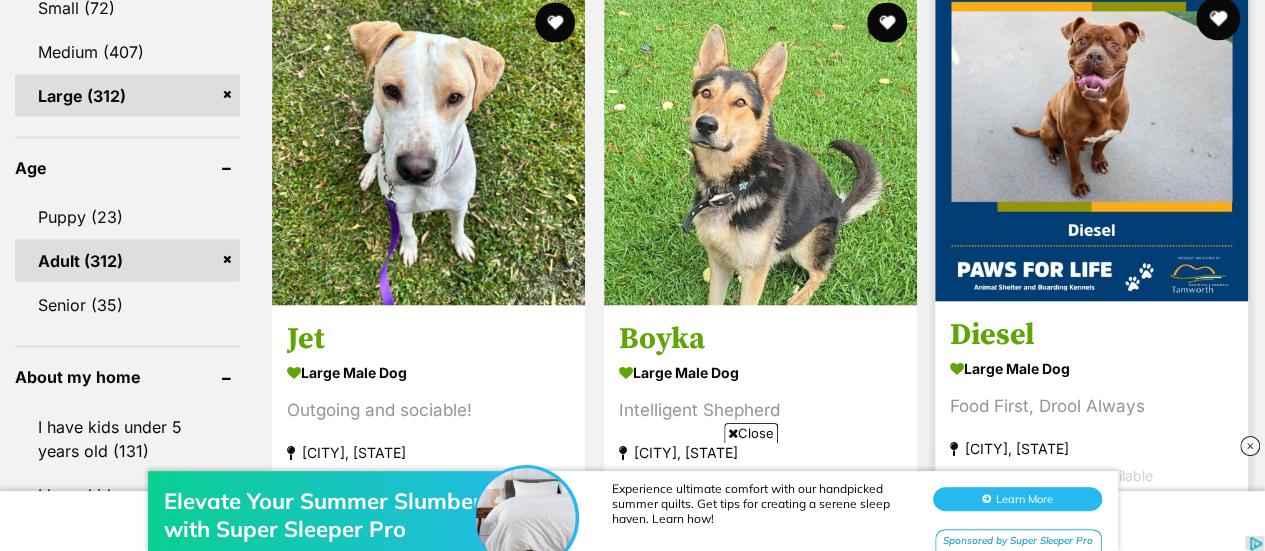 click at bounding box center [1218, 19] 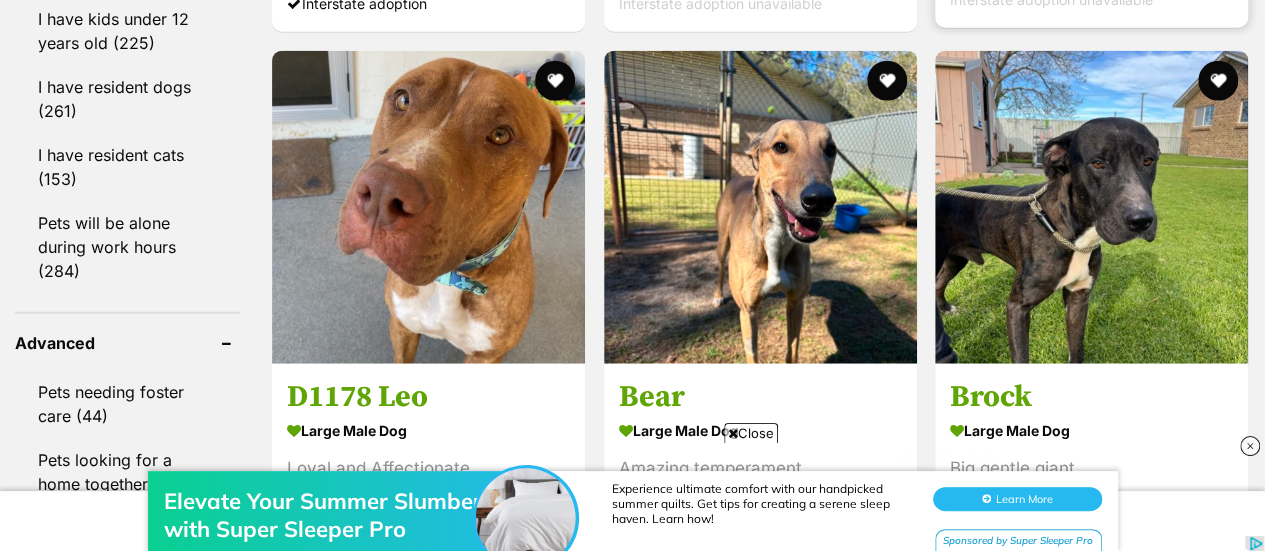 scroll, scrollTop: 2400, scrollLeft: 0, axis: vertical 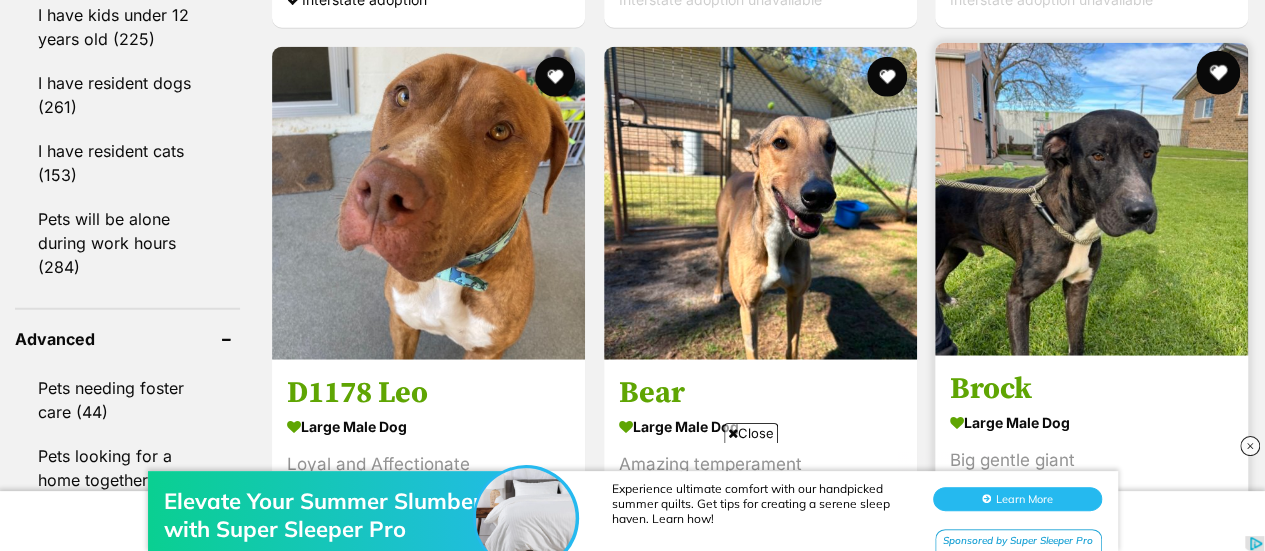 click at bounding box center (1218, 73) 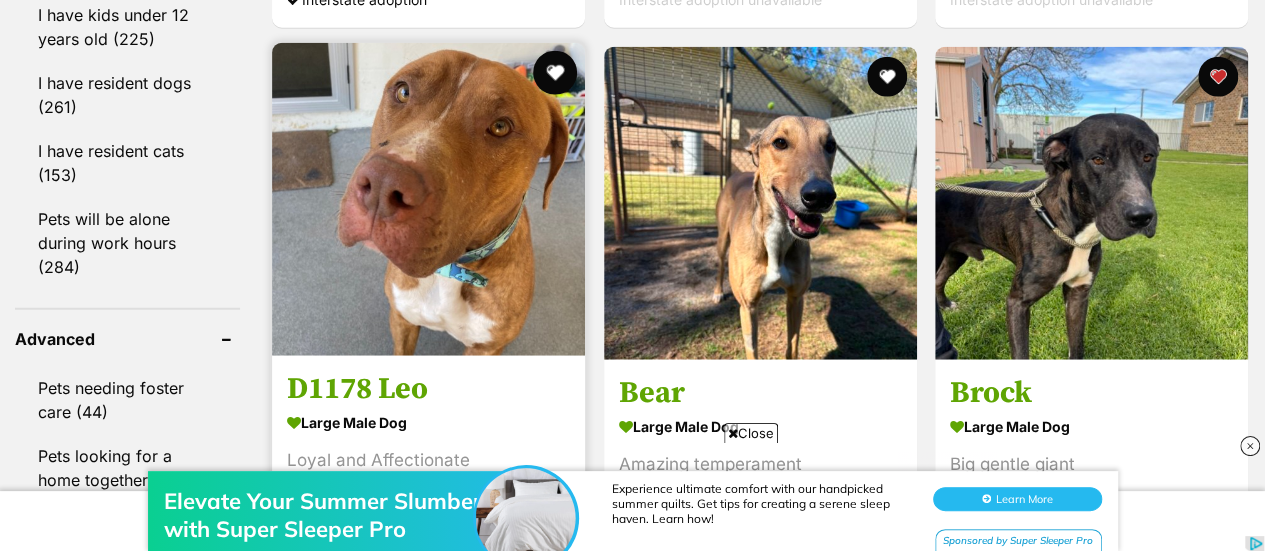 click at bounding box center (555, 73) 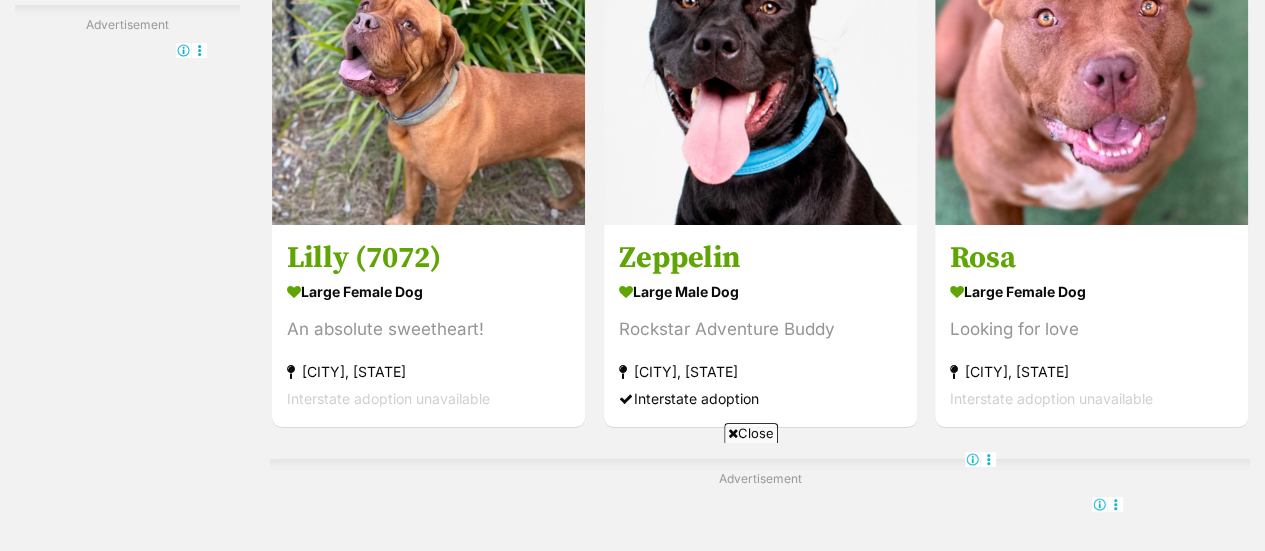 scroll, scrollTop: 3800, scrollLeft: 0, axis: vertical 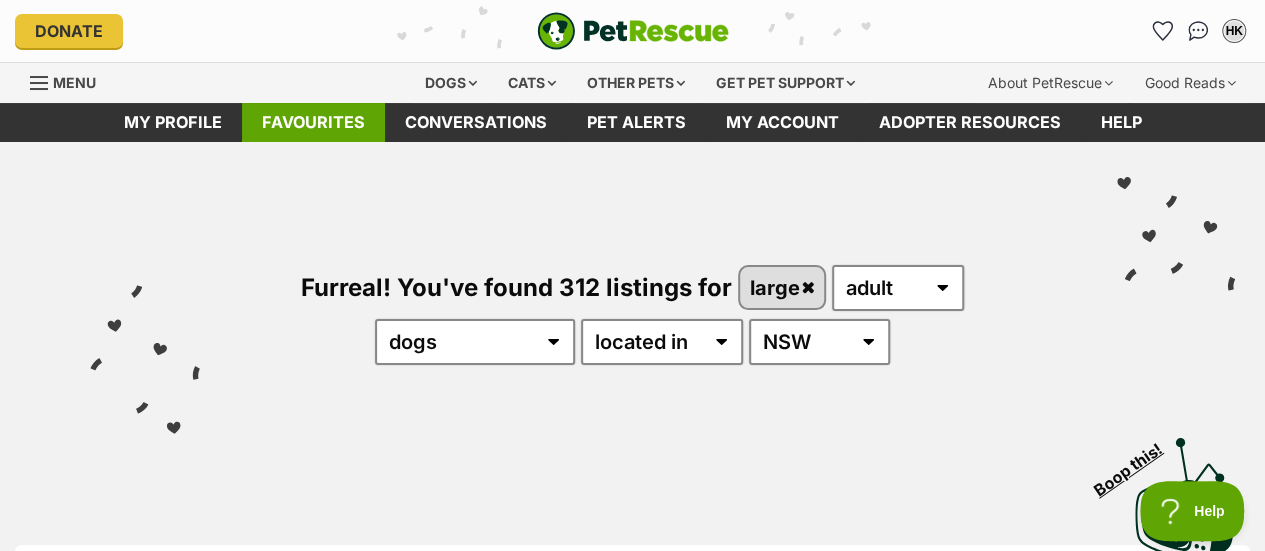 click on "Favourites" at bounding box center (313, 122) 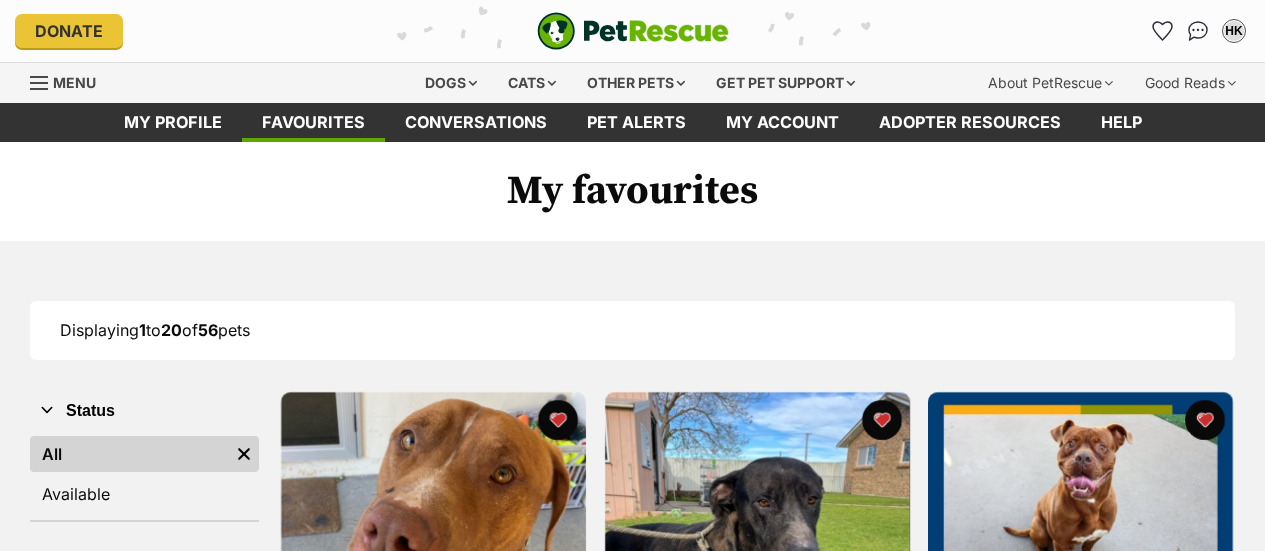 scroll, scrollTop: 0, scrollLeft: 0, axis: both 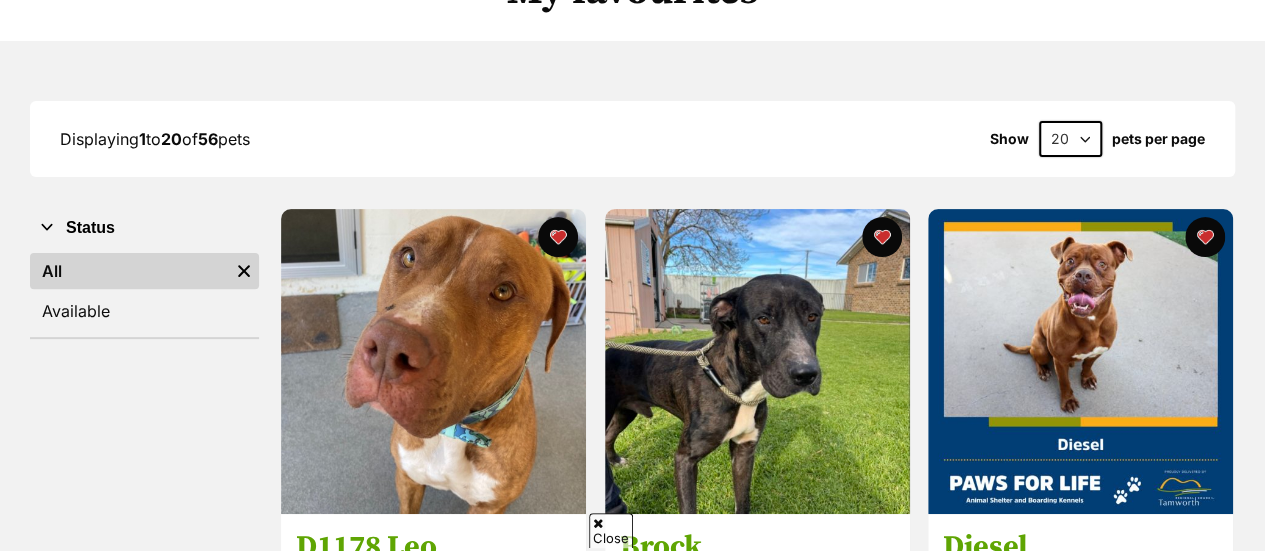click on "20 40 60" at bounding box center (1070, 139) 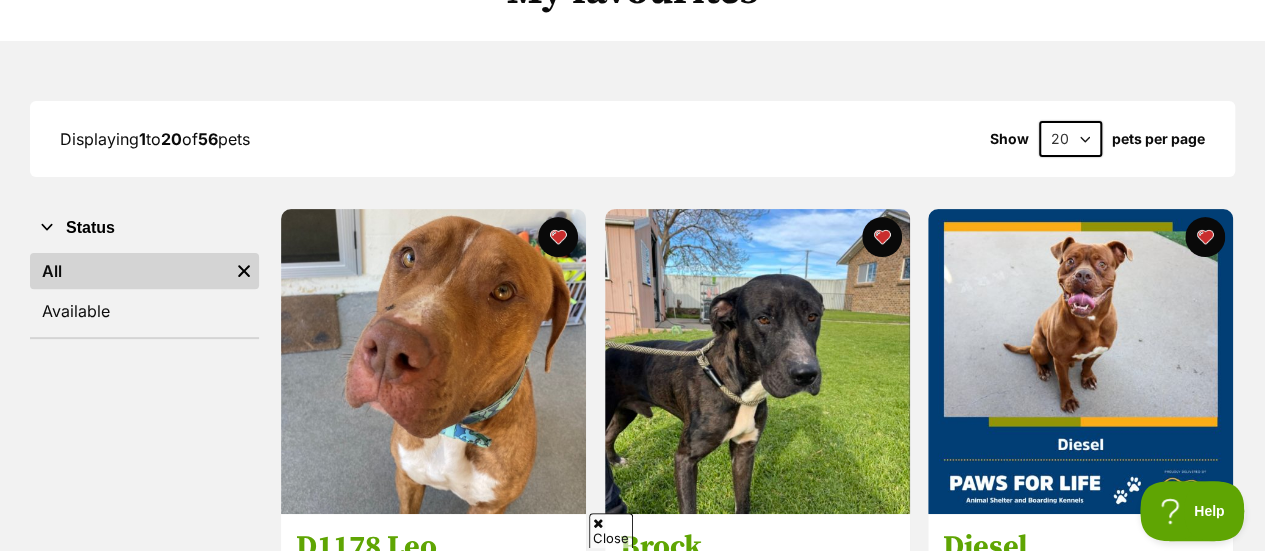 scroll, scrollTop: 0, scrollLeft: 0, axis: both 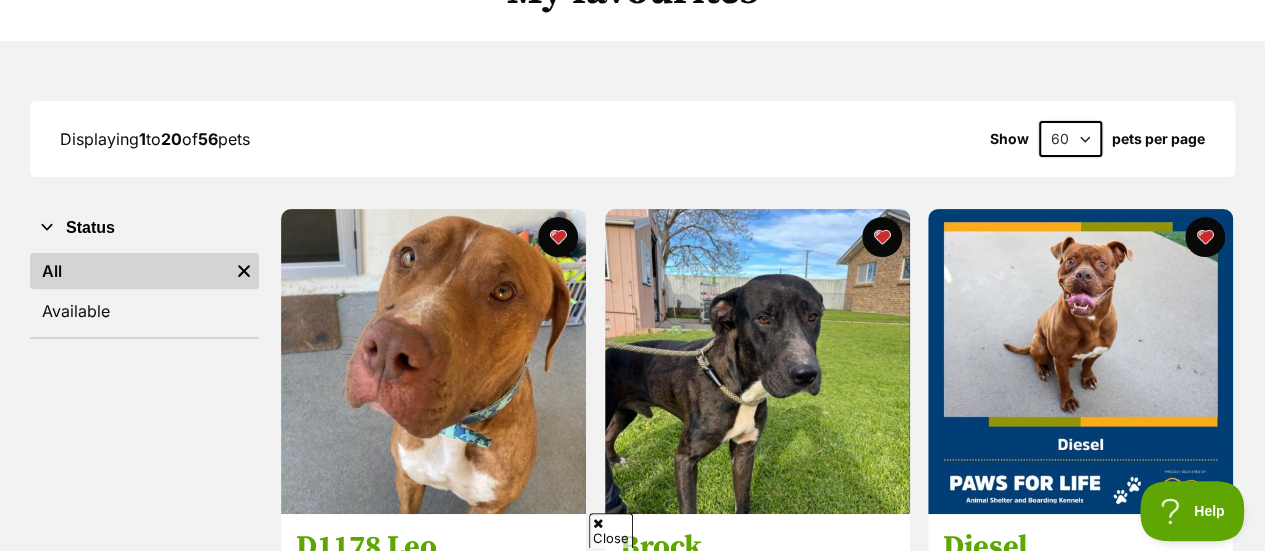 click on "20 40 60" at bounding box center (1070, 139) 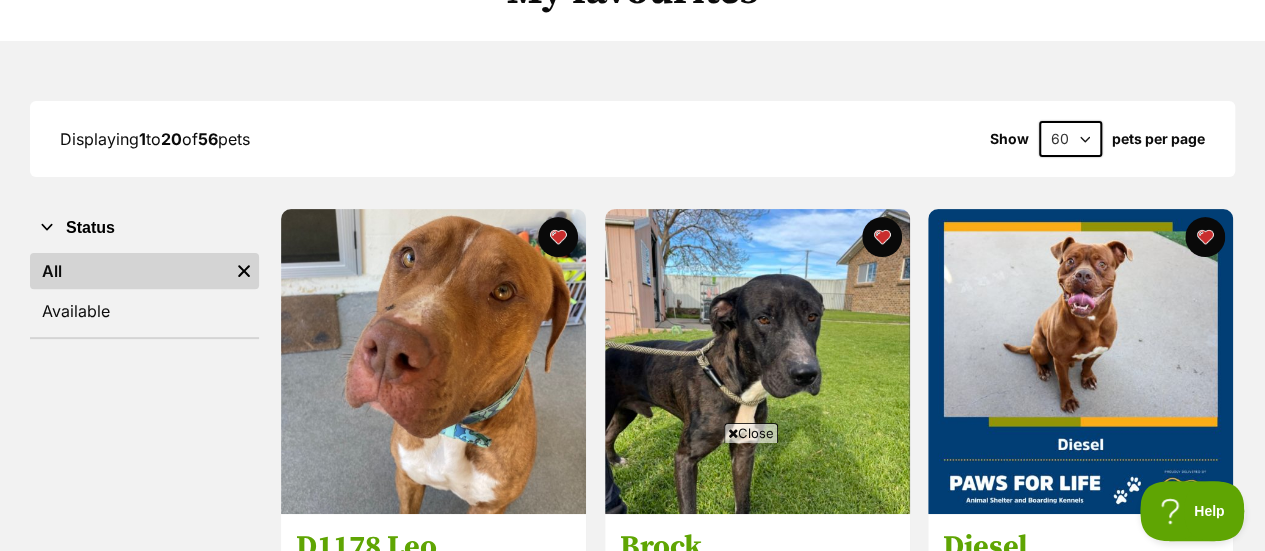 scroll, scrollTop: 0, scrollLeft: 0, axis: both 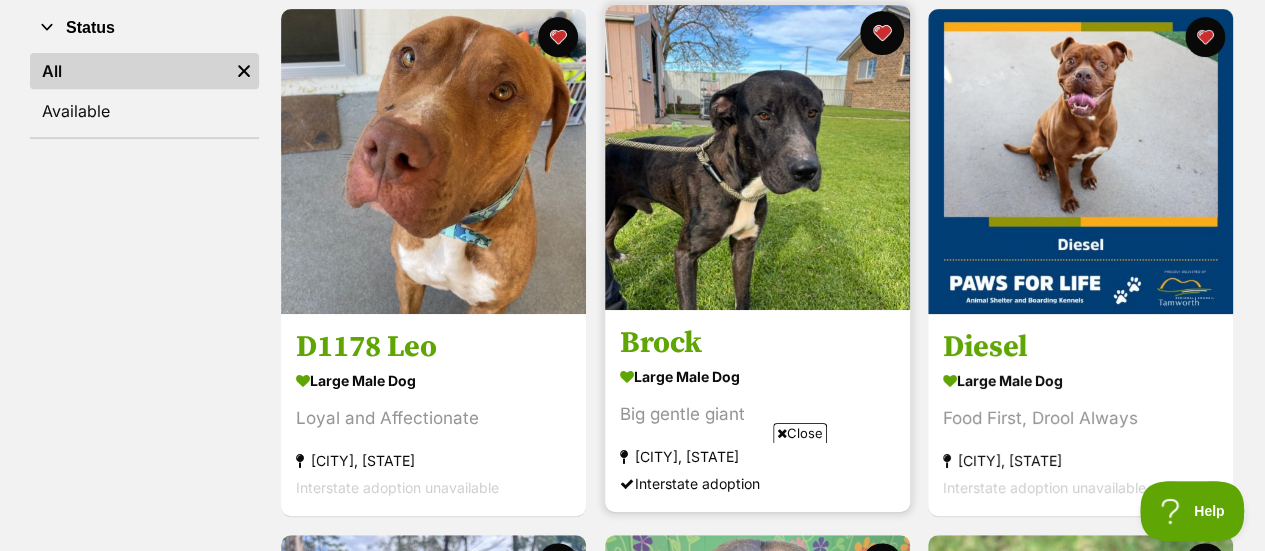 click at bounding box center (881, 33) 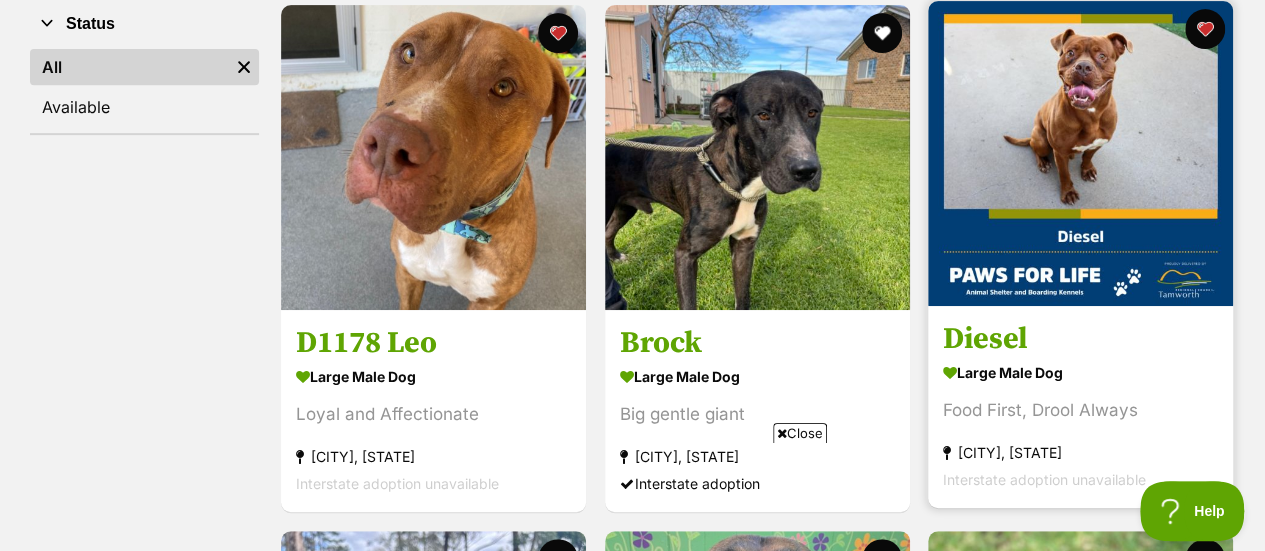 scroll, scrollTop: 400, scrollLeft: 0, axis: vertical 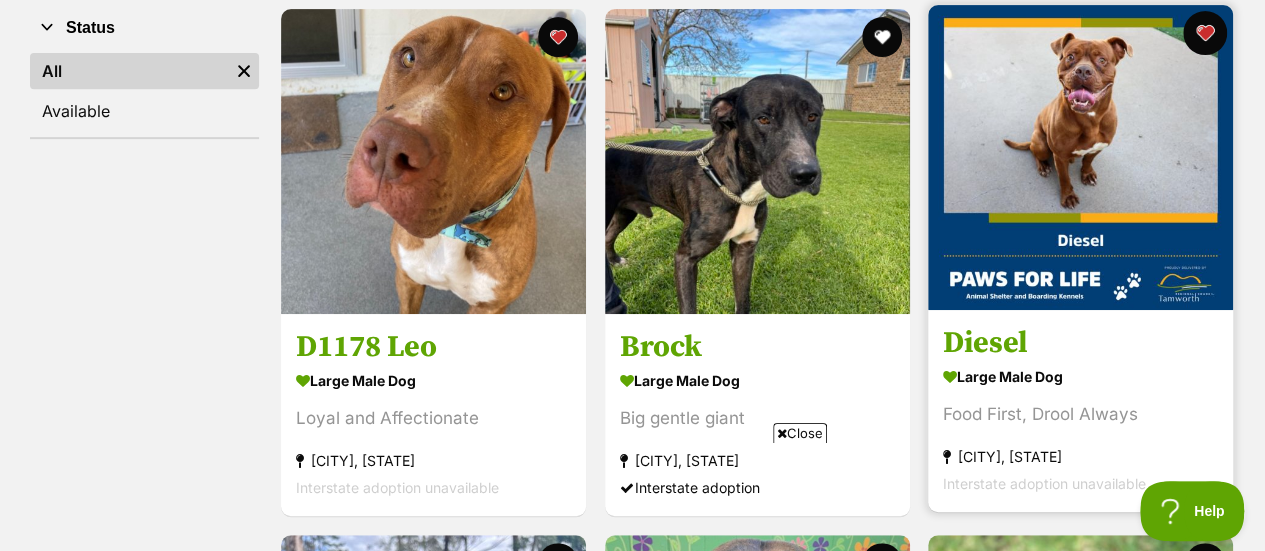 click at bounding box center (1205, 33) 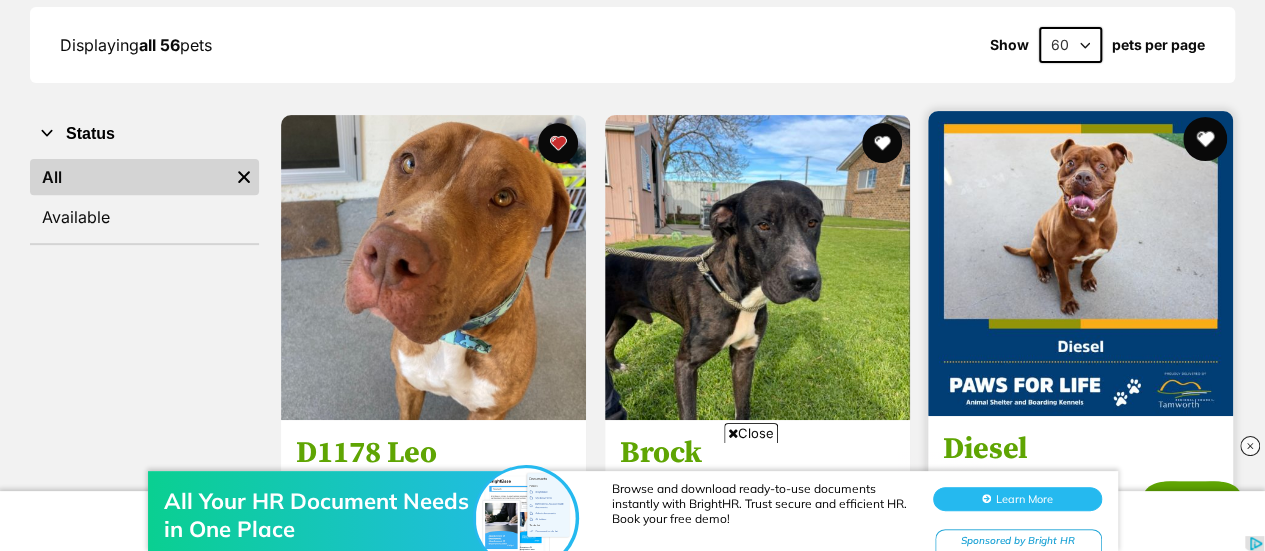 scroll, scrollTop: 240, scrollLeft: 0, axis: vertical 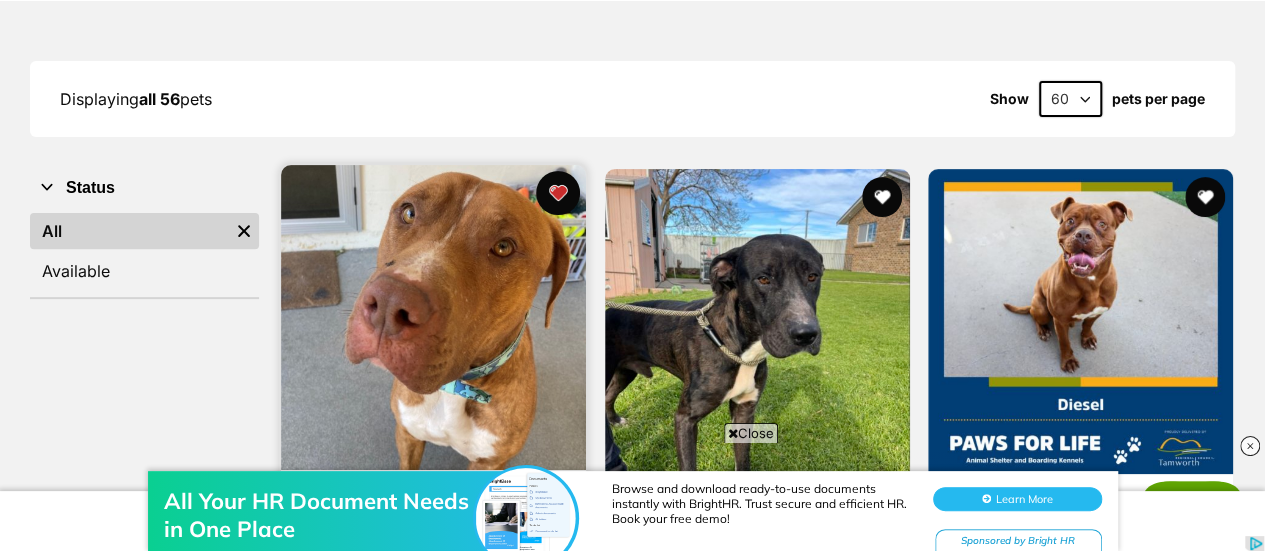 click at bounding box center [558, 193] 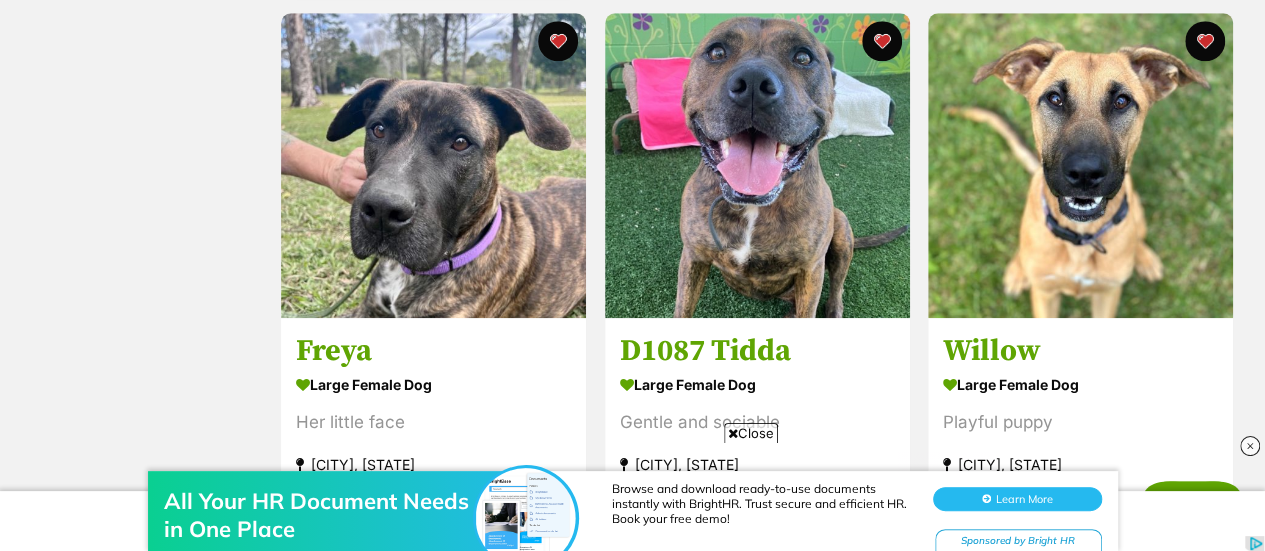 scroll, scrollTop: 920, scrollLeft: 0, axis: vertical 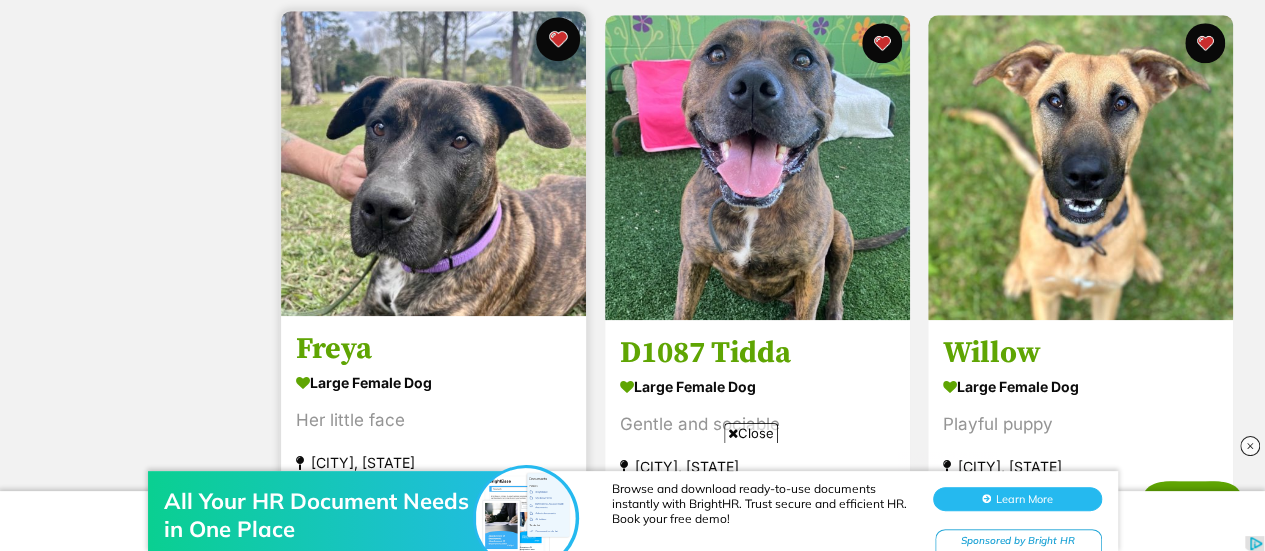 click at bounding box center [558, 39] 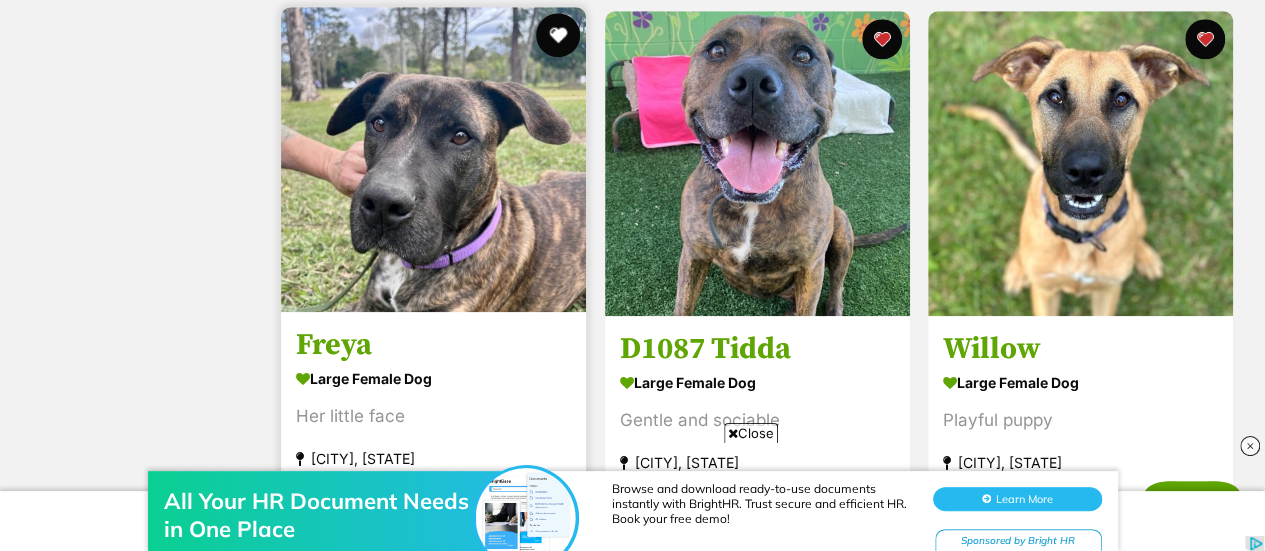 scroll, scrollTop: 920, scrollLeft: 0, axis: vertical 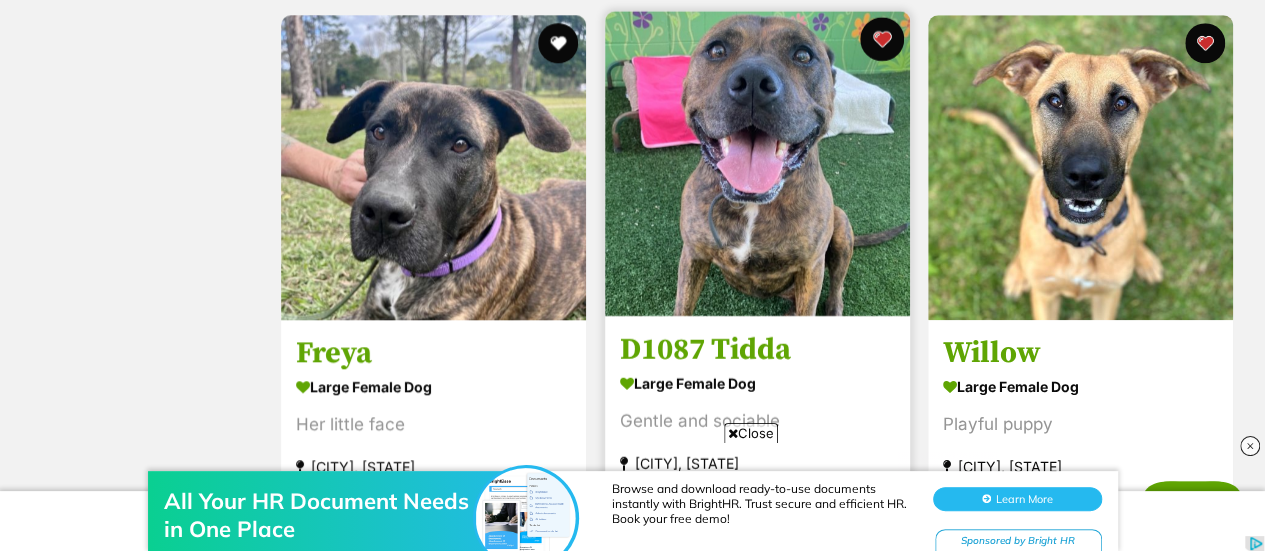 click at bounding box center [881, 39] 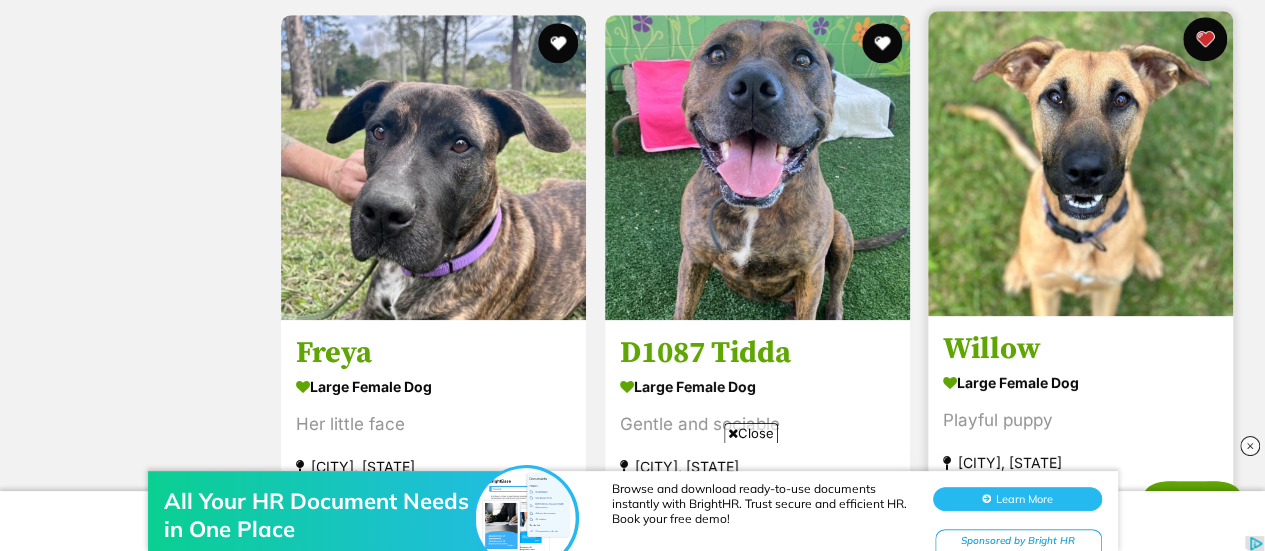 click at bounding box center [1205, 39] 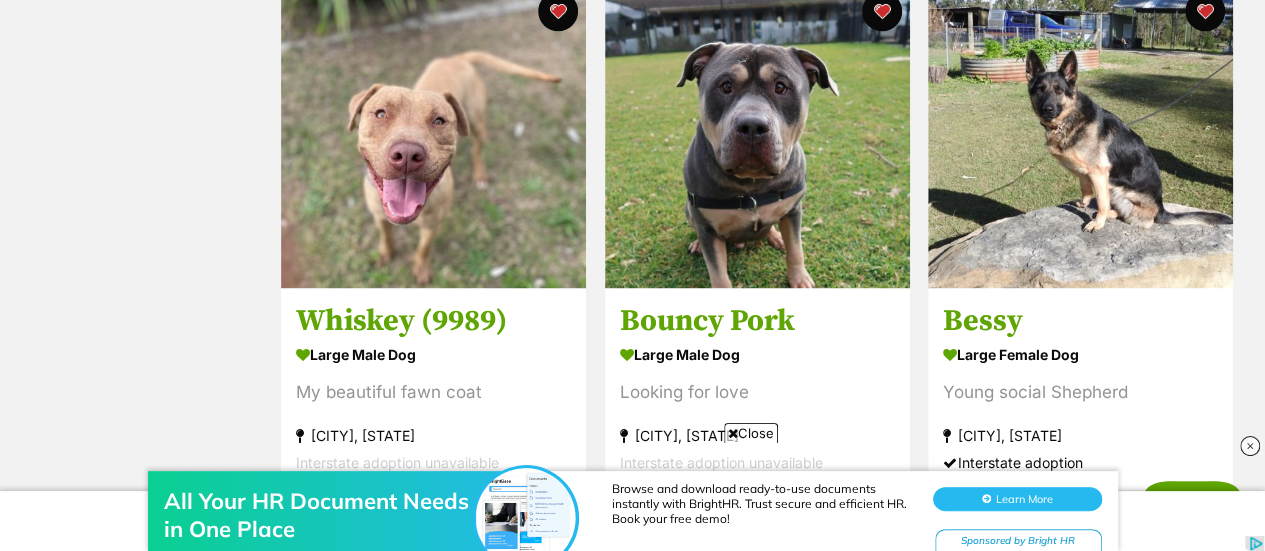 scroll, scrollTop: 1480, scrollLeft: 0, axis: vertical 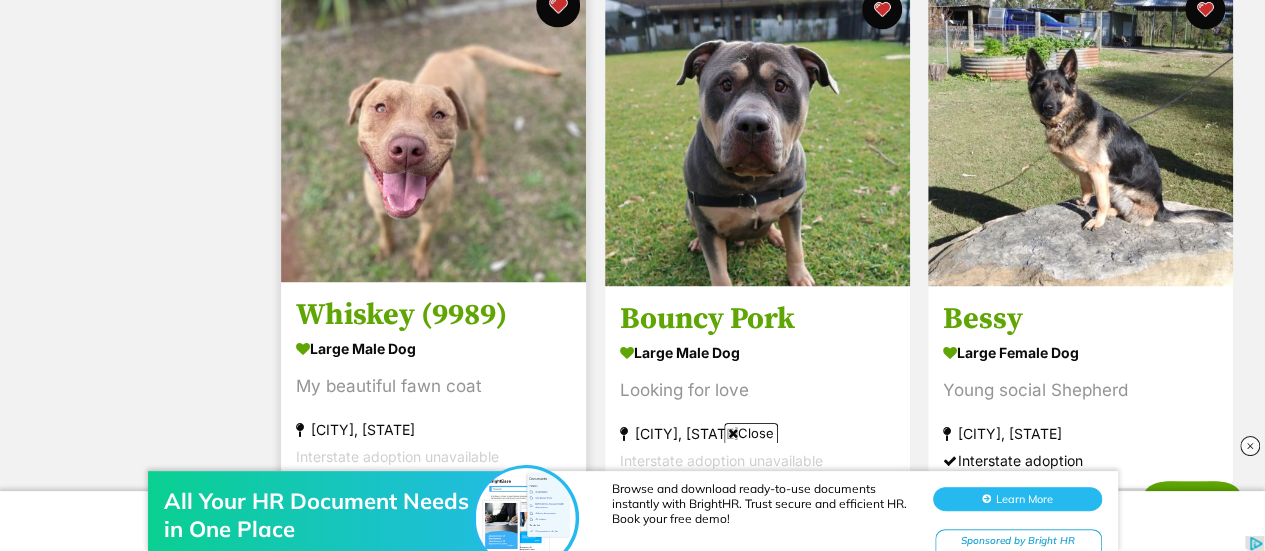 click at bounding box center [558, 5] 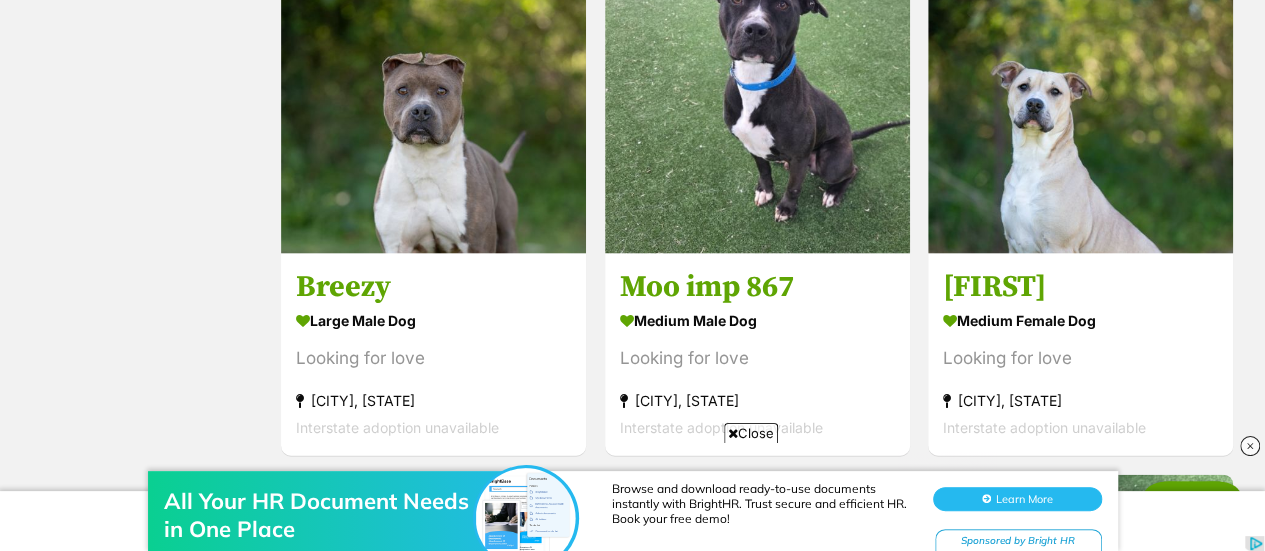 scroll, scrollTop: 2040, scrollLeft: 0, axis: vertical 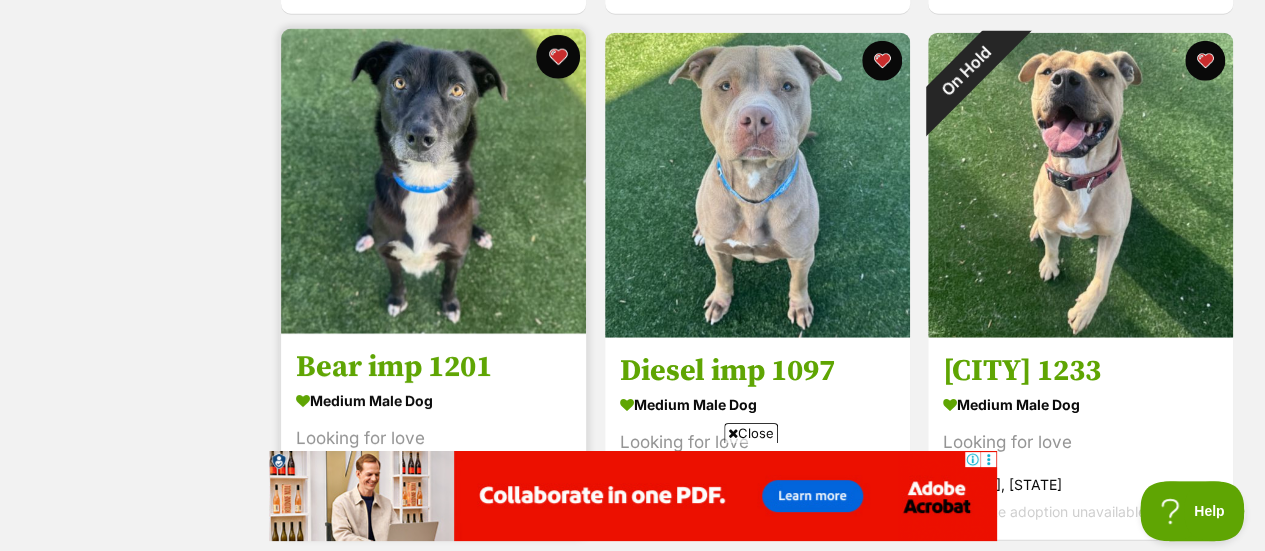 click at bounding box center (558, 57) 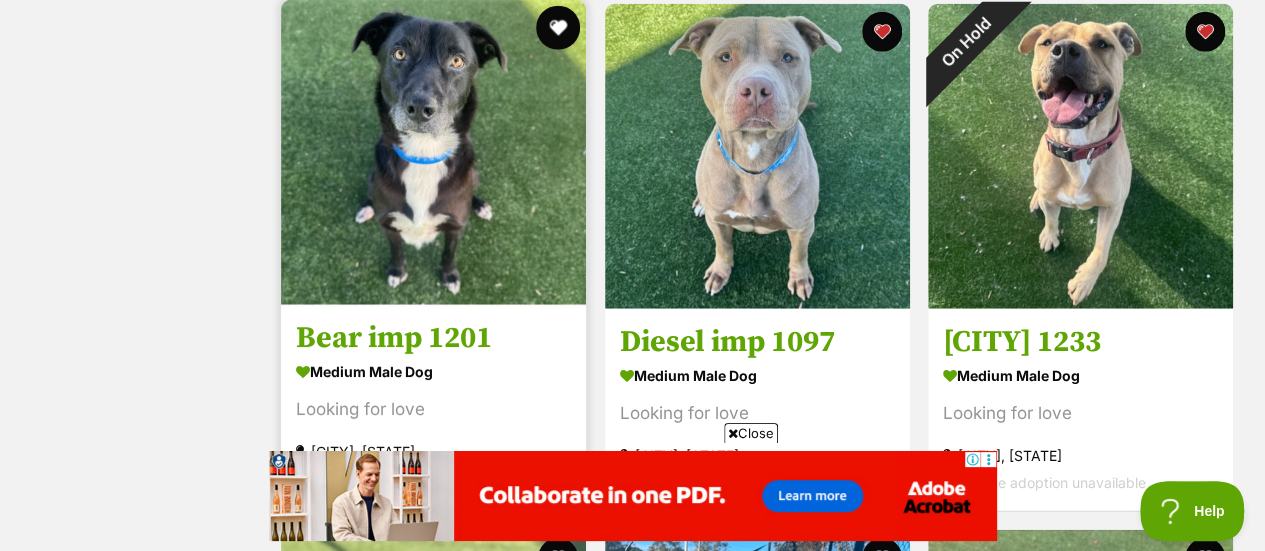 scroll, scrollTop: 2480, scrollLeft: 0, axis: vertical 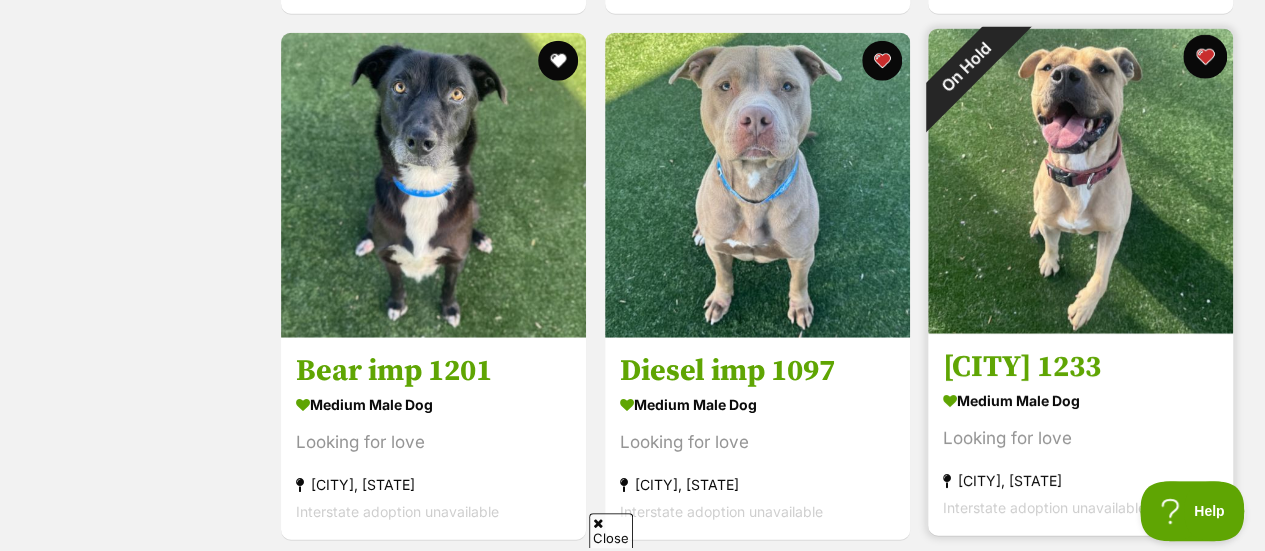 click at bounding box center [1205, 57] 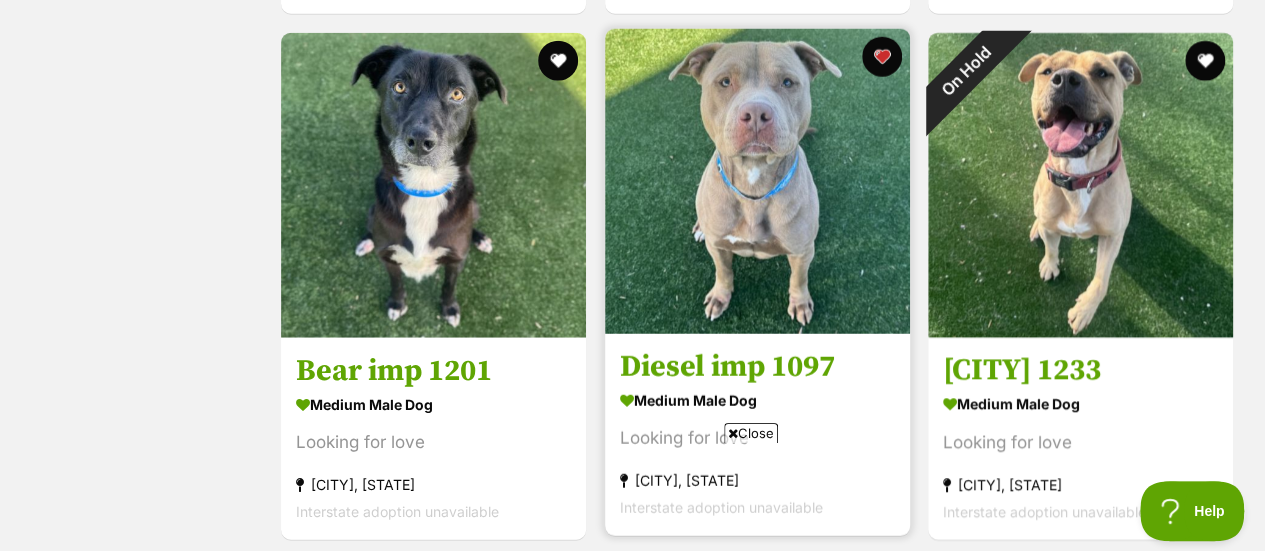 scroll, scrollTop: 0, scrollLeft: 0, axis: both 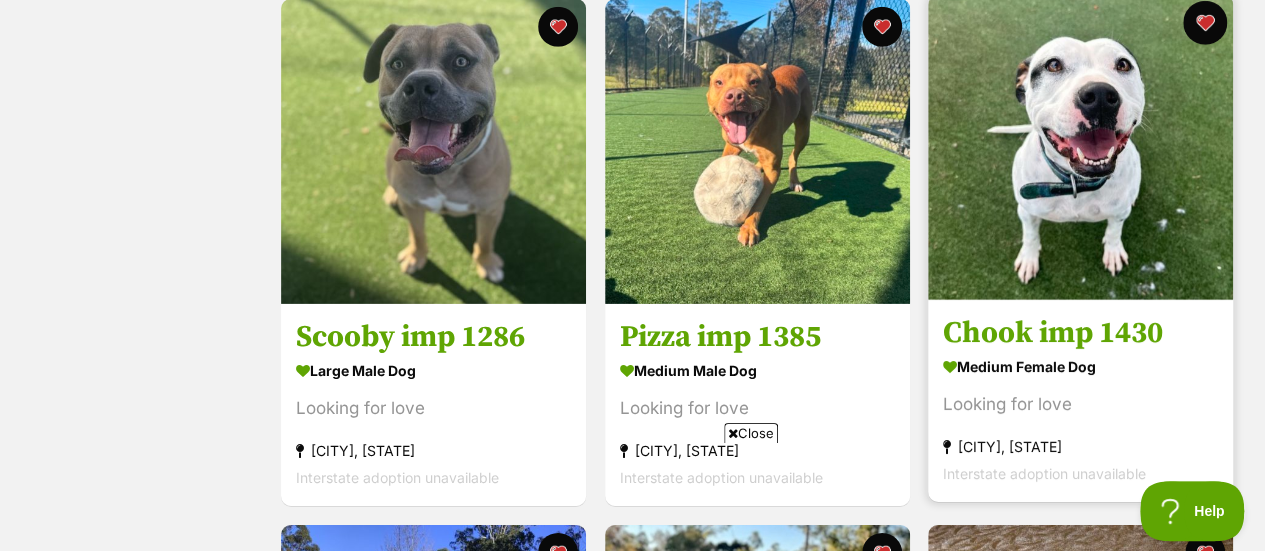 click at bounding box center [1205, 23] 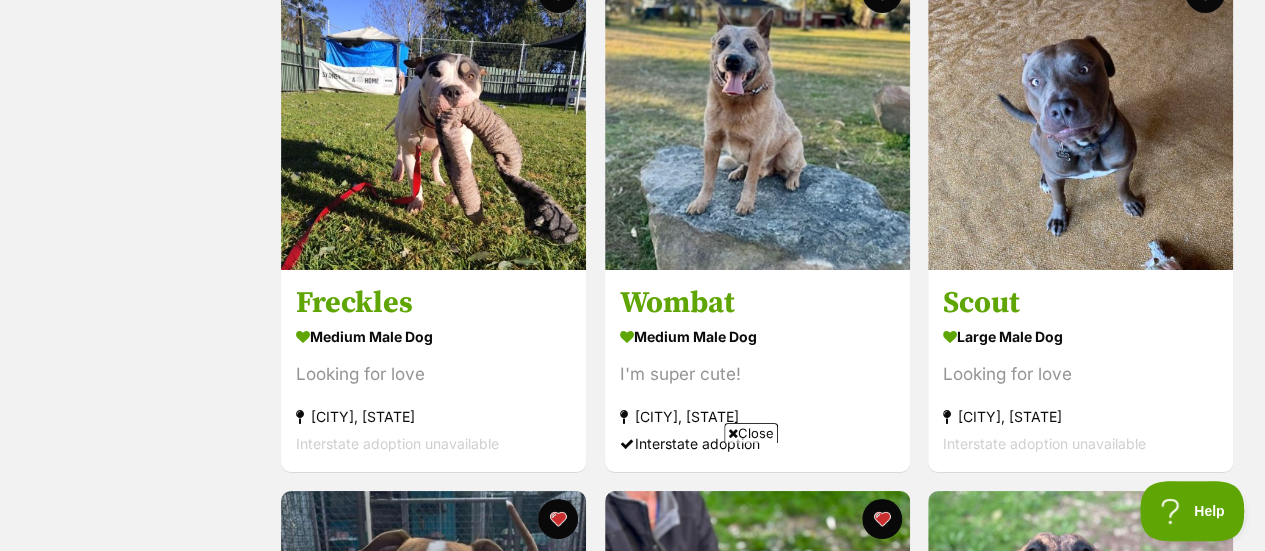 scroll, scrollTop: 3560, scrollLeft: 0, axis: vertical 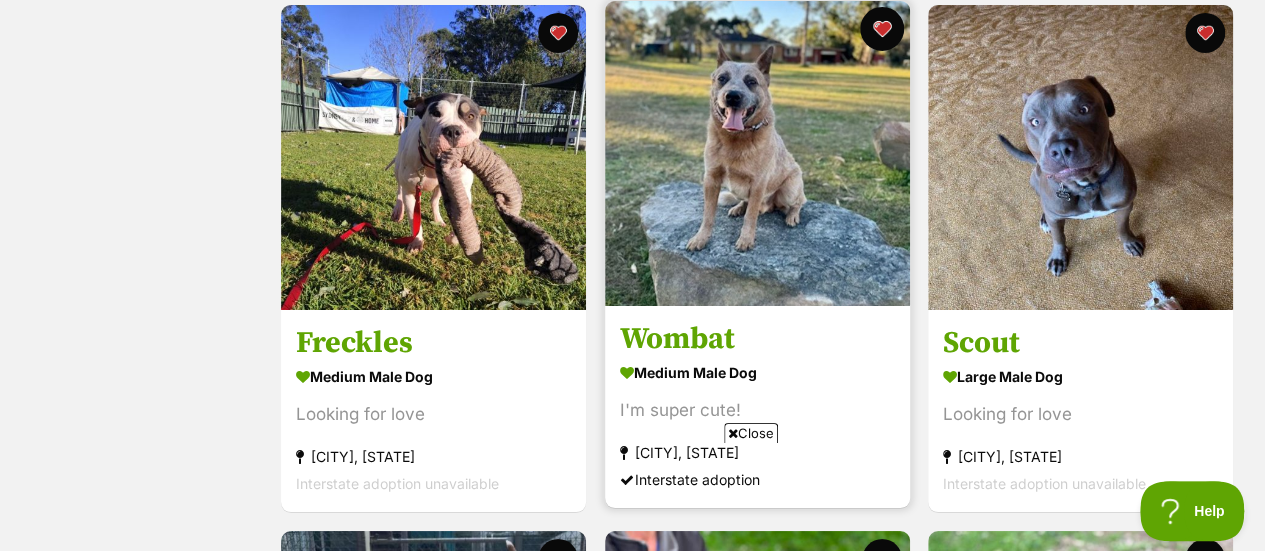 click at bounding box center [881, 29] 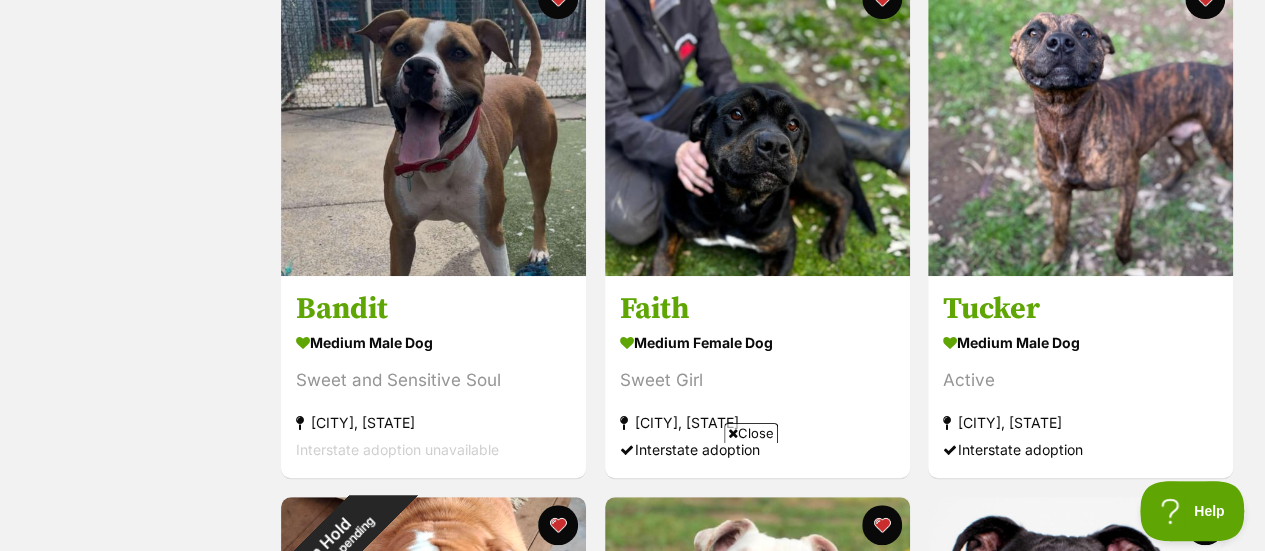scroll, scrollTop: 4080, scrollLeft: 0, axis: vertical 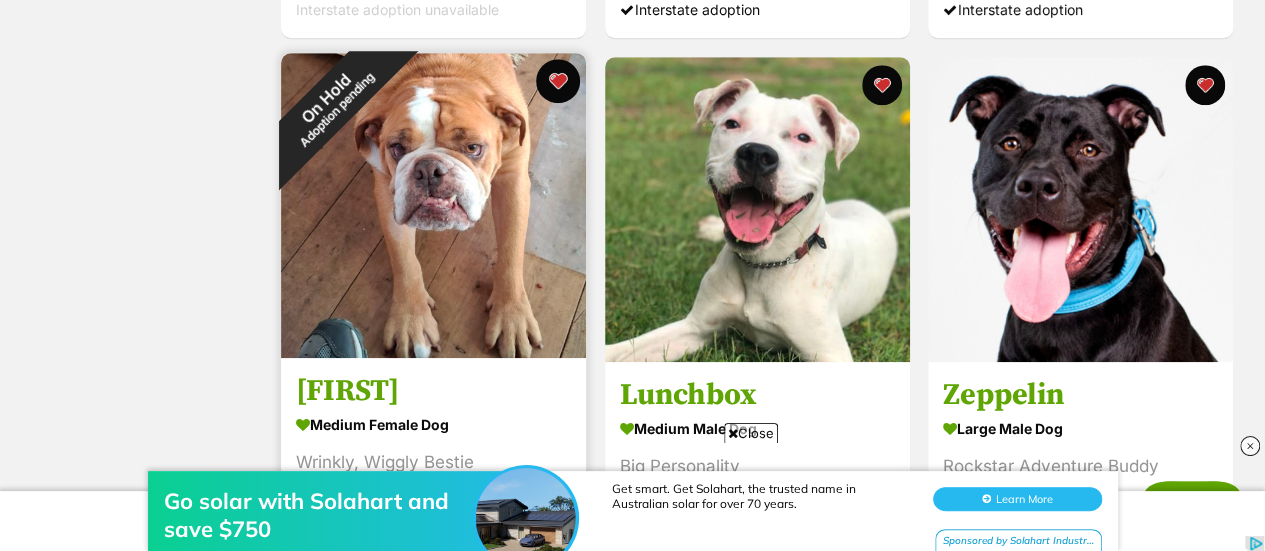 click at bounding box center [558, 81] 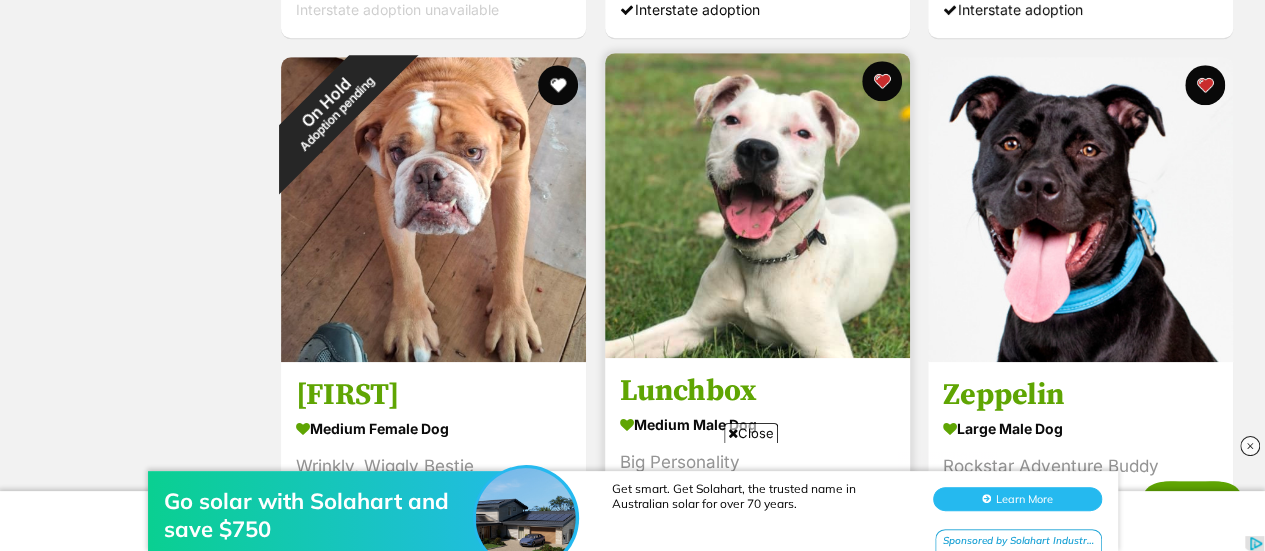 scroll, scrollTop: 4600, scrollLeft: 0, axis: vertical 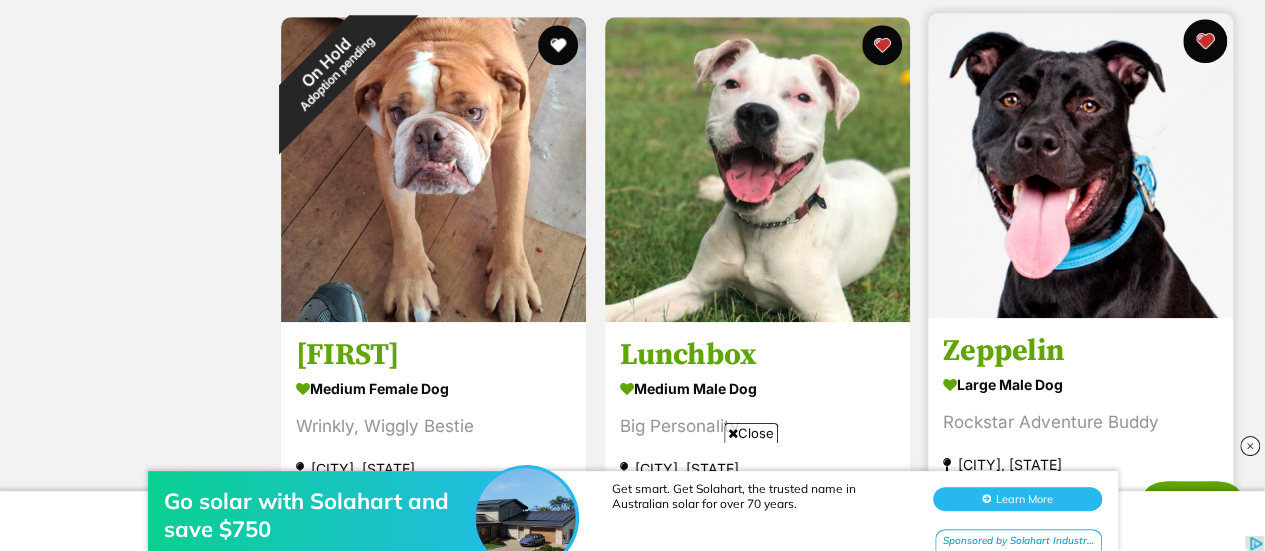 click at bounding box center (1205, 41) 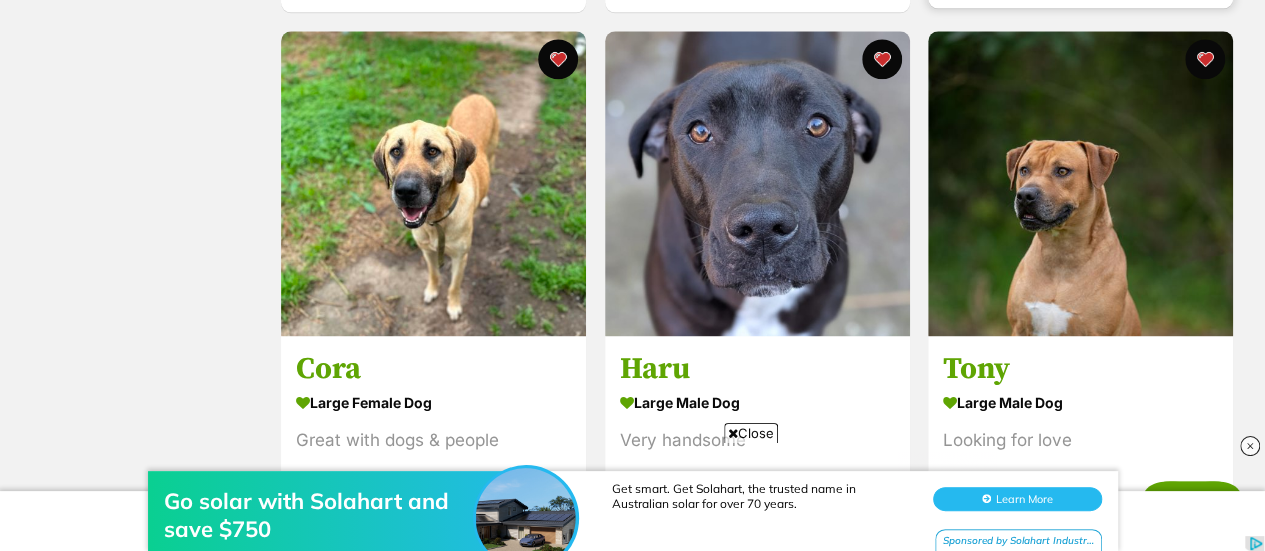 scroll, scrollTop: 5120, scrollLeft: 0, axis: vertical 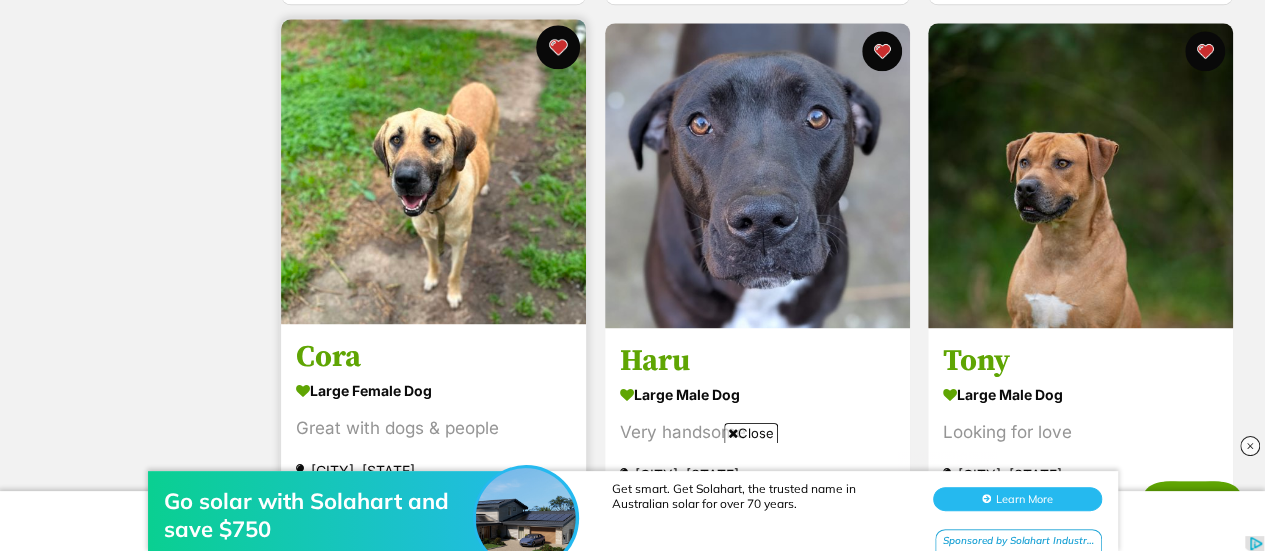 click at bounding box center [558, 47] 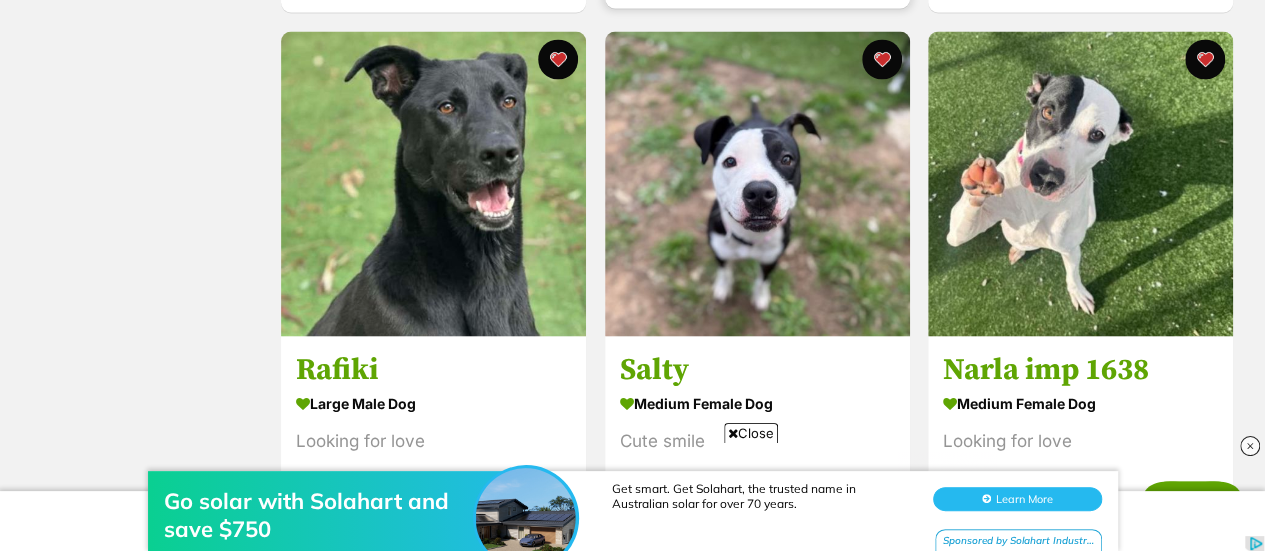 scroll, scrollTop: 5640, scrollLeft: 0, axis: vertical 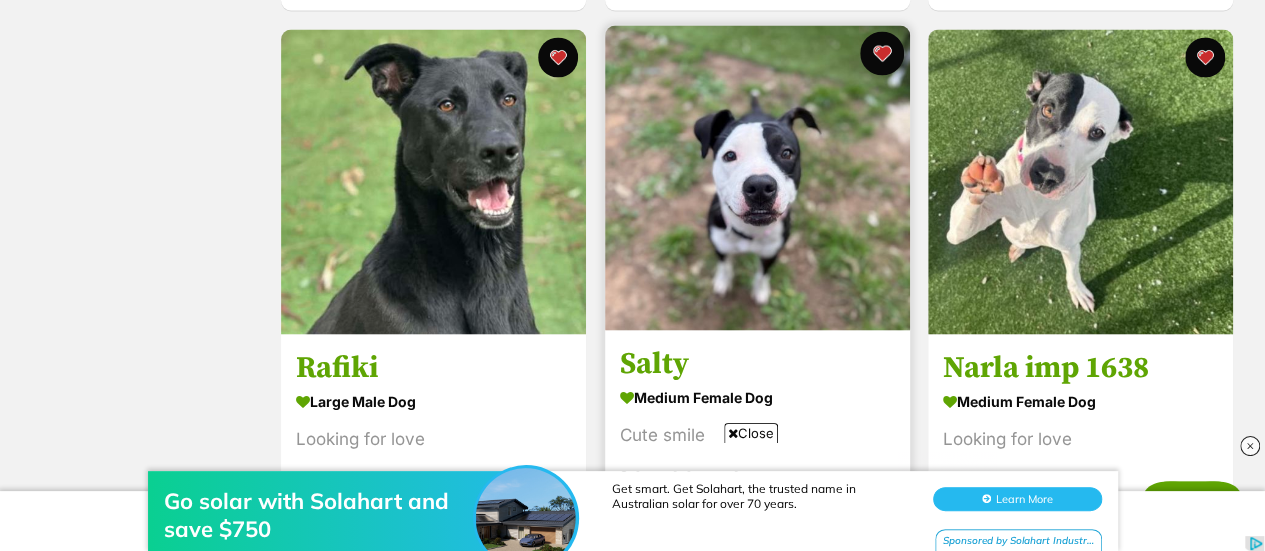 click at bounding box center (881, 53) 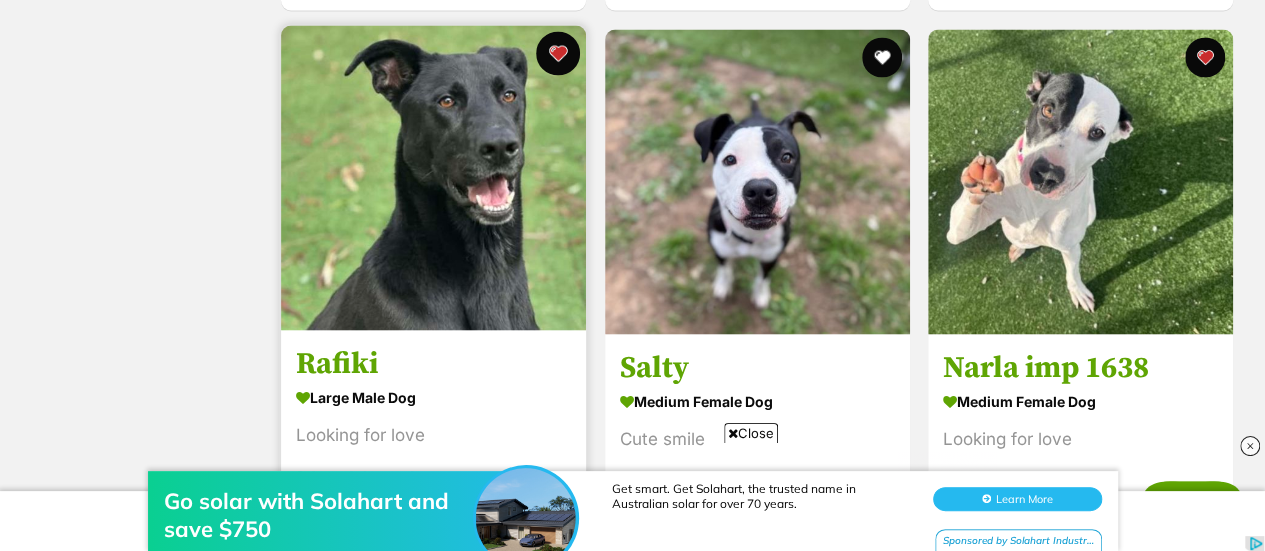 click at bounding box center [558, 53] 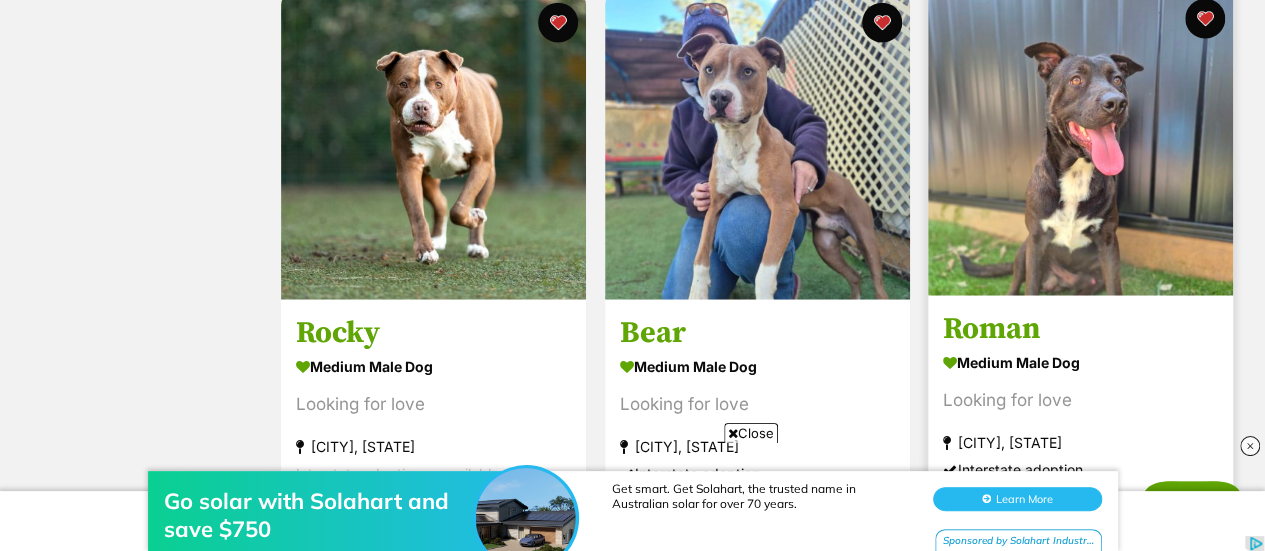scroll, scrollTop: 0, scrollLeft: 0, axis: both 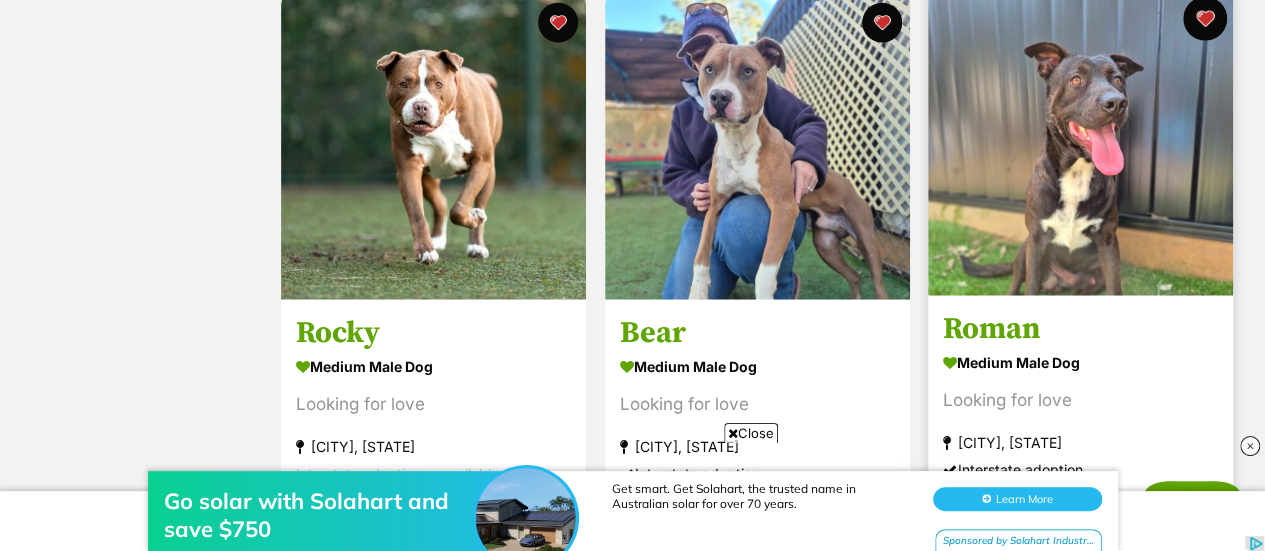 click at bounding box center (1205, 19) 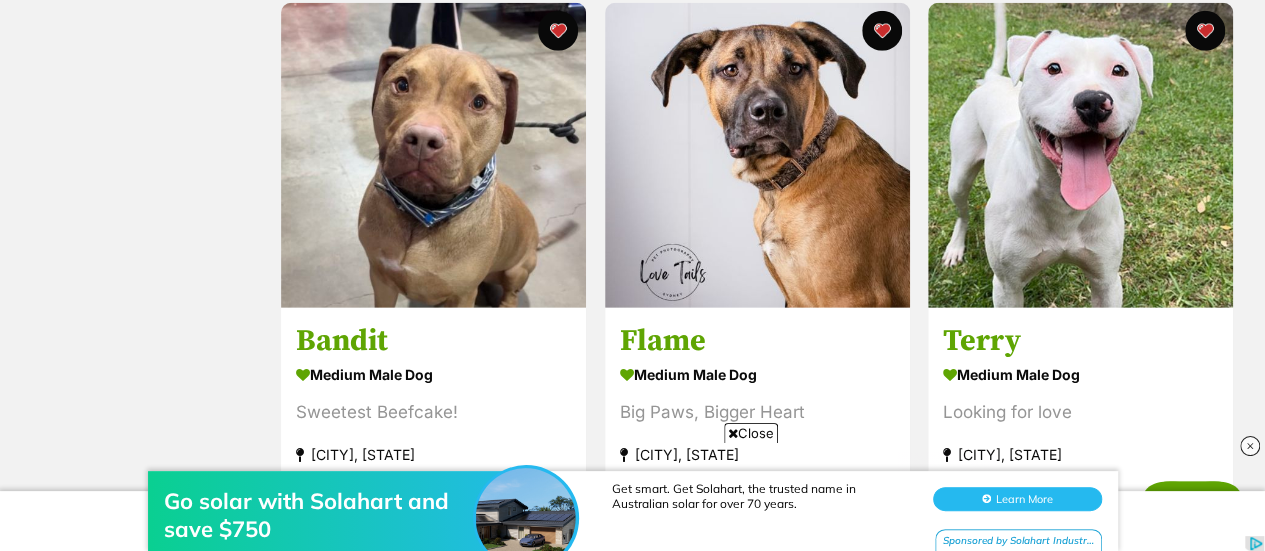 scroll, scrollTop: 6720, scrollLeft: 0, axis: vertical 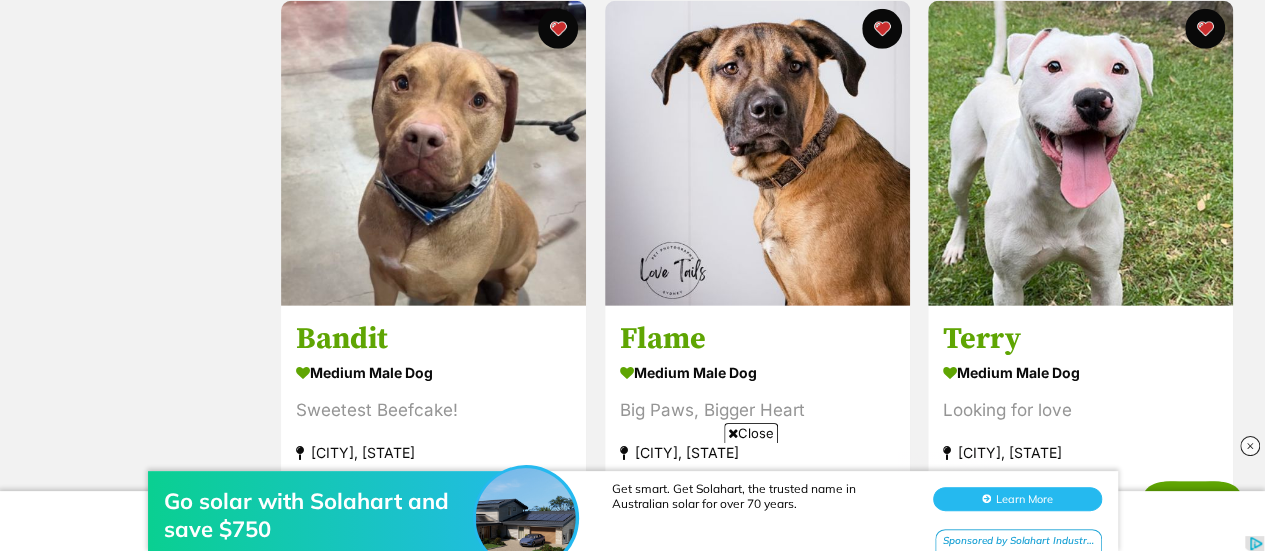 click at bounding box center (1205, 29) 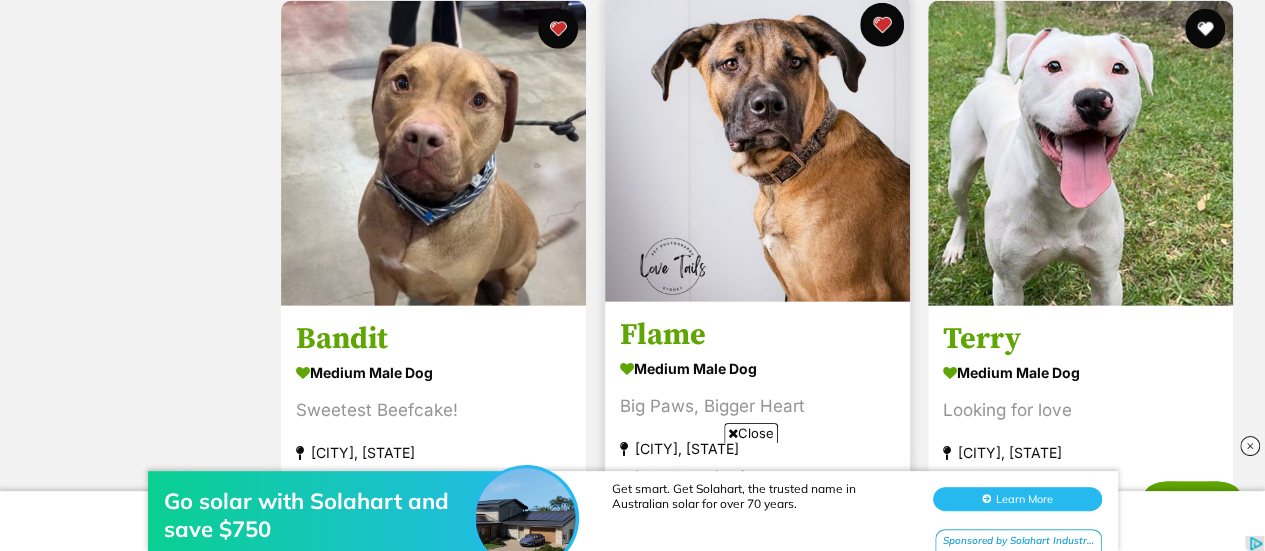 click at bounding box center (881, 25) 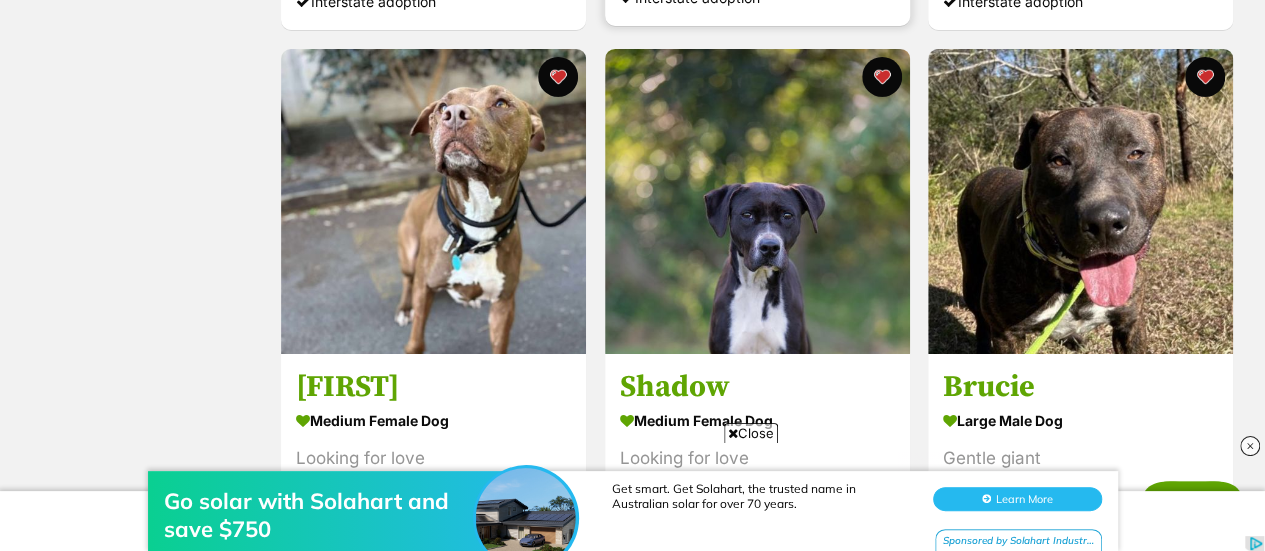 scroll, scrollTop: 7200, scrollLeft: 0, axis: vertical 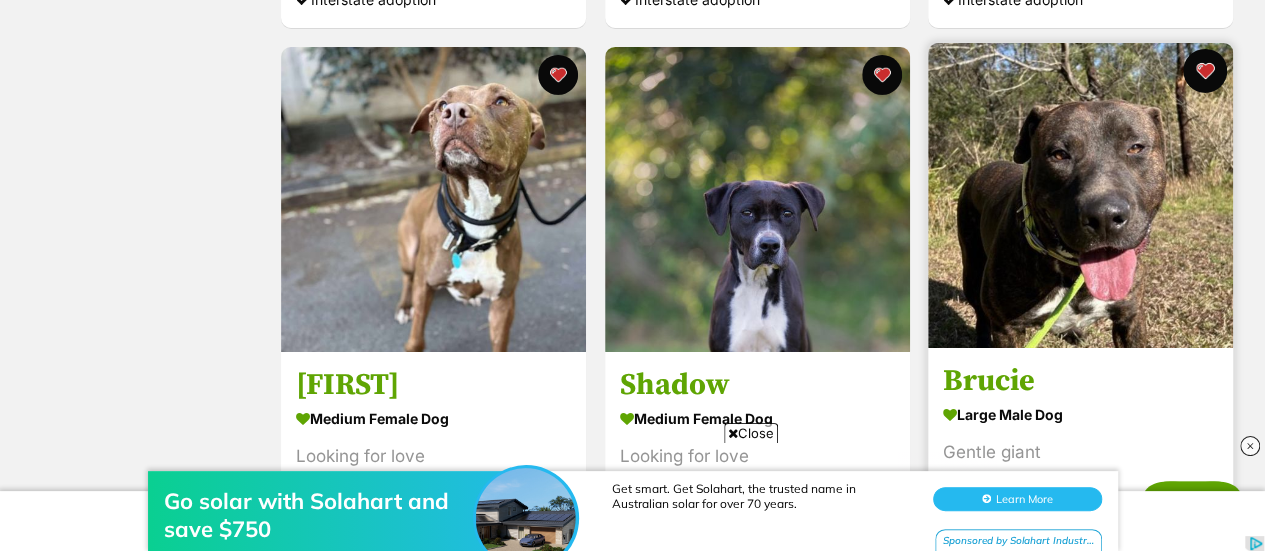 click at bounding box center [1205, 71] 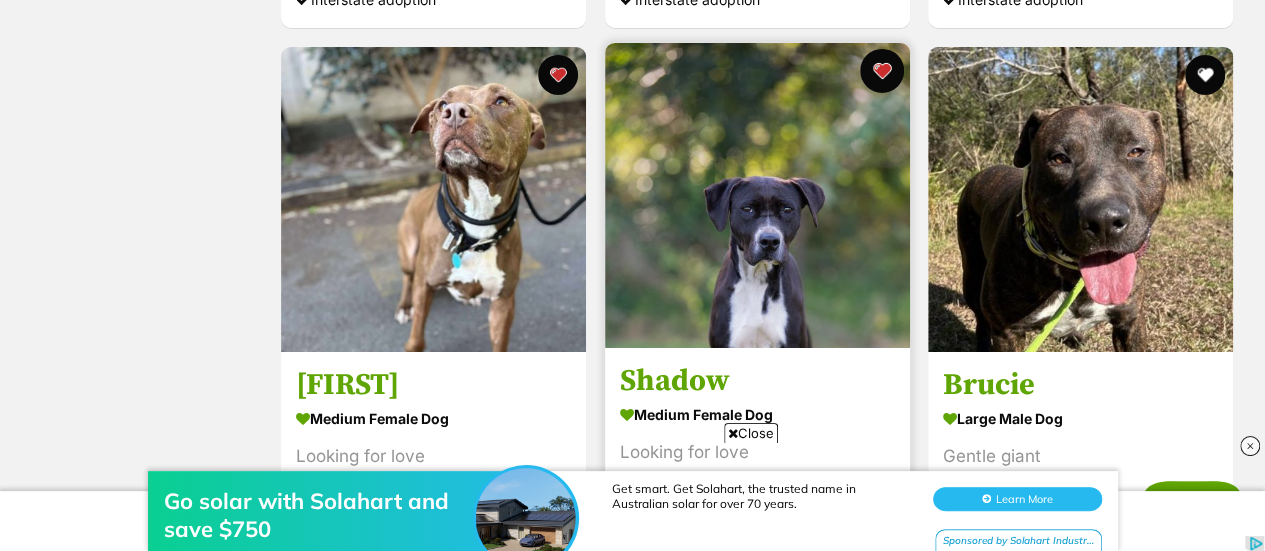 click at bounding box center [881, 71] 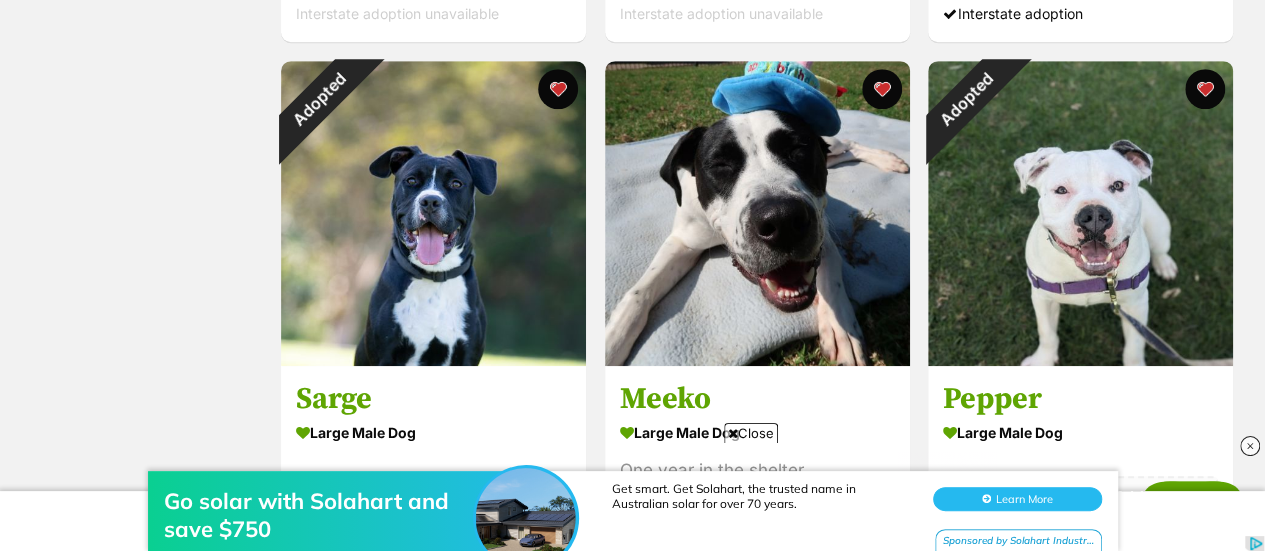 scroll, scrollTop: 8240, scrollLeft: 0, axis: vertical 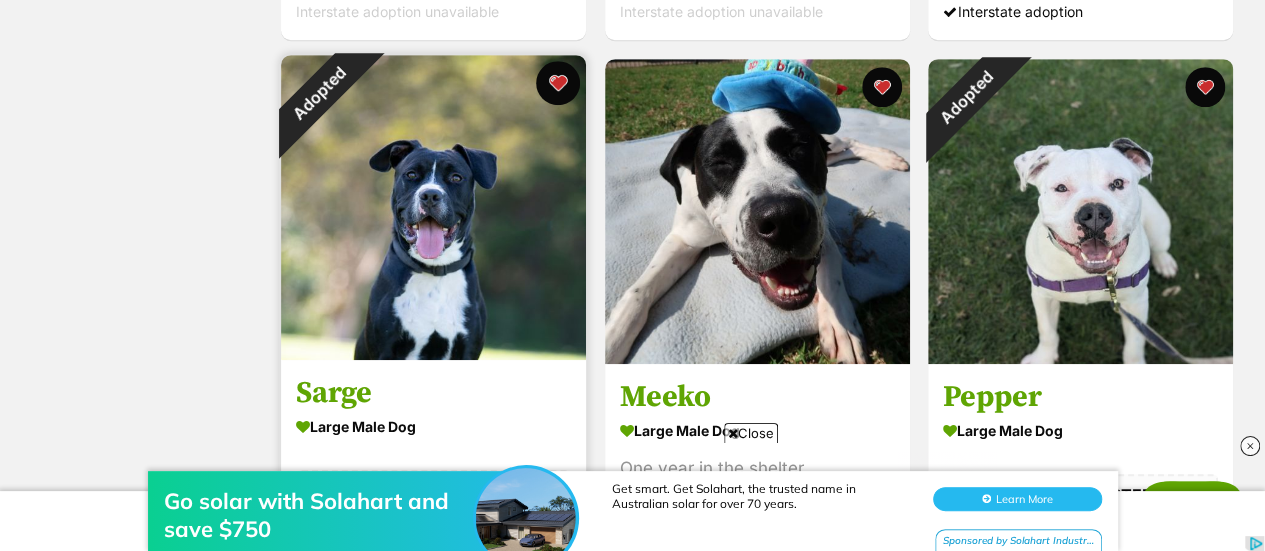 click at bounding box center [558, 83] 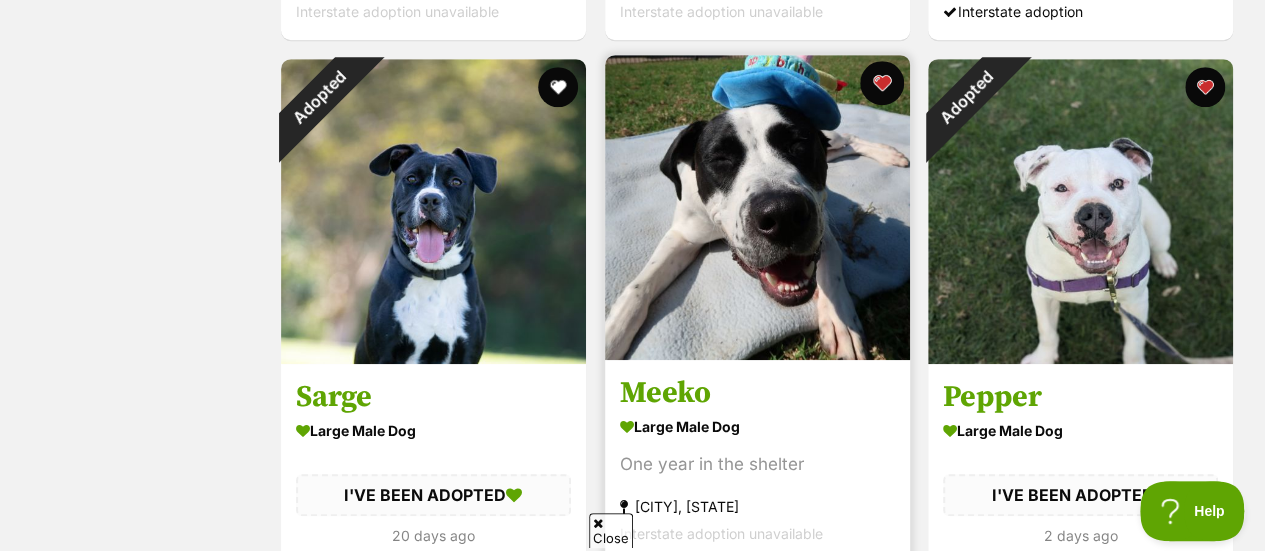click at bounding box center (881, 83) 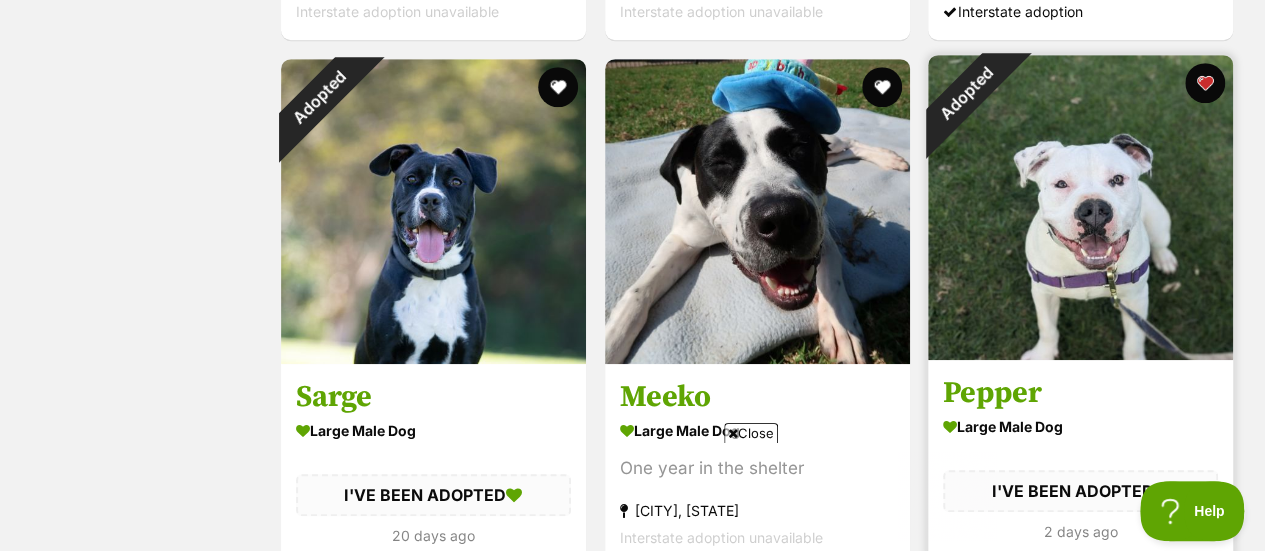 scroll, scrollTop: 0, scrollLeft: 0, axis: both 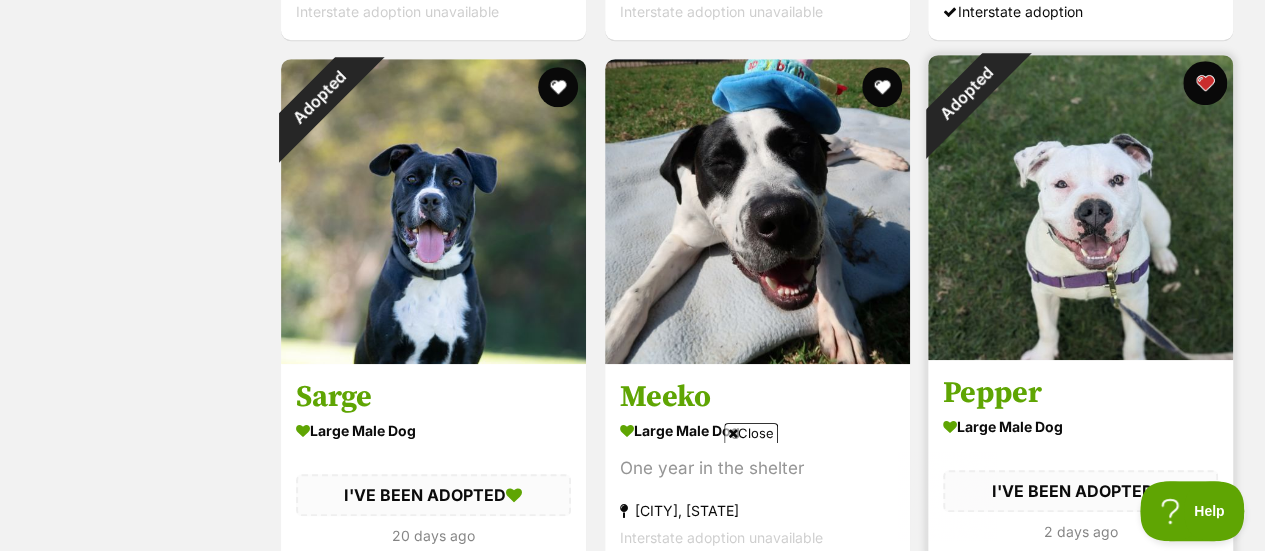 click at bounding box center (1205, 83) 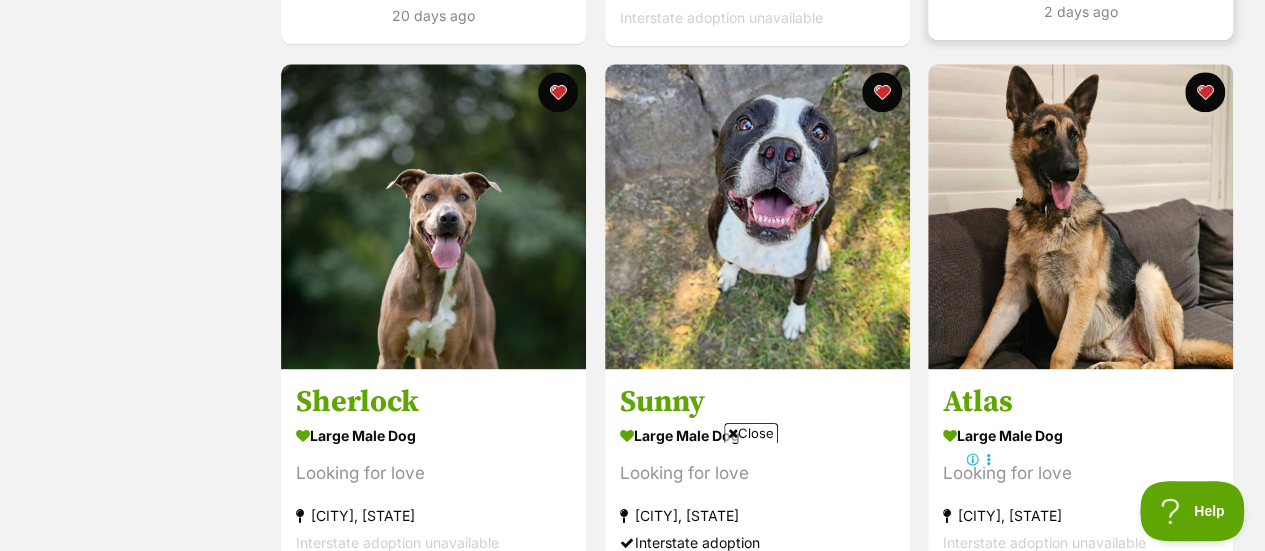 scroll, scrollTop: 8800, scrollLeft: 0, axis: vertical 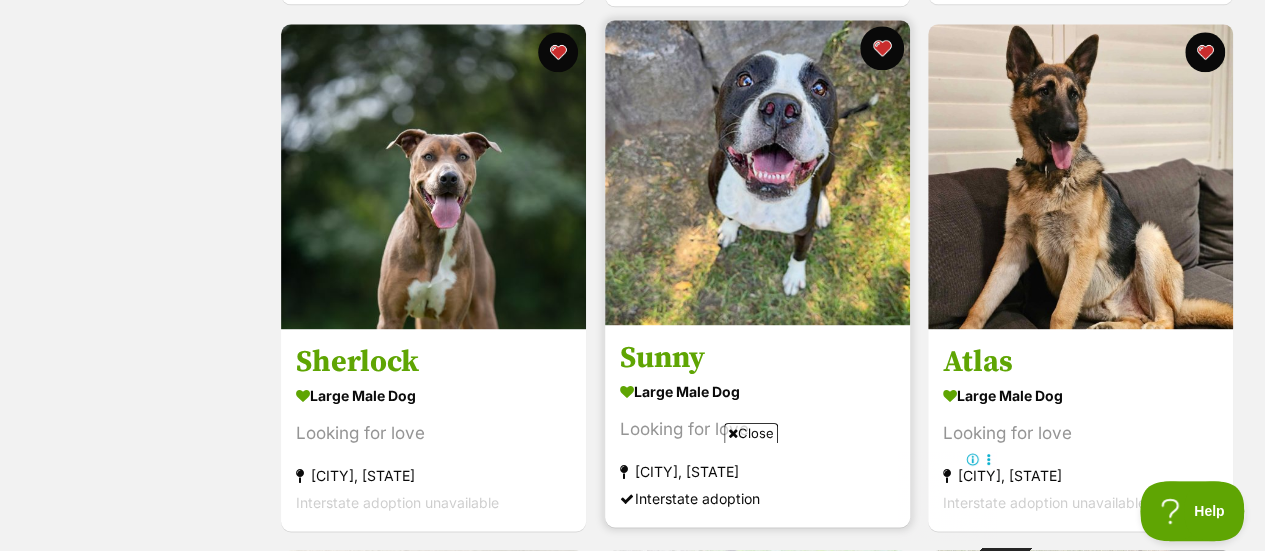 click at bounding box center [881, 48] 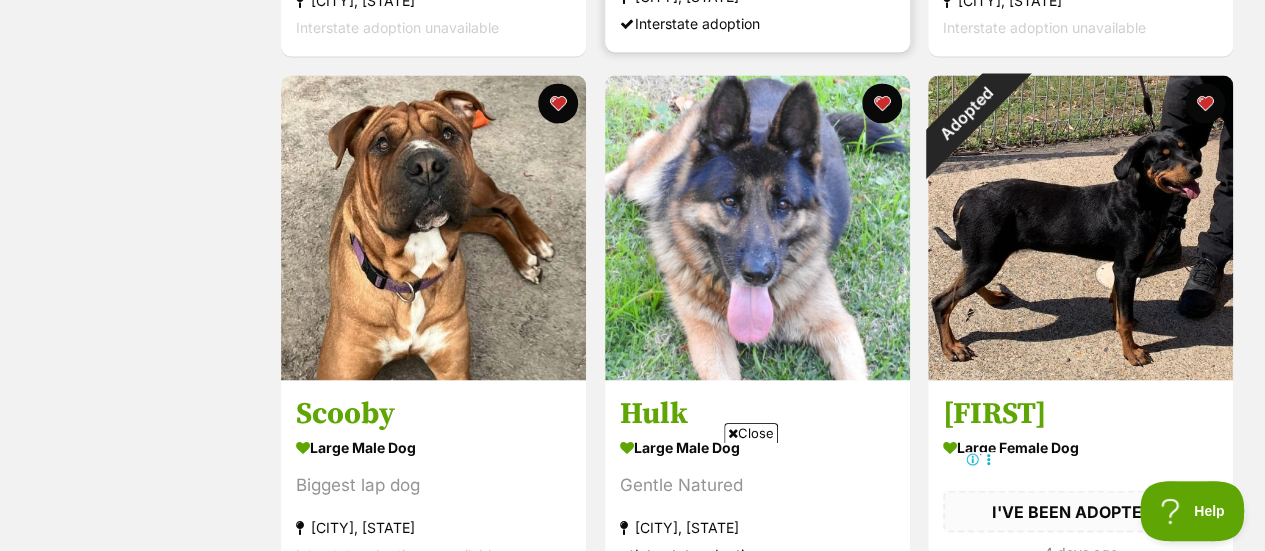 scroll, scrollTop: 9280, scrollLeft: 0, axis: vertical 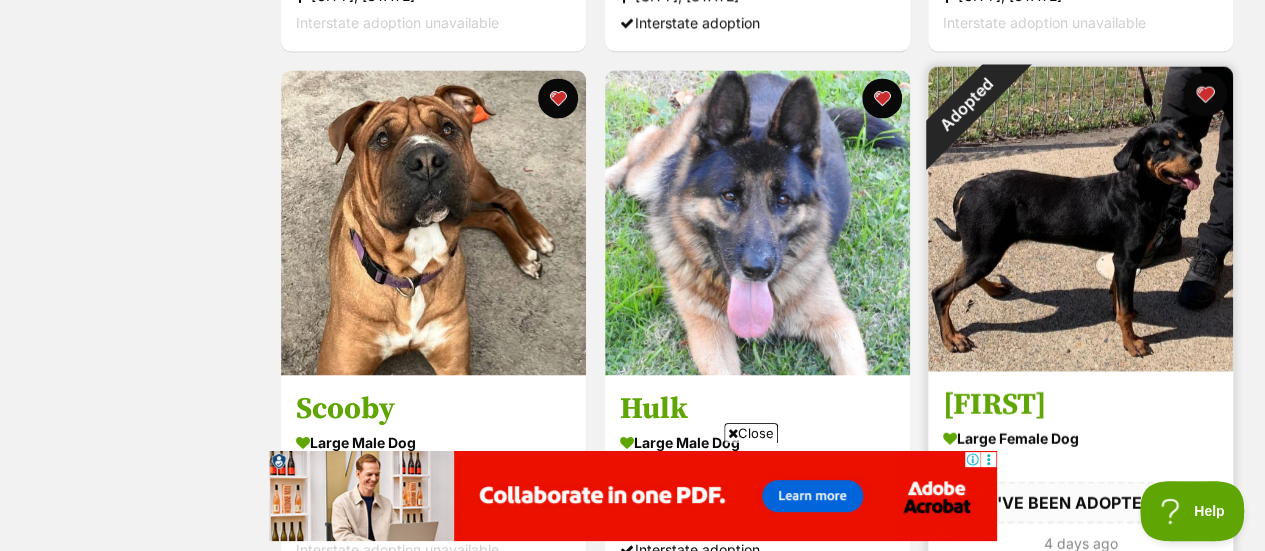click at bounding box center (1205, 94) 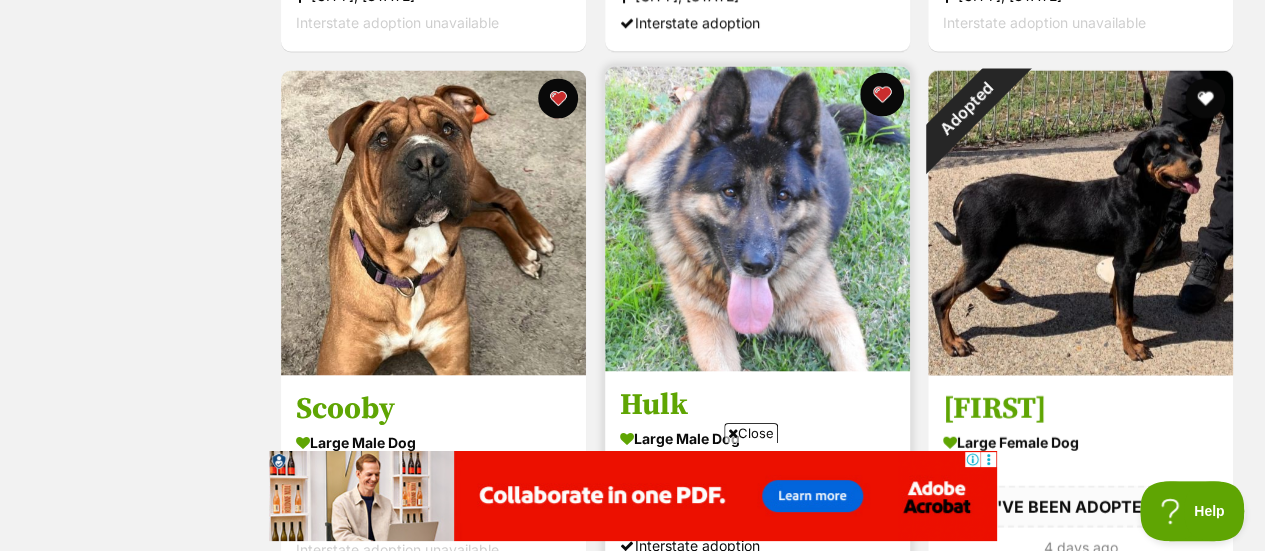 click at bounding box center (881, 94) 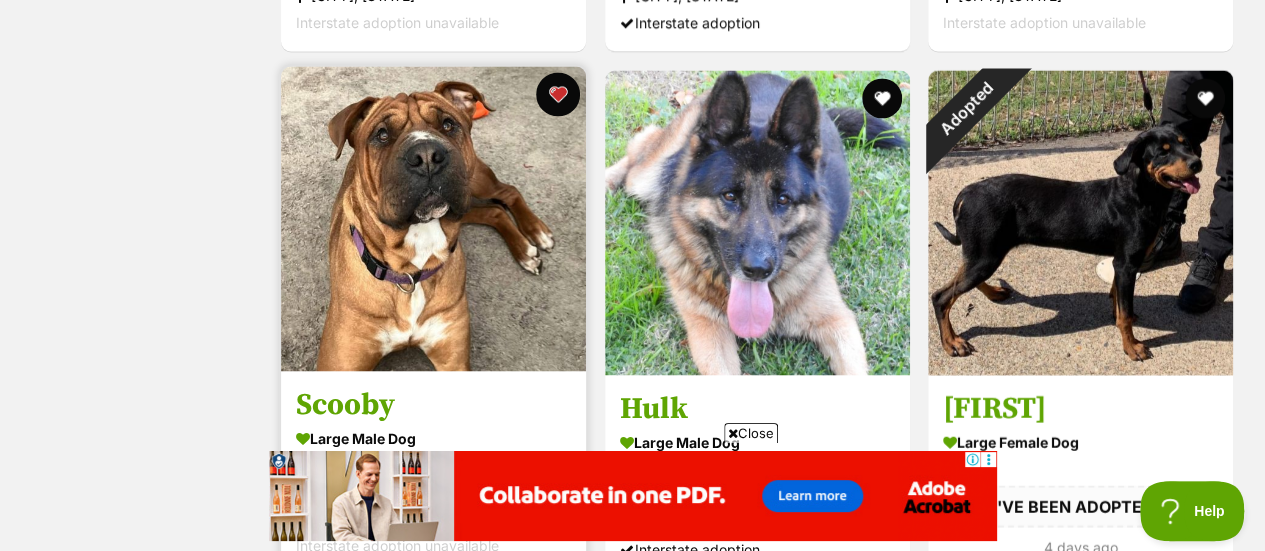 click at bounding box center [558, 94] 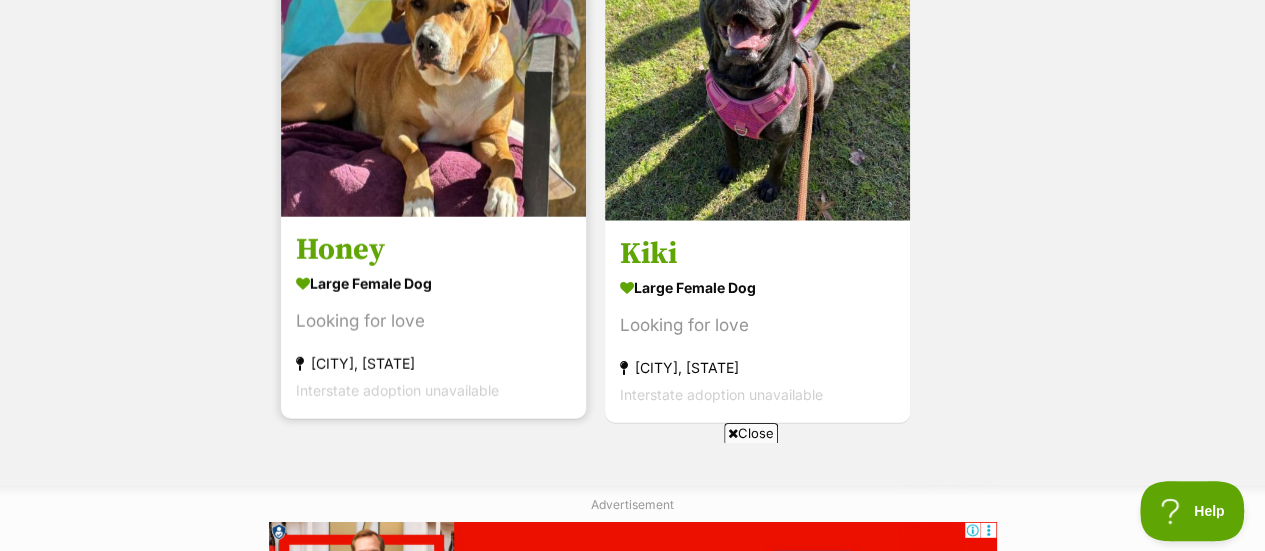 scroll, scrollTop: 9920, scrollLeft: 0, axis: vertical 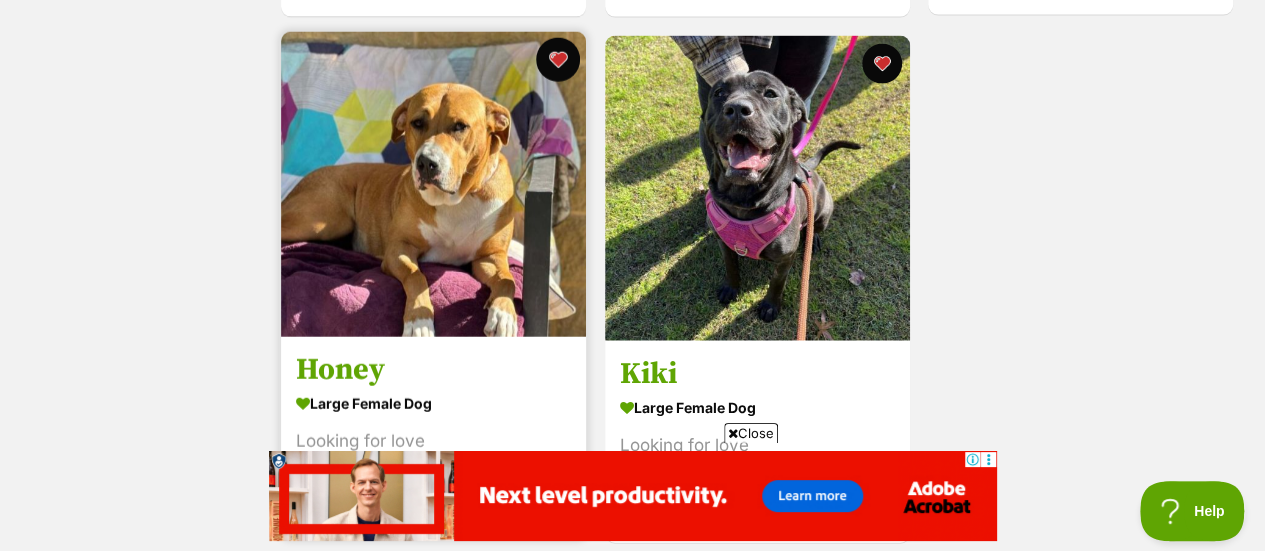 click at bounding box center [558, 60] 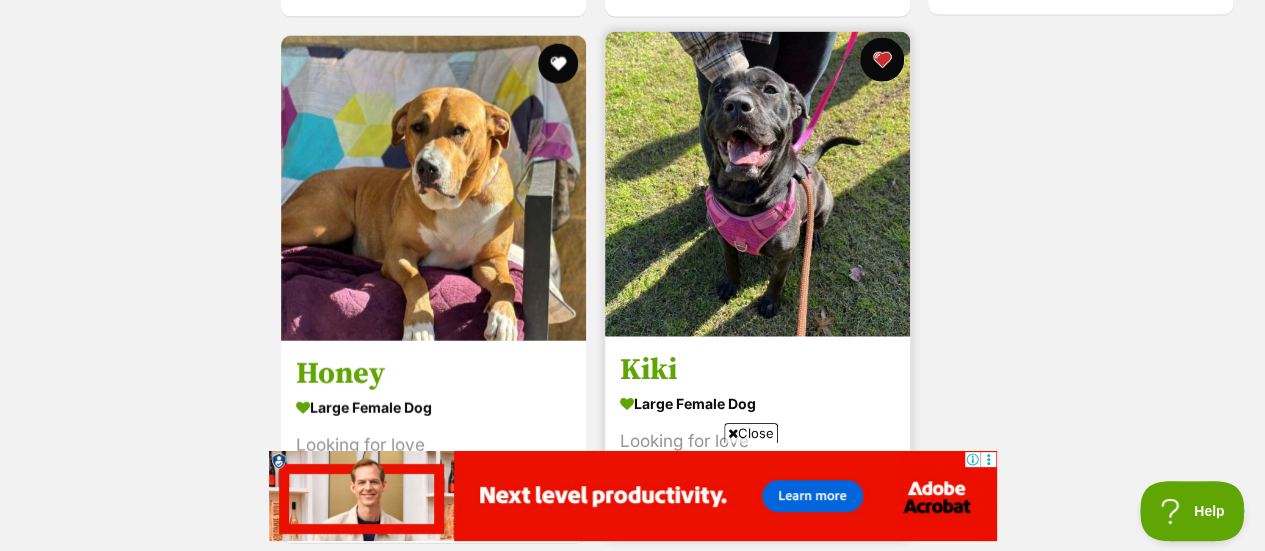 click at bounding box center (881, 60) 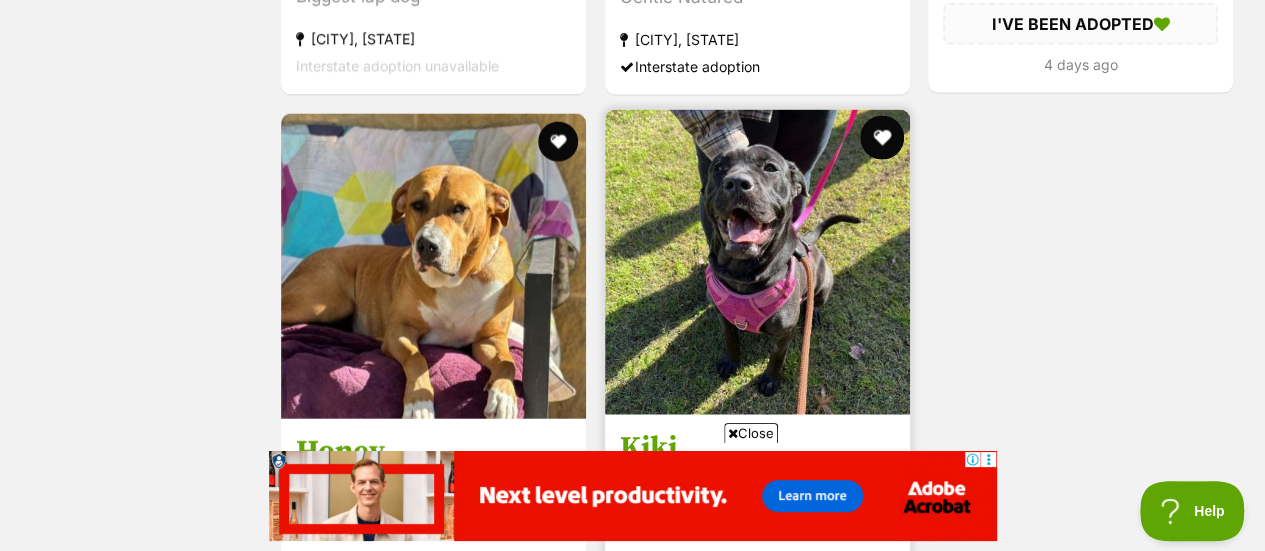 scroll, scrollTop: 9760, scrollLeft: 0, axis: vertical 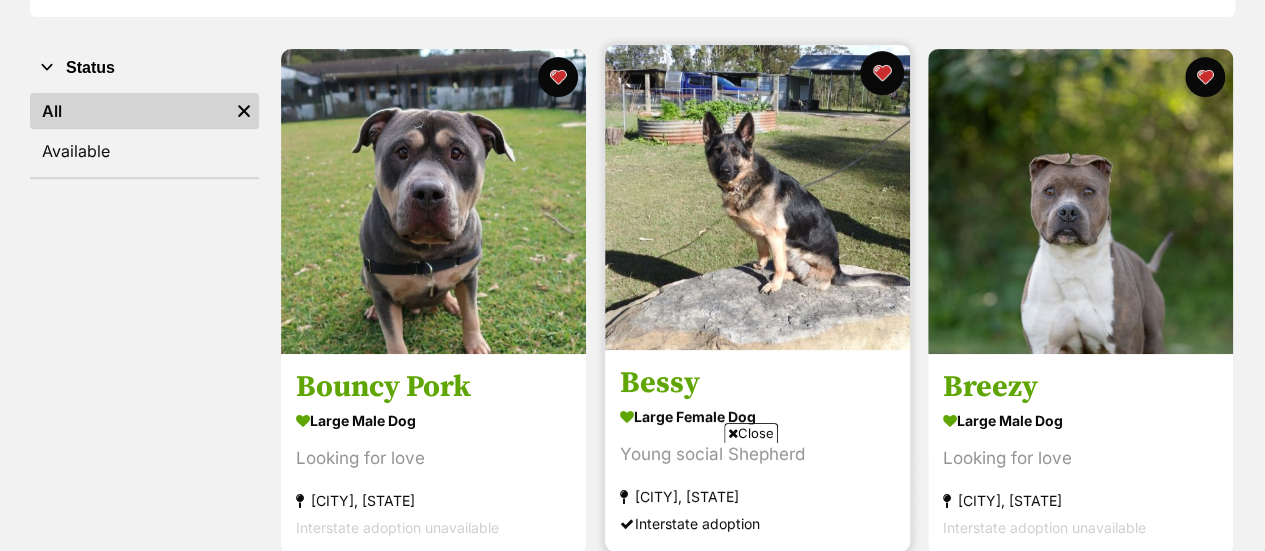click at bounding box center (881, 73) 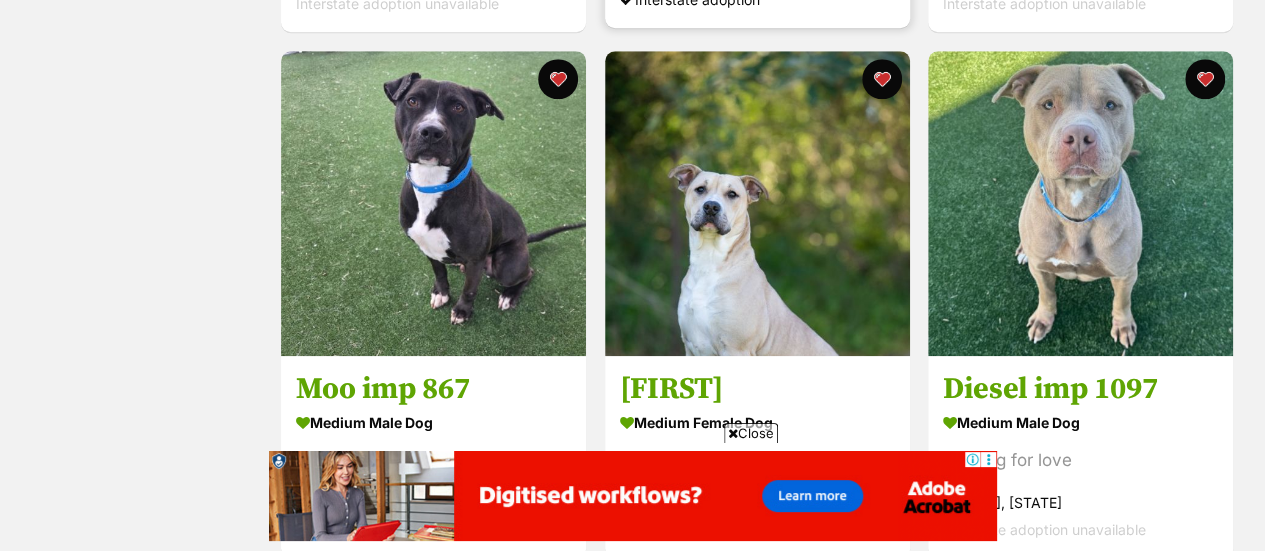 scroll, scrollTop: 880, scrollLeft: 0, axis: vertical 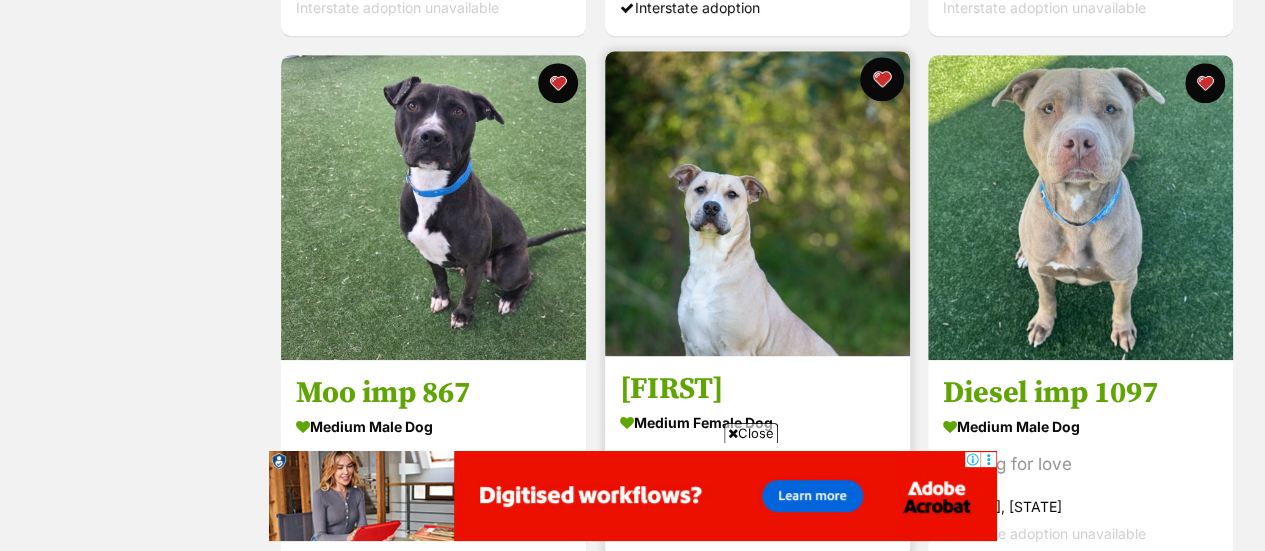 click at bounding box center (881, 79) 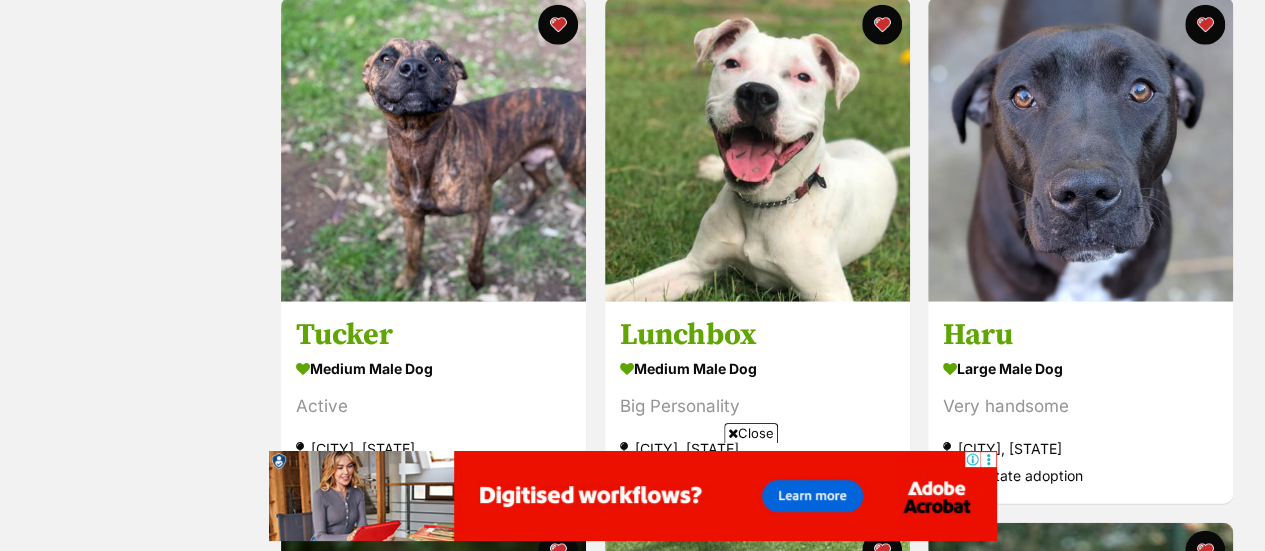 scroll, scrollTop: 2520, scrollLeft: 0, axis: vertical 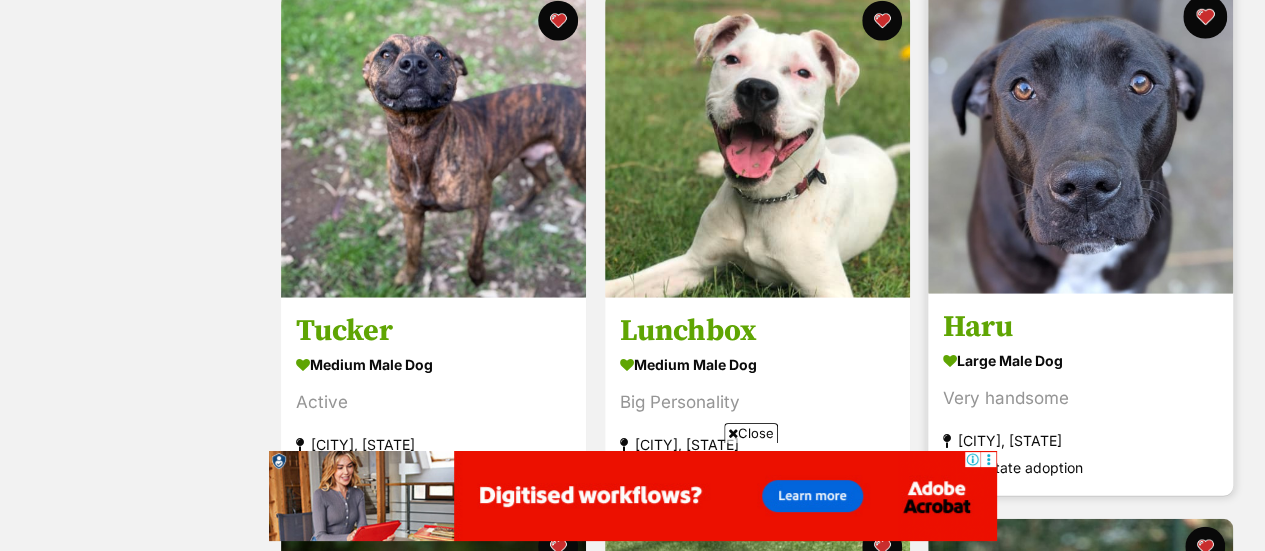 click at bounding box center [1205, 17] 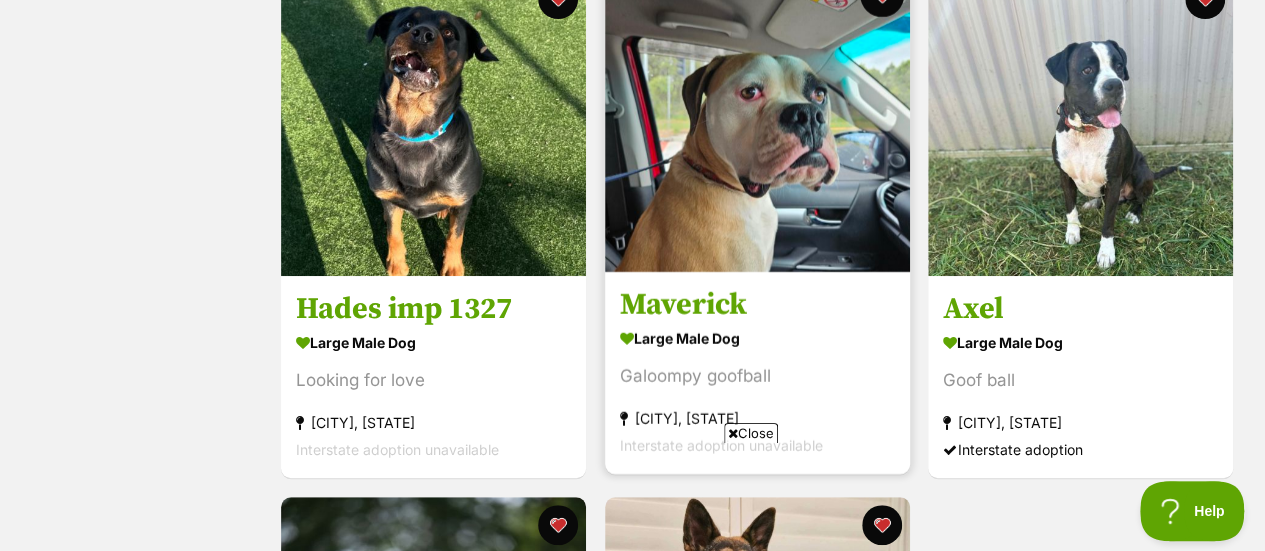 scroll, scrollTop: 4080, scrollLeft: 0, axis: vertical 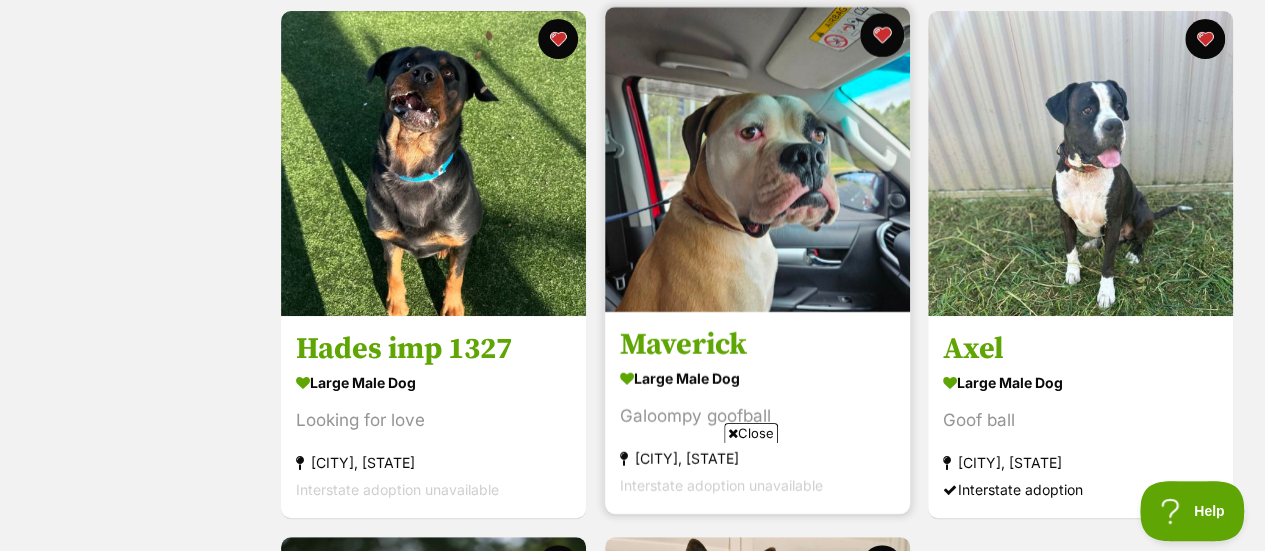 click at bounding box center (881, 35) 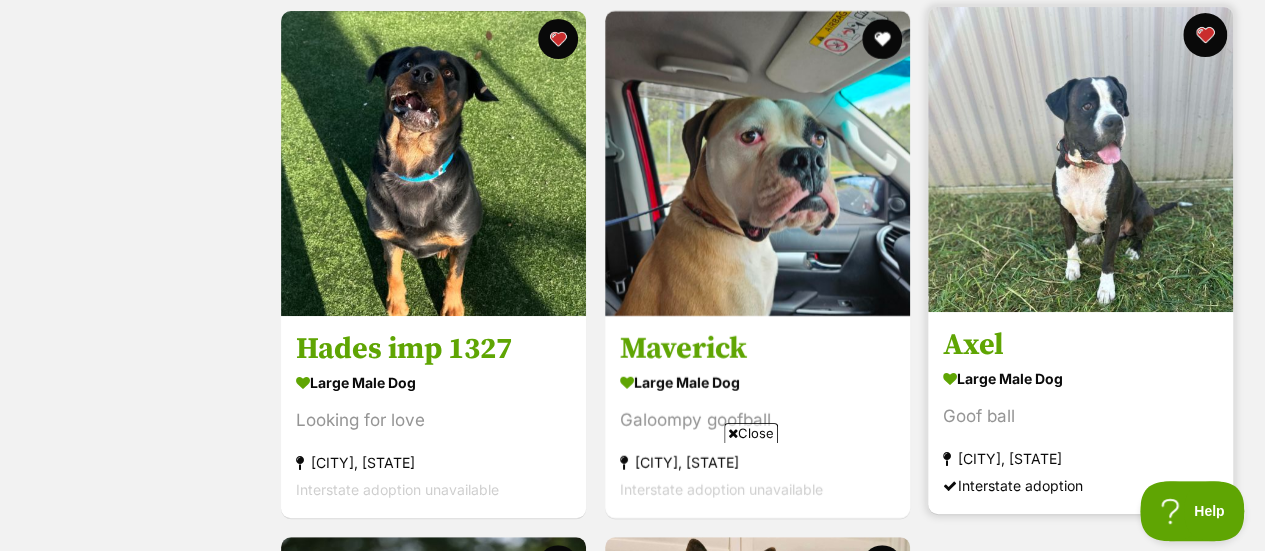 click at bounding box center [1205, 35] 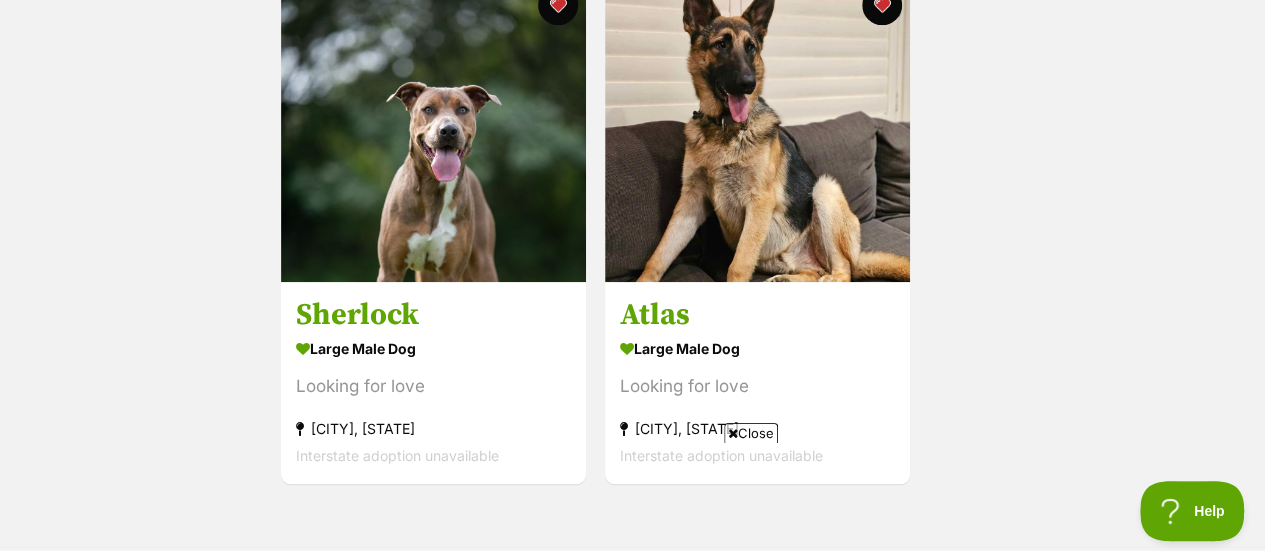 scroll, scrollTop: 4600, scrollLeft: 0, axis: vertical 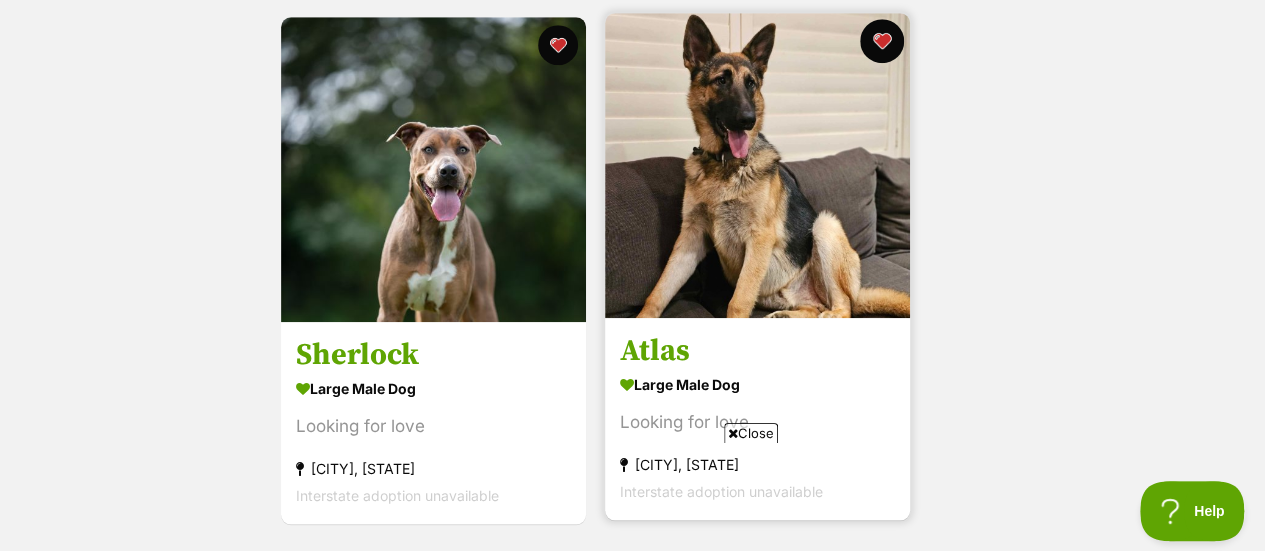 click at bounding box center (881, 41) 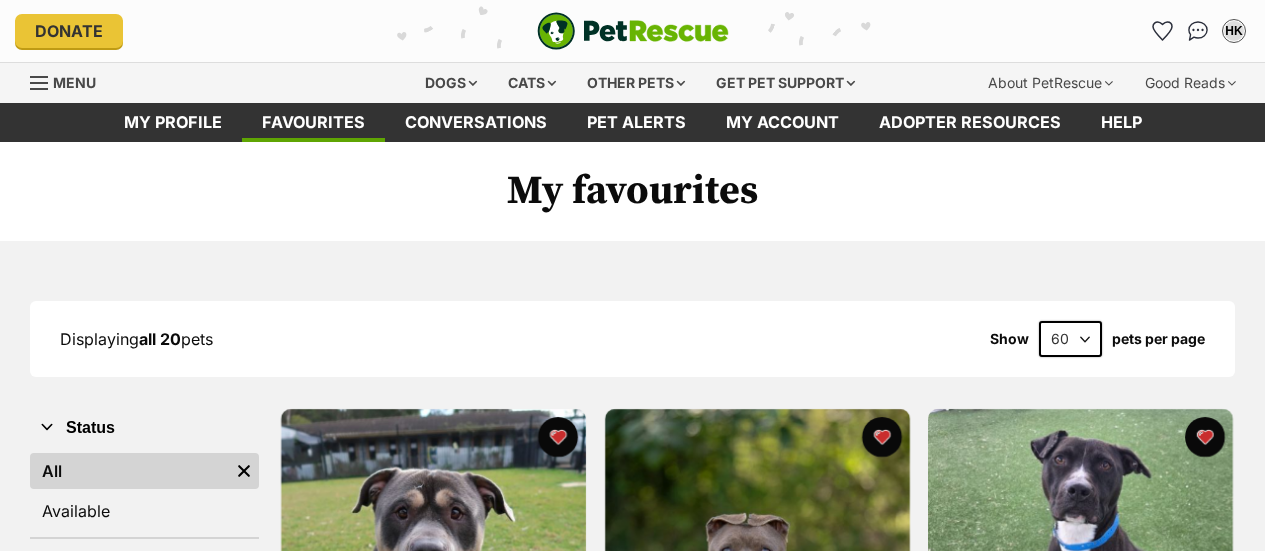 scroll, scrollTop: 0, scrollLeft: 0, axis: both 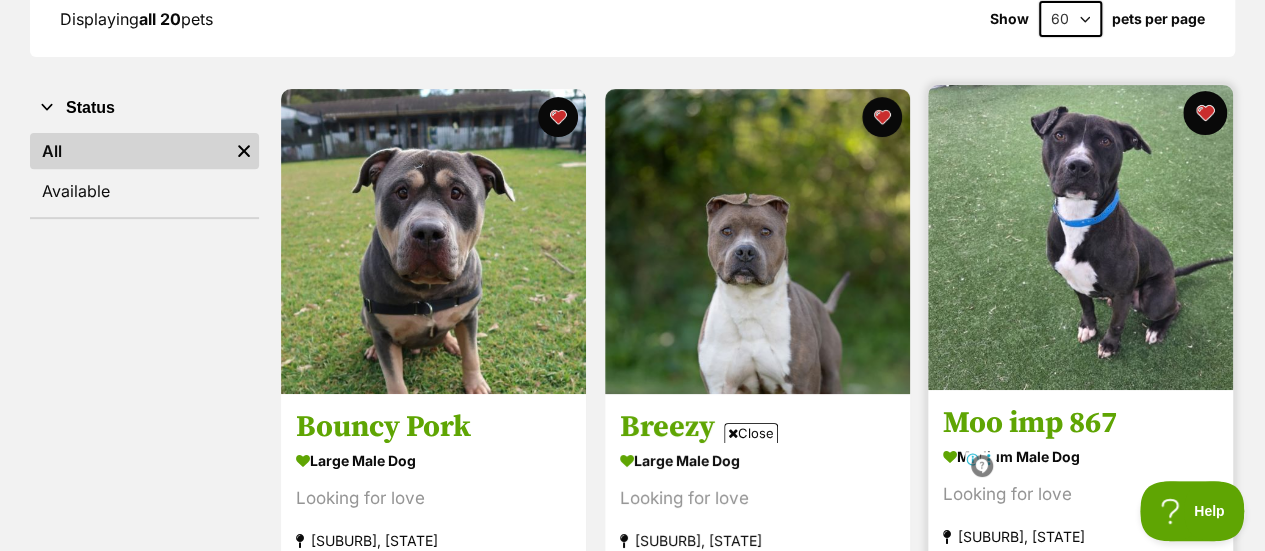 click at bounding box center (1205, 113) 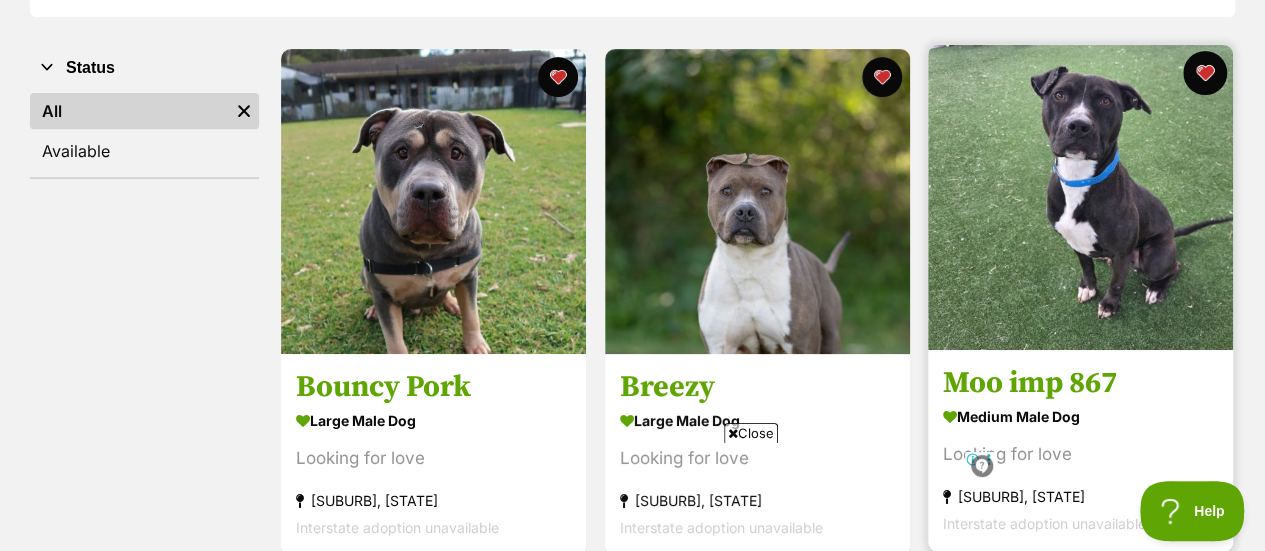 click at bounding box center [1205, 73] 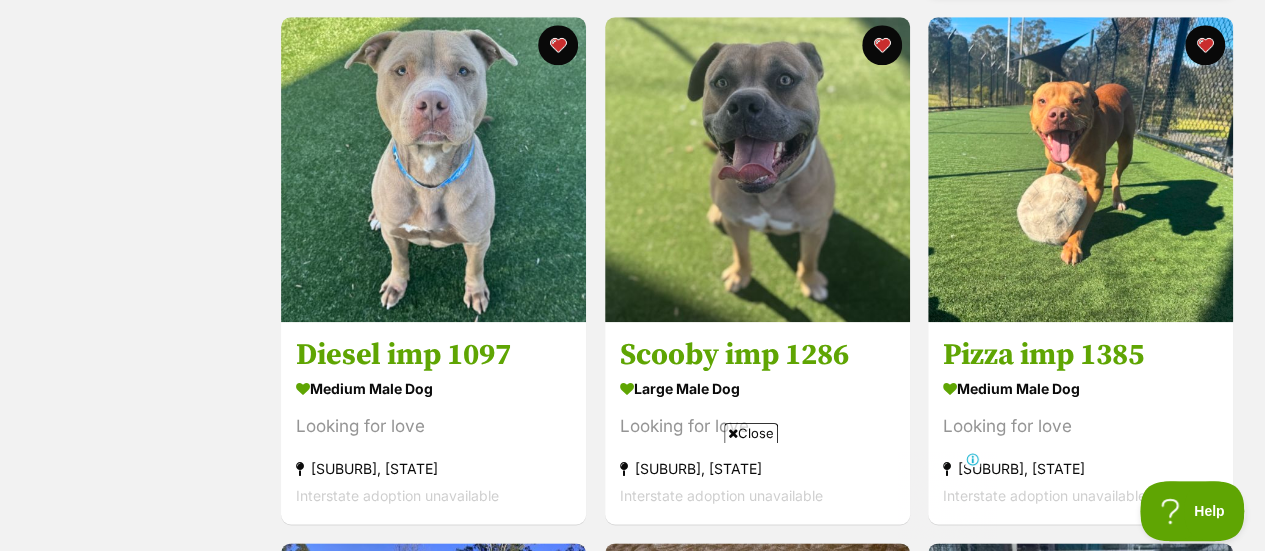 scroll, scrollTop: 920, scrollLeft: 0, axis: vertical 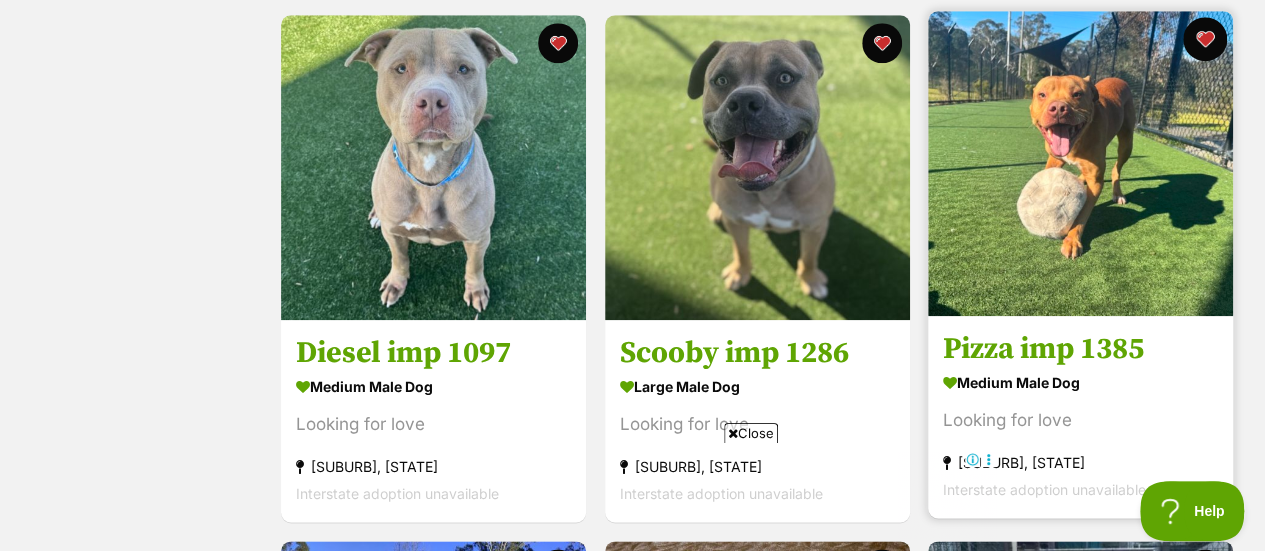 click at bounding box center (1205, 39) 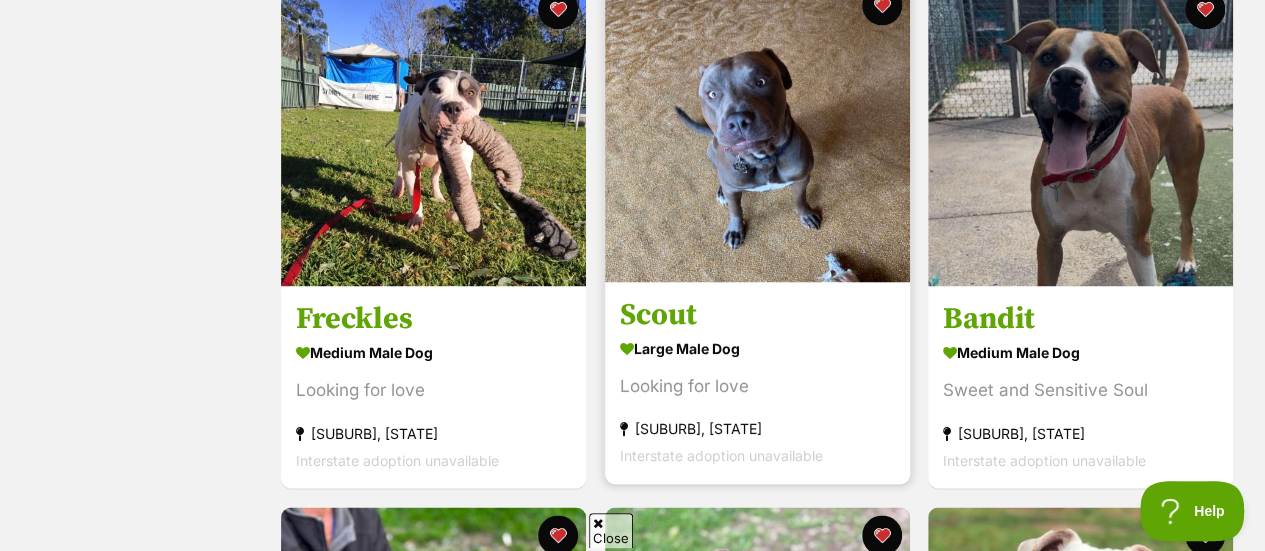 scroll, scrollTop: 0, scrollLeft: 0, axis: both 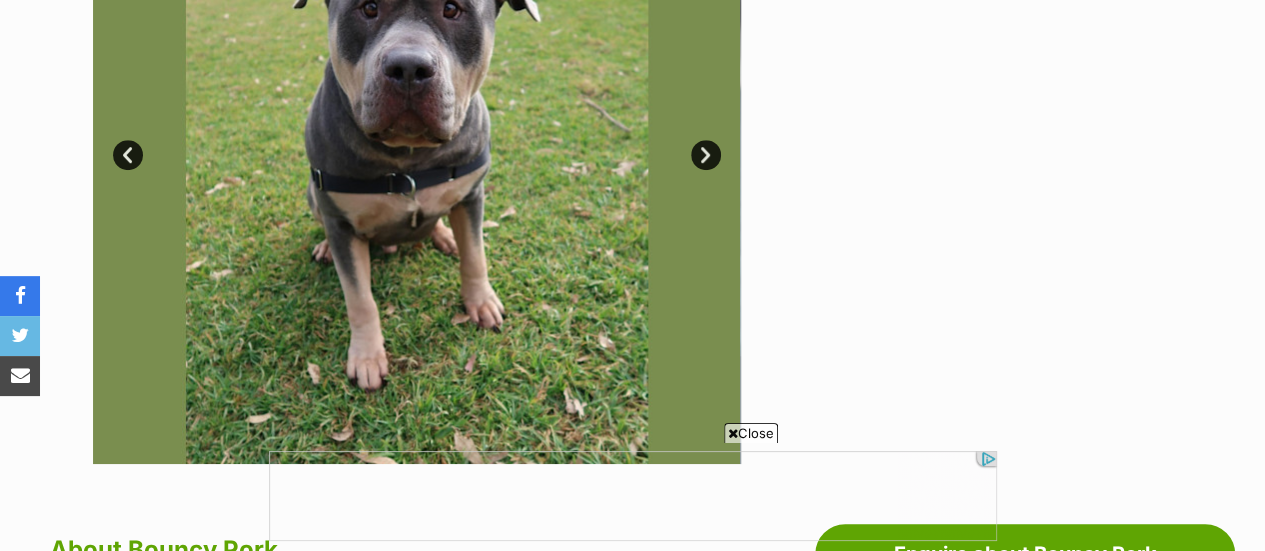 click on "Next" at bounding box center [706, 155] 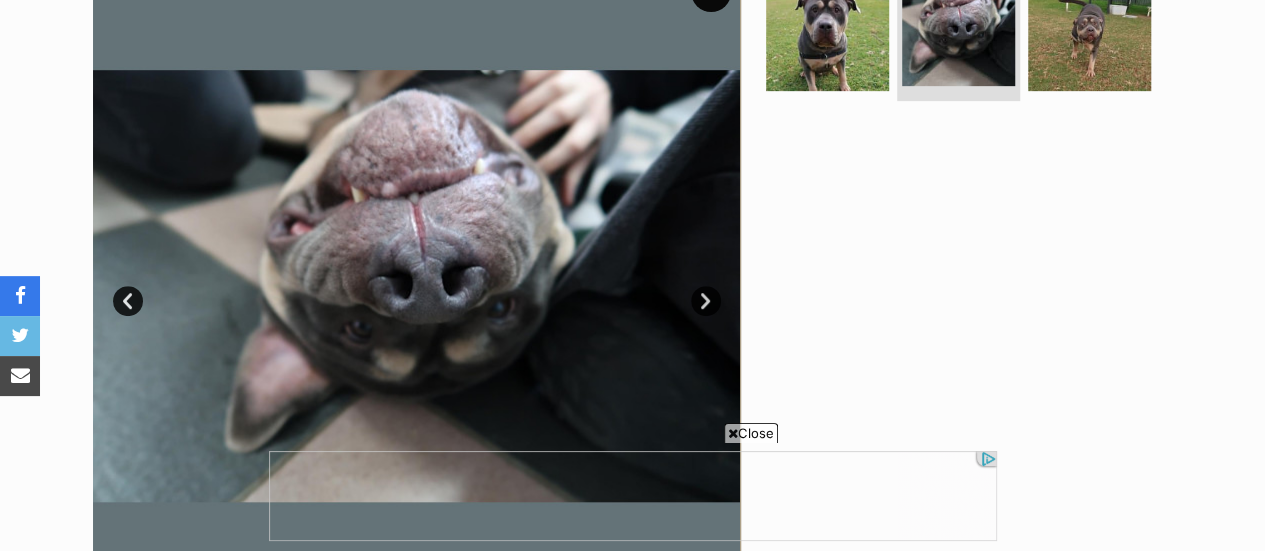 scroll, scrollTop: 440, scrollLeft: 0, axis: vertical 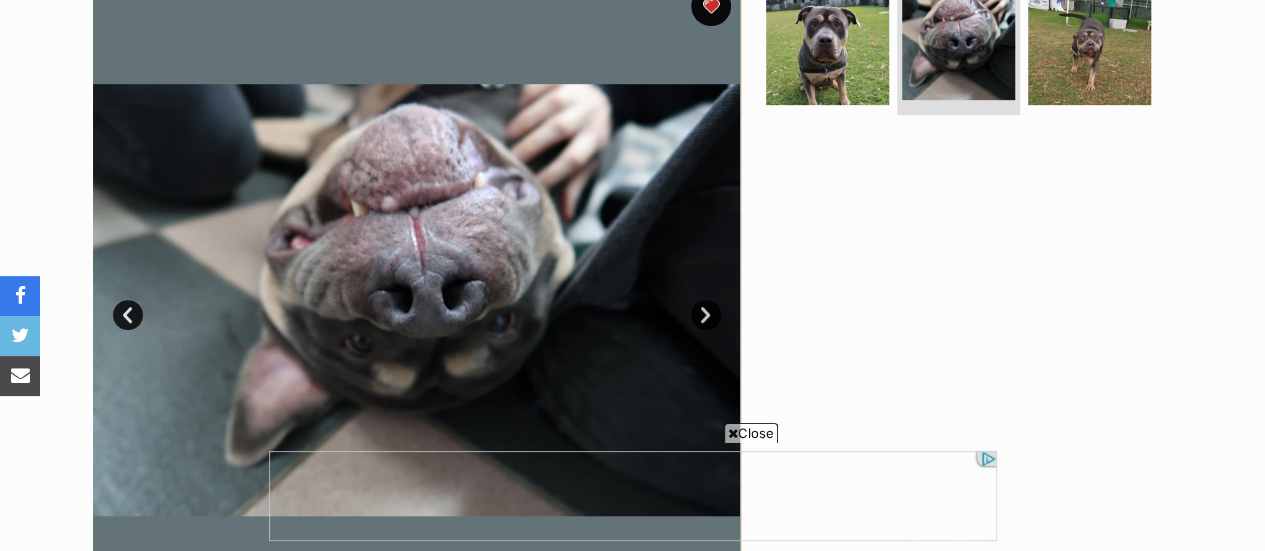 click on "Next" at bounding box center (706, 315) 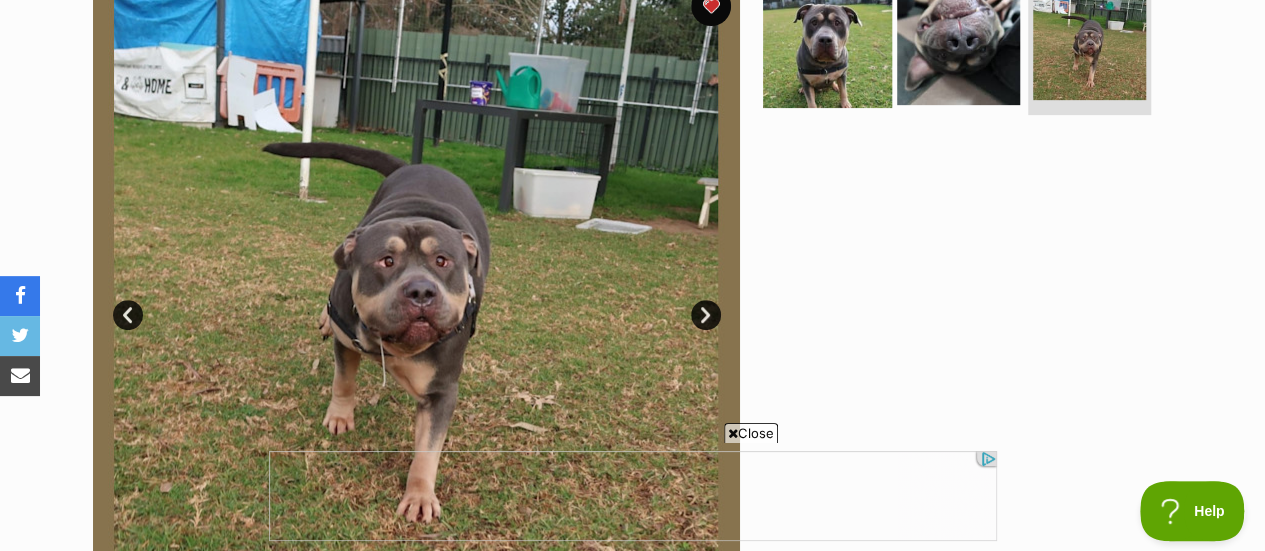 scroll, scrollTop: 0, scrollLeft: 0, axis: both 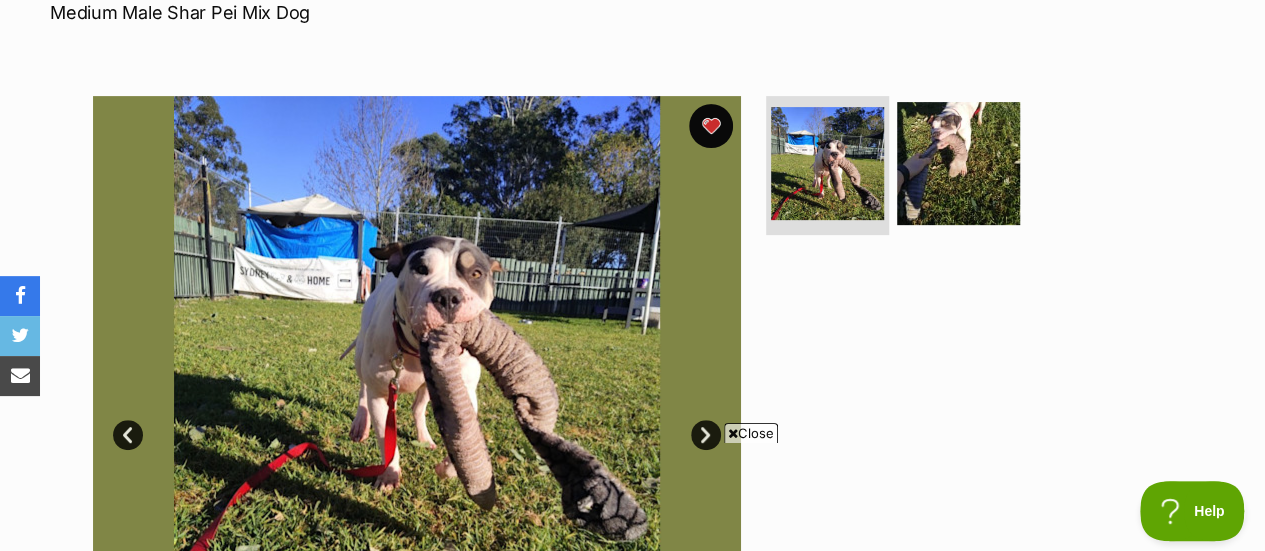 click at bounding box center (711, 126) 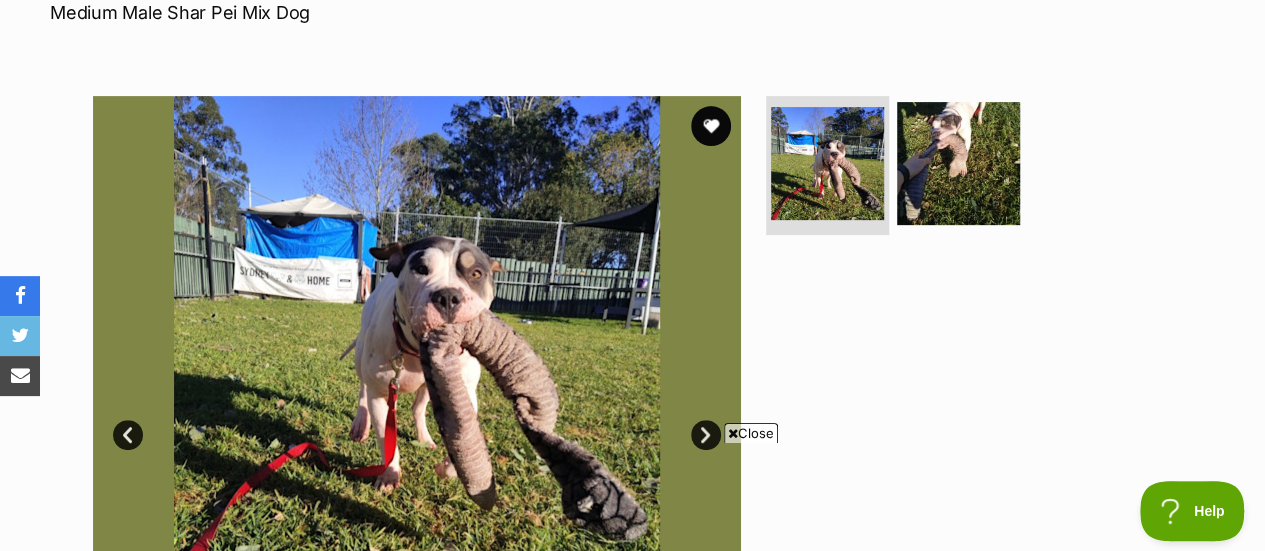 scroll, scrollTop: 0, scrollLeft: 0, axis: both 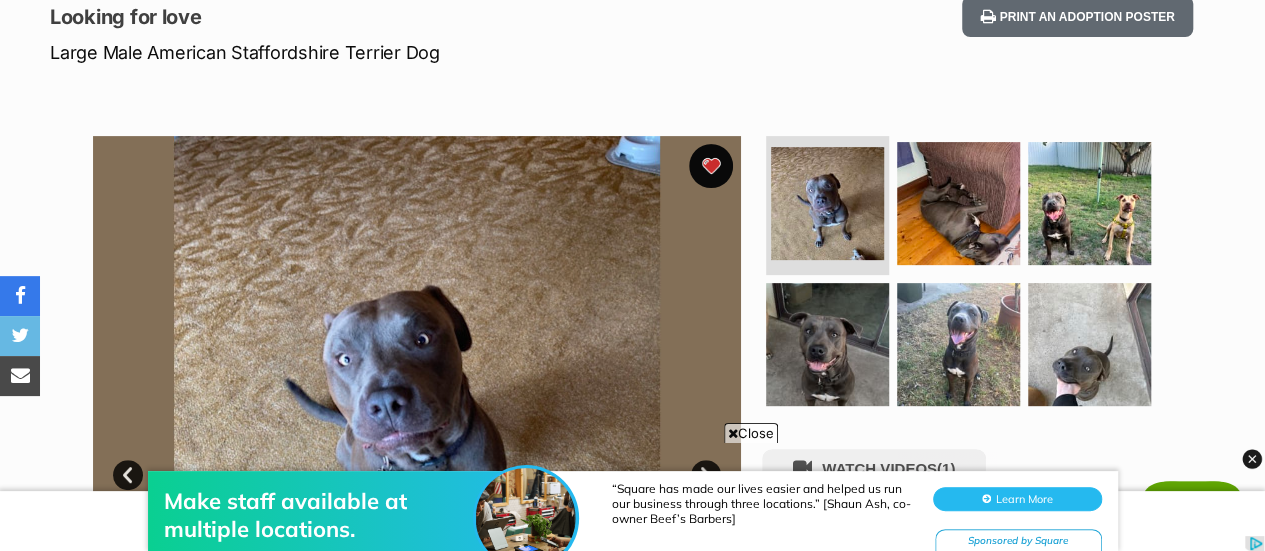 click at bounding box center (711, 166) 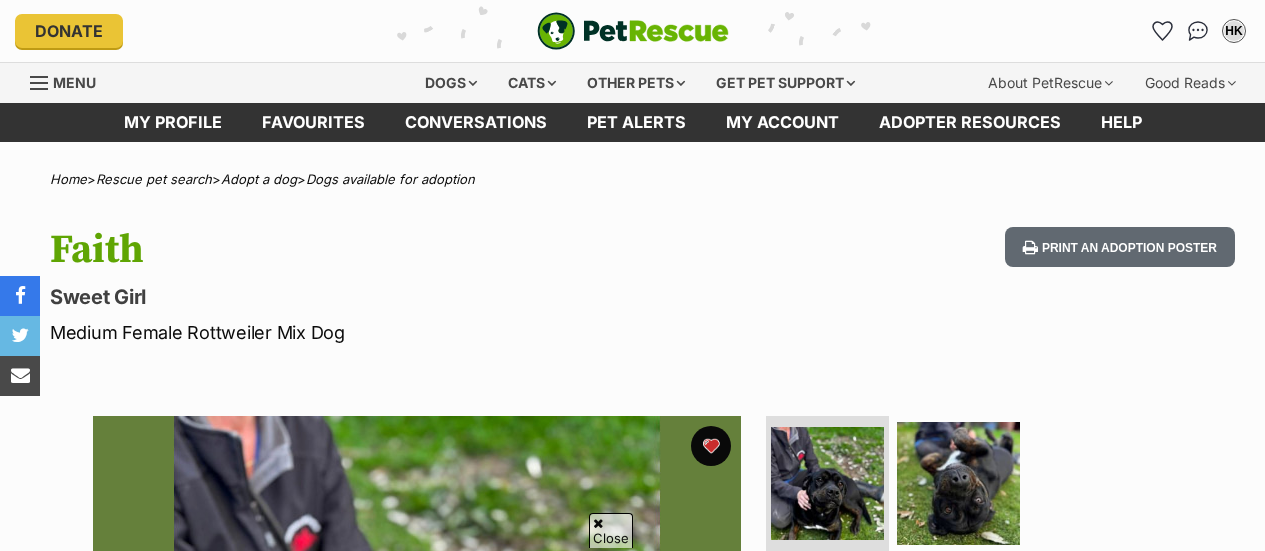 scroll, scrollTop: 1040, scrollLeft: 0, axis: vertical 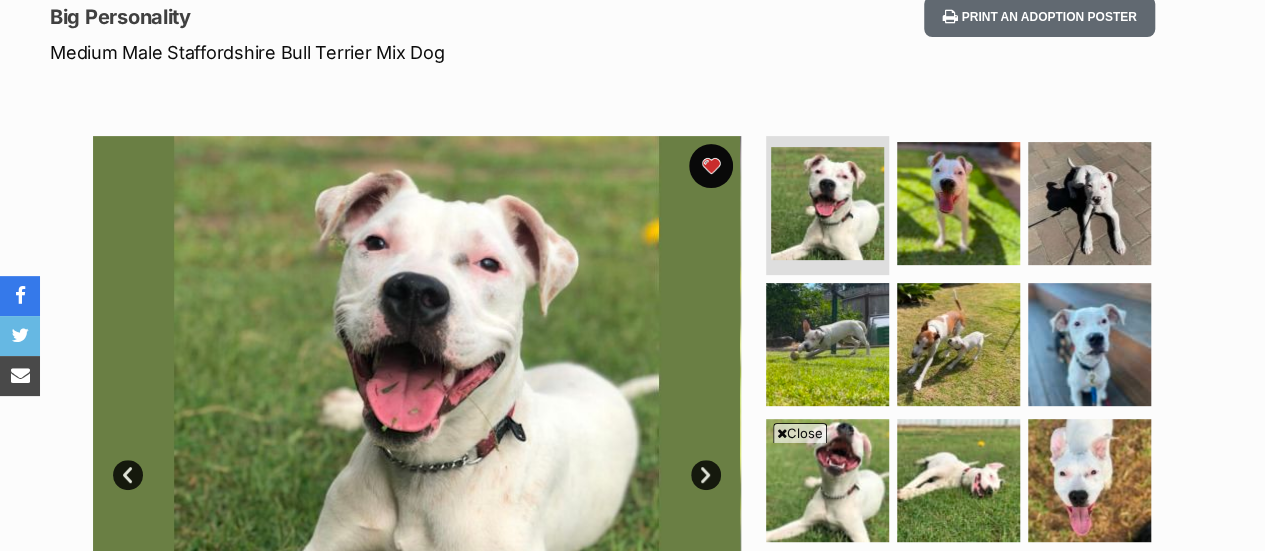 click at bounding box center (711, 166) 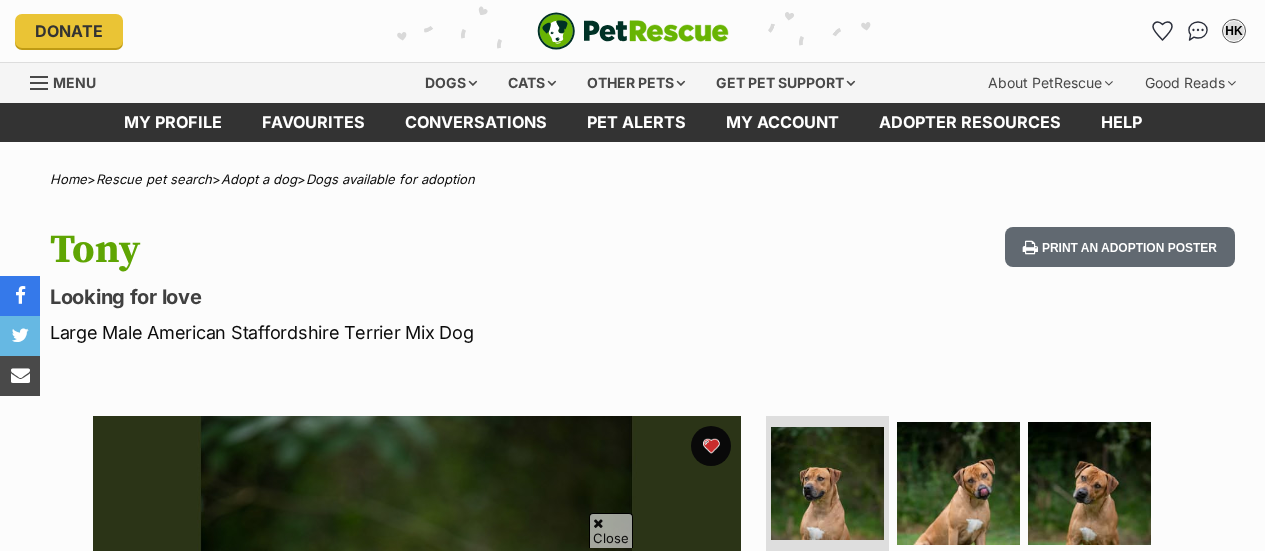 scroll, scrollTop: 560, scrollLeft: 0, axis: vertical 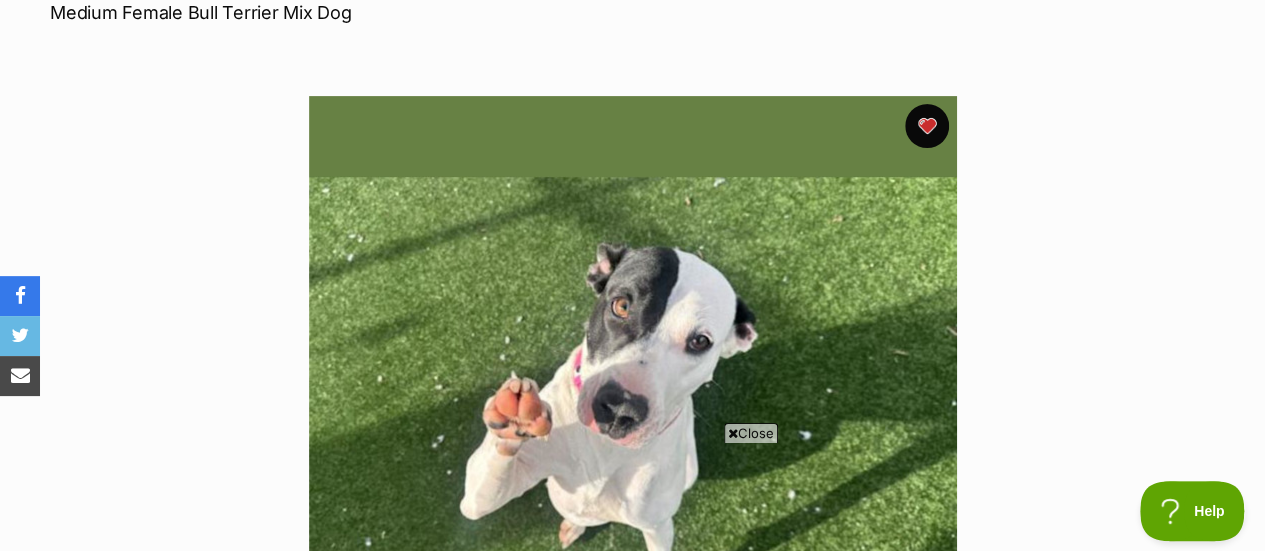 click at bounding box center [927, 126] 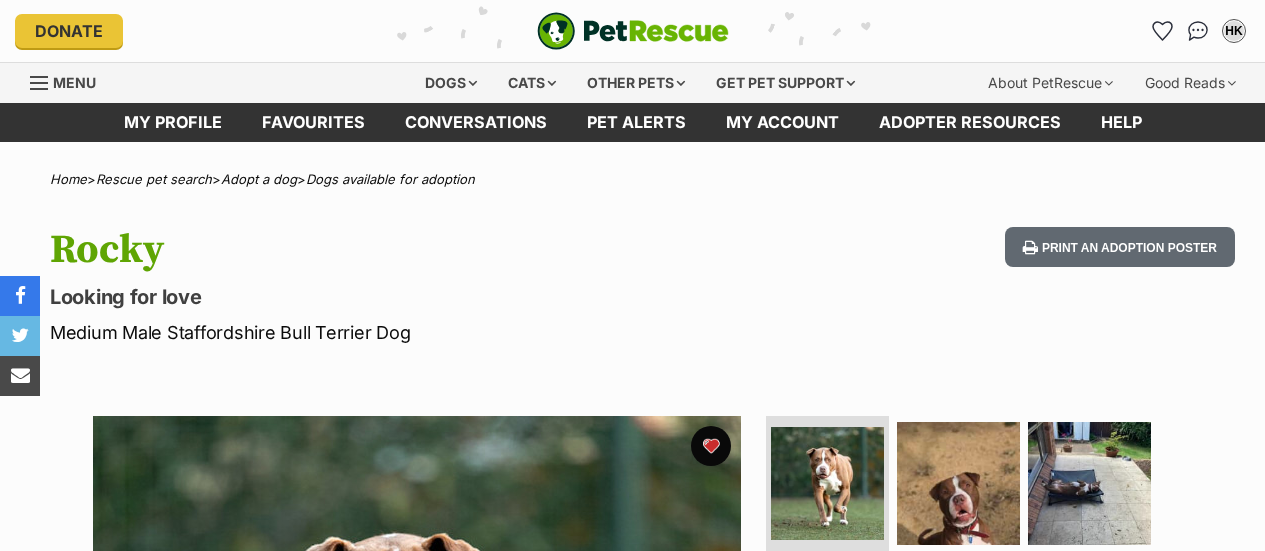 scroll, scrollTop: 0, scrollLeft: 0, axis: both 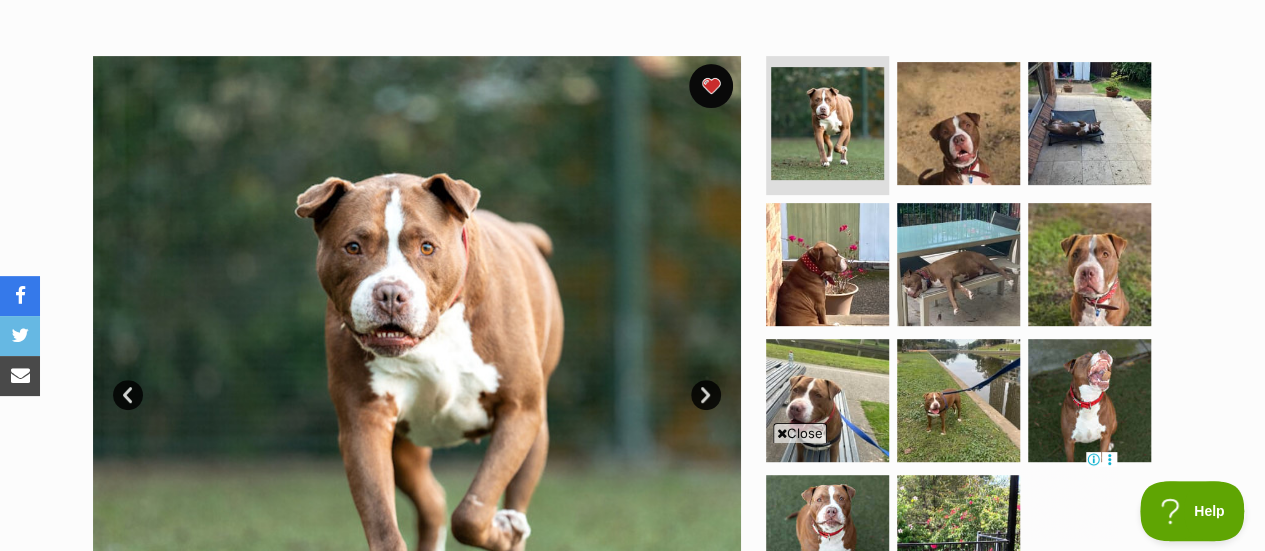 click at bounding box center (711, 86) 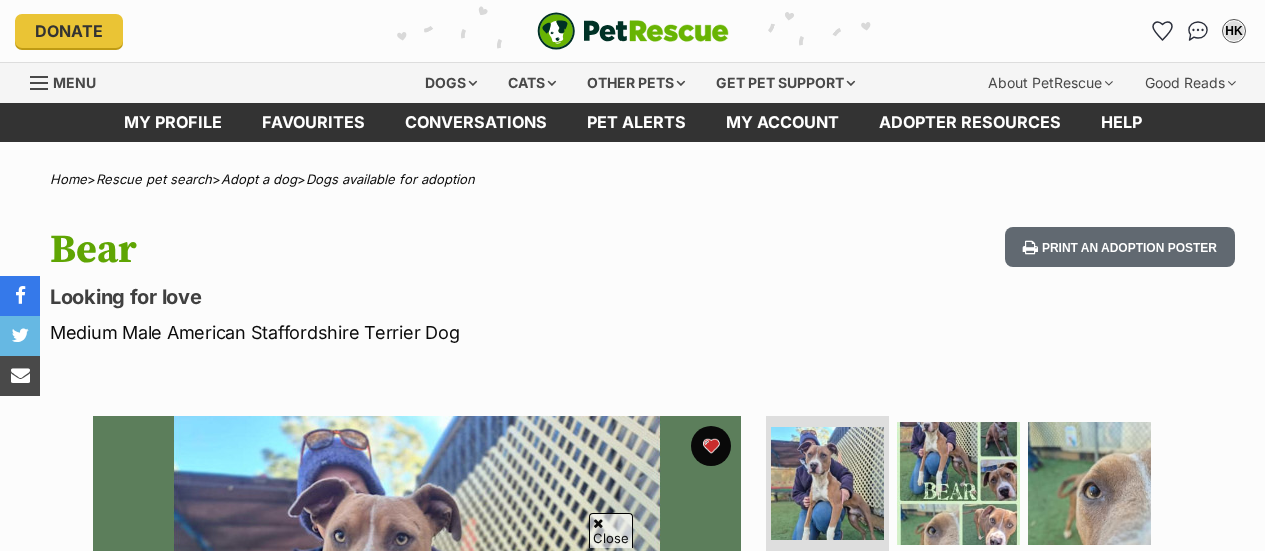 scroll, scrollTop: 520, scrollLeft: 0, axis: vertical 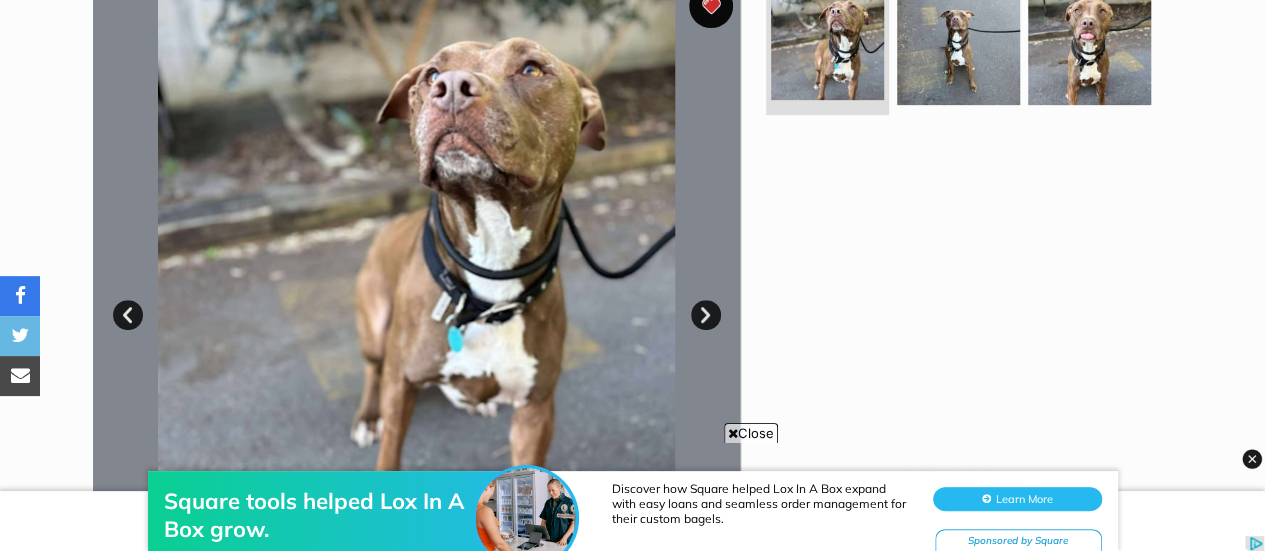 click at bounding box center (711, 6) 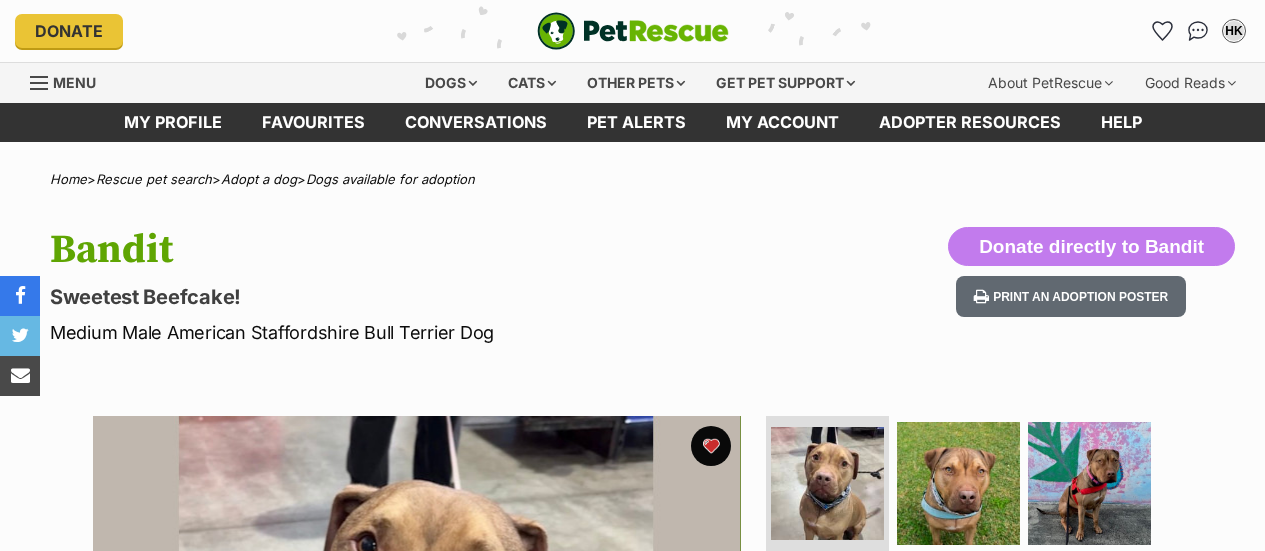 scroll, scrollTop: 0, scrollLeft: 0, axis: both 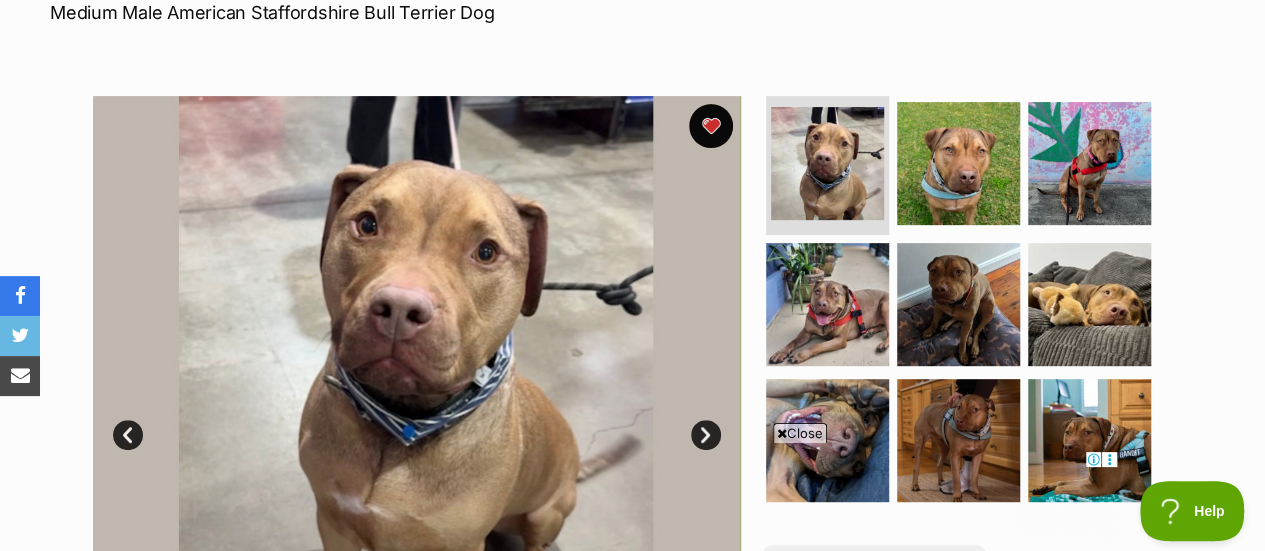 click at bounding box center (711, 126) 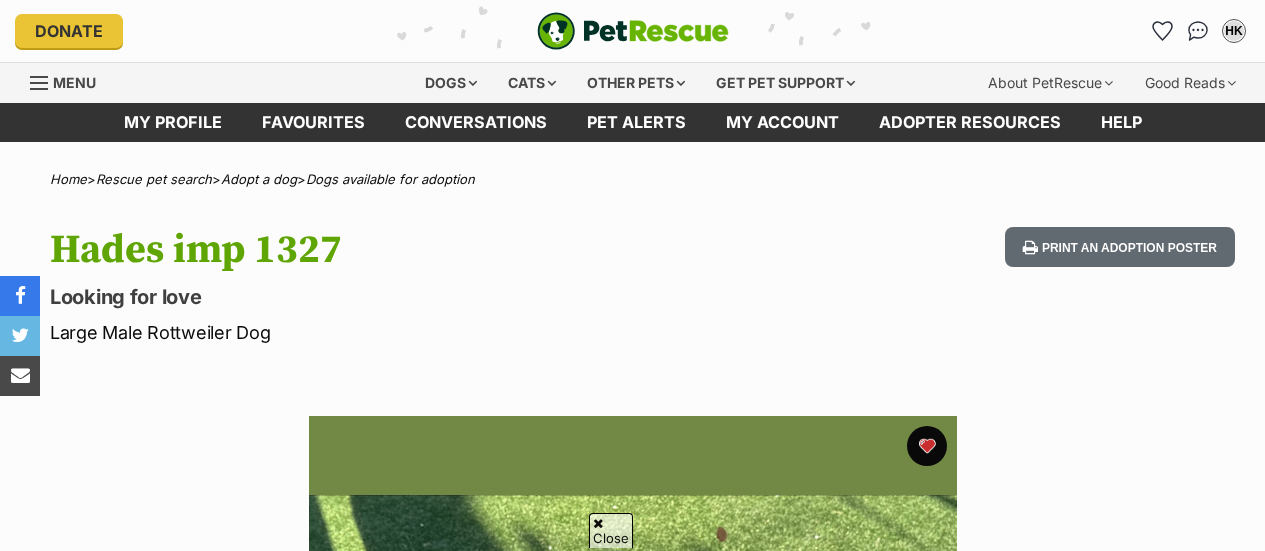 scroll, scrollTop: 1000, scrollLeft: 0, axis: vertical 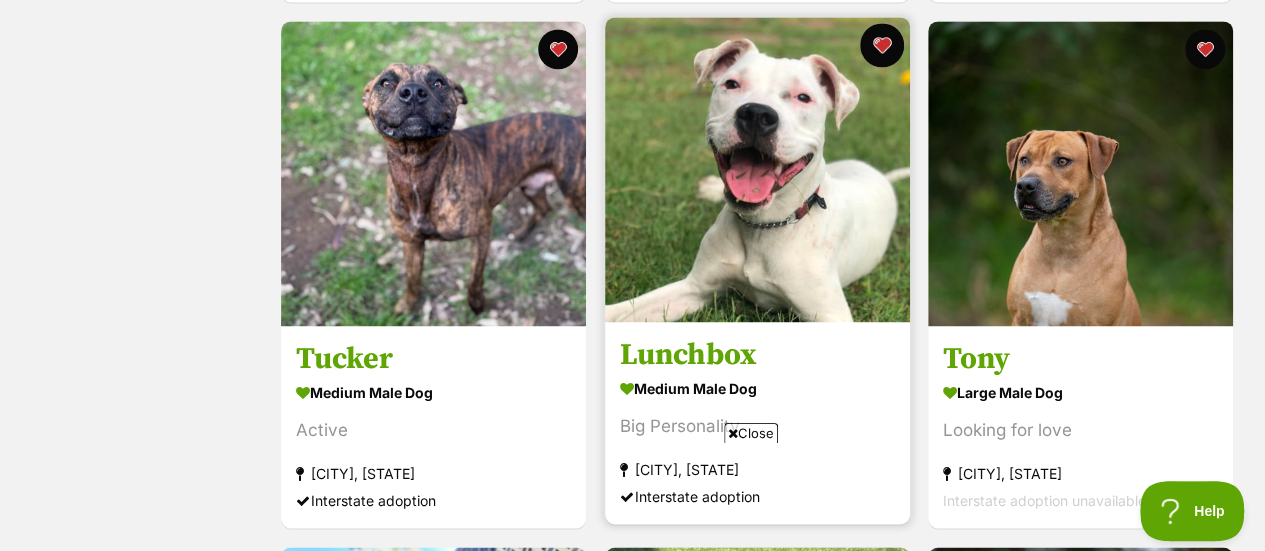 click at bounding box center (881, 45) 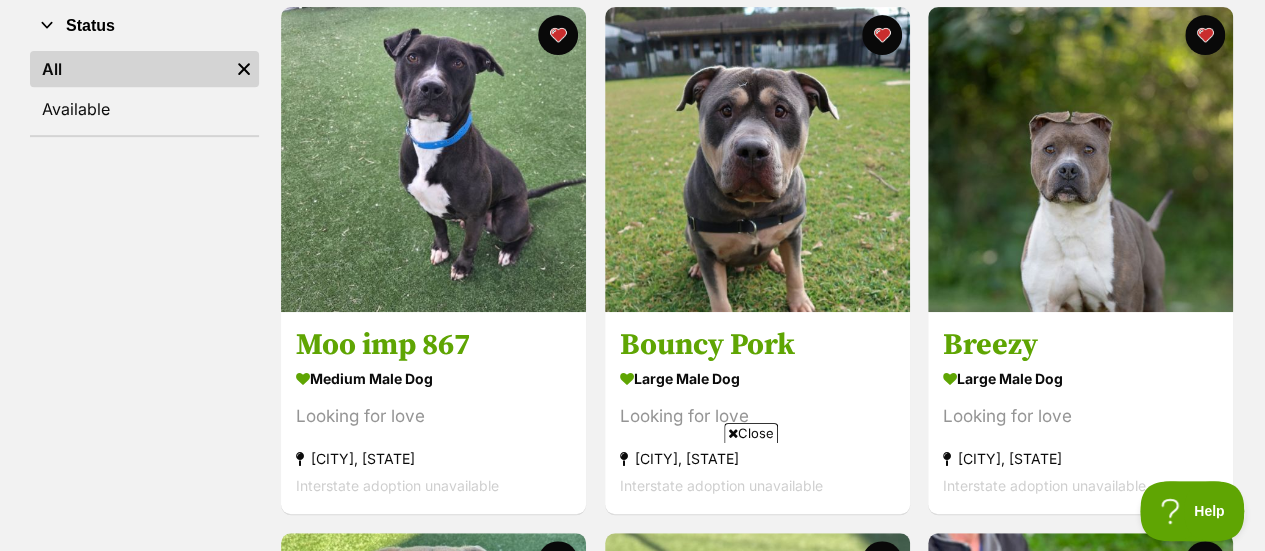 scroll, scrollTop: 400, scrollLeft: 0, axis: vertical 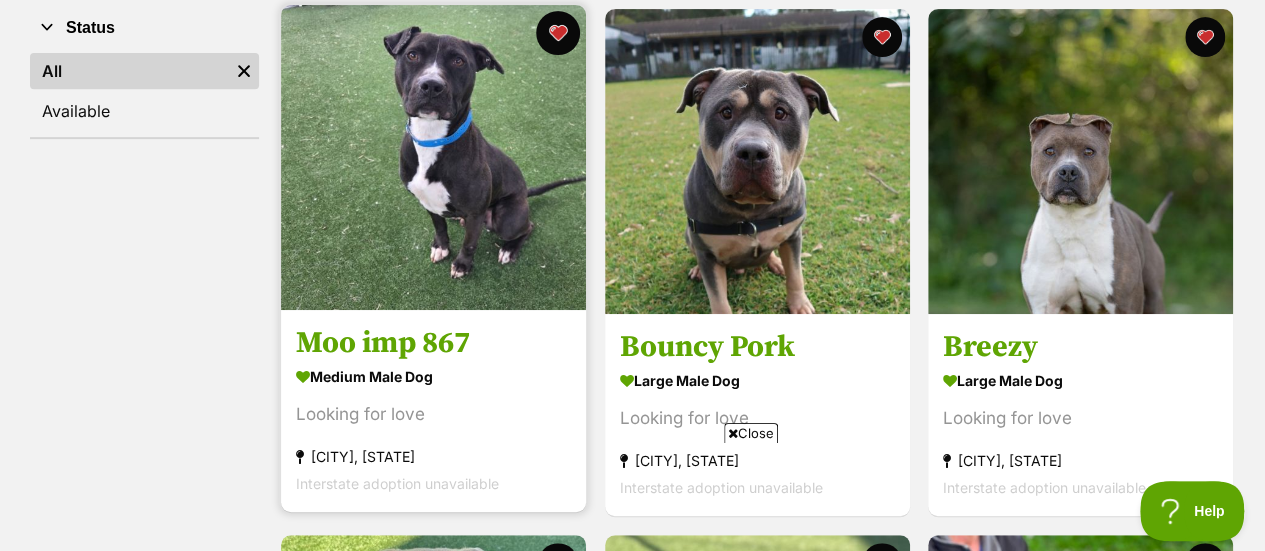 click at bounding box center (558, 33) 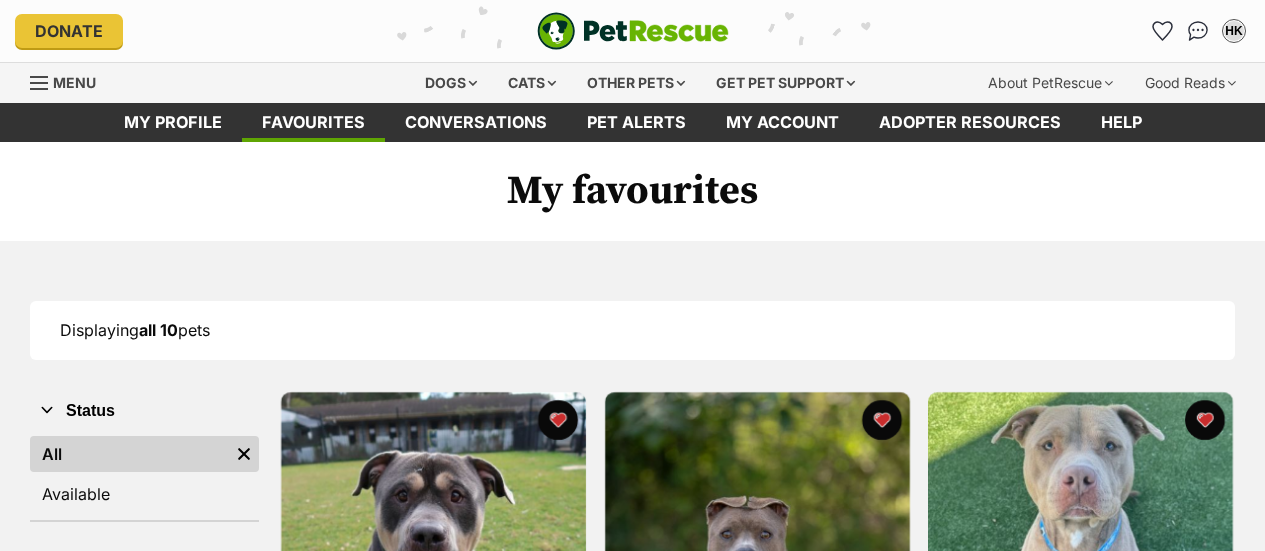 scroll, scrollTop: 0, scrollLeft: 0, axis: both 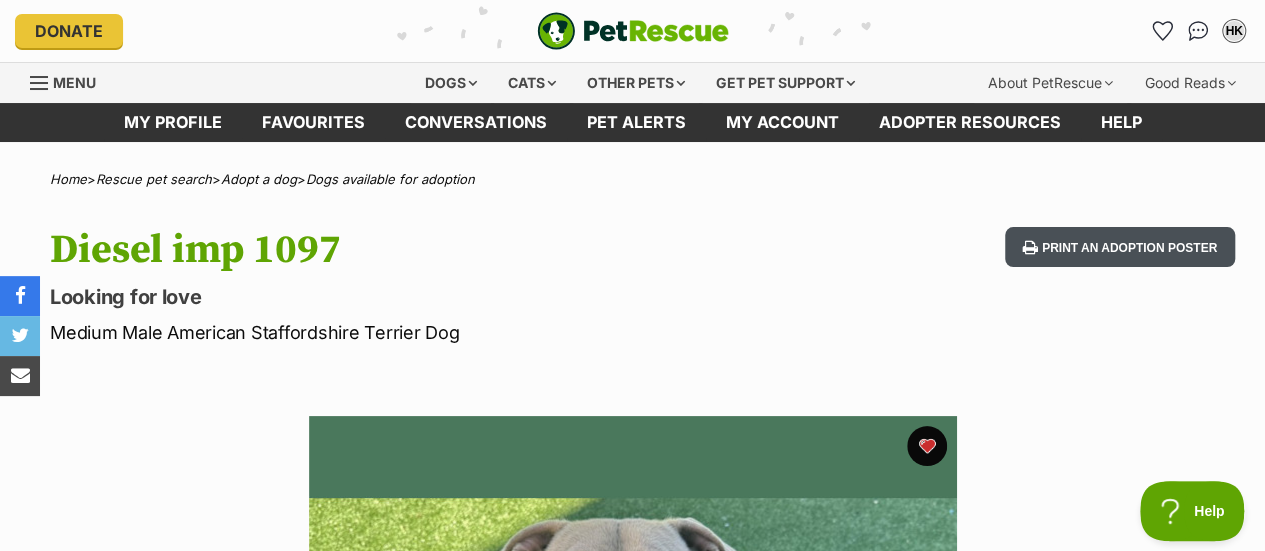 click on "Print an adoption poster" at bounding box center (1120, 247) 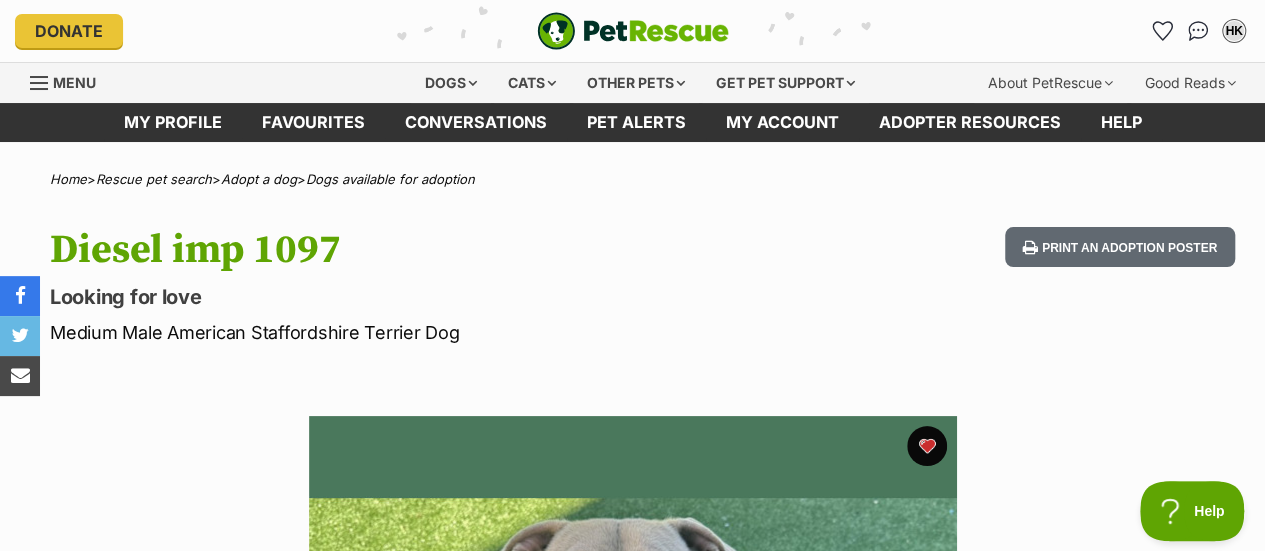 scroll, scrollTop: 0, scrollLeft: 0, axis: both 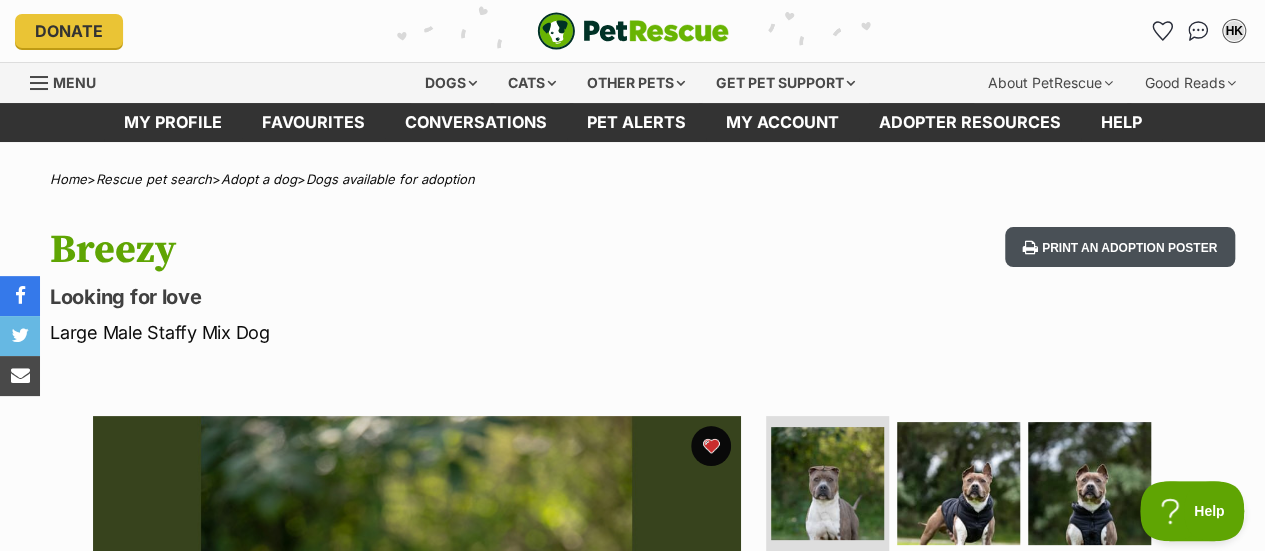 click on "Print an adoption poster" at bounding box center [1120, 247] 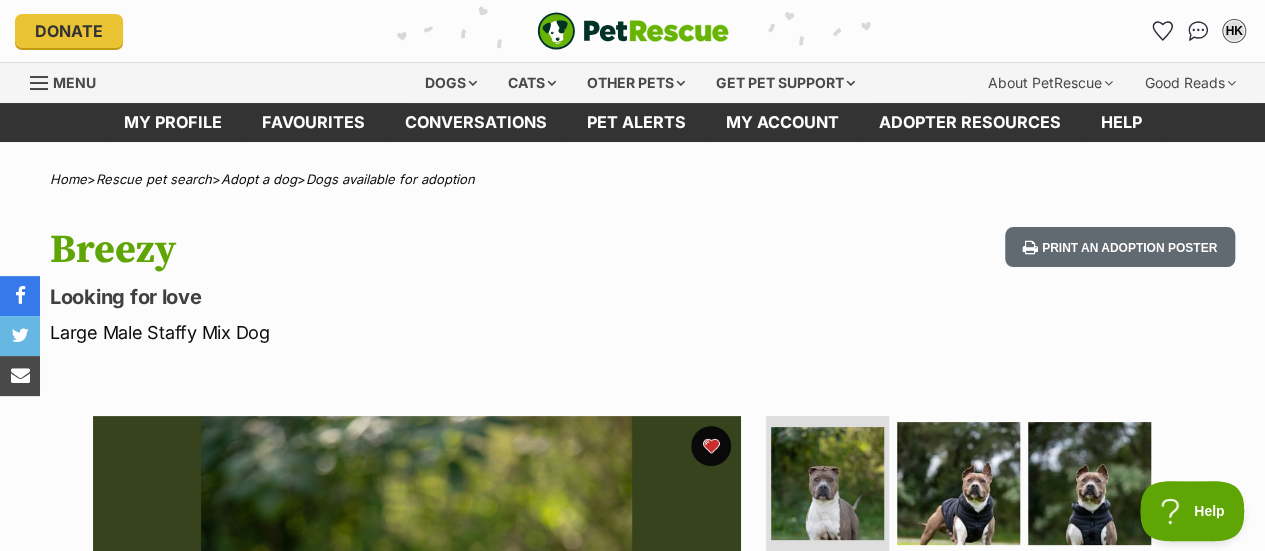 scroll, scrollTop: 0, scrollLeft: 0, axis: both 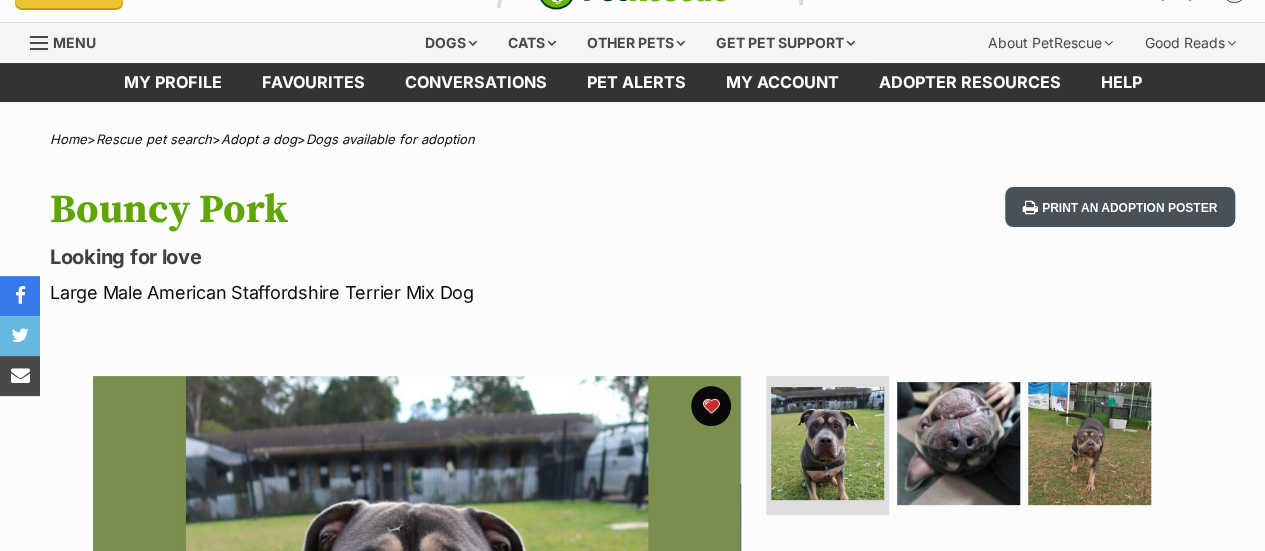 click on "Print an adoption poster" at bounding box center (1120, 207) 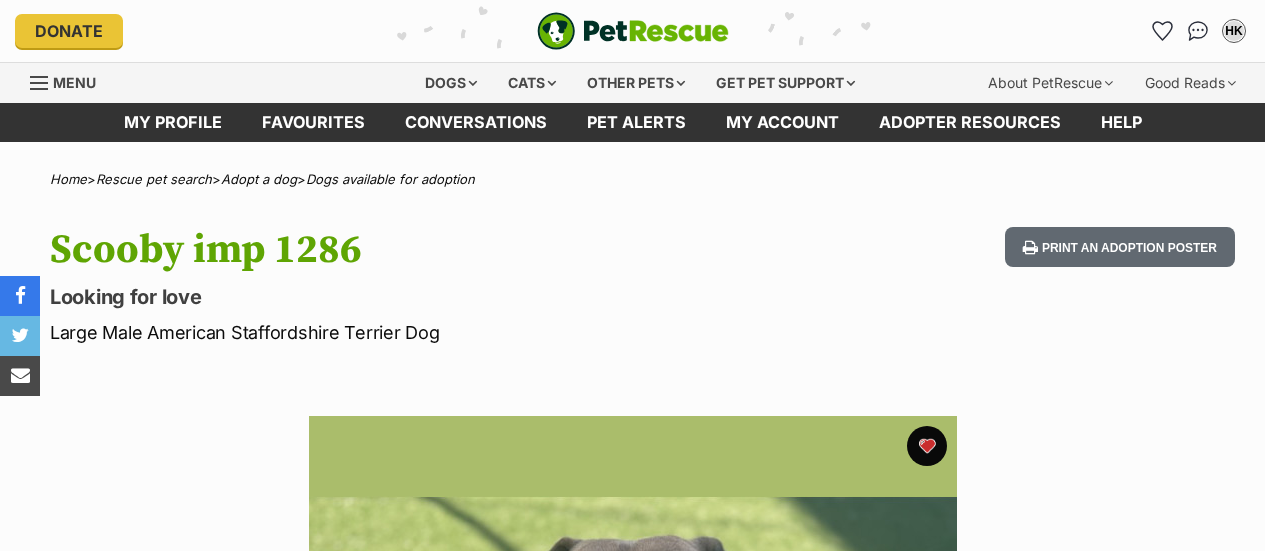 scroll, scrollTop: 0, scrollLeft: 0, axis: both 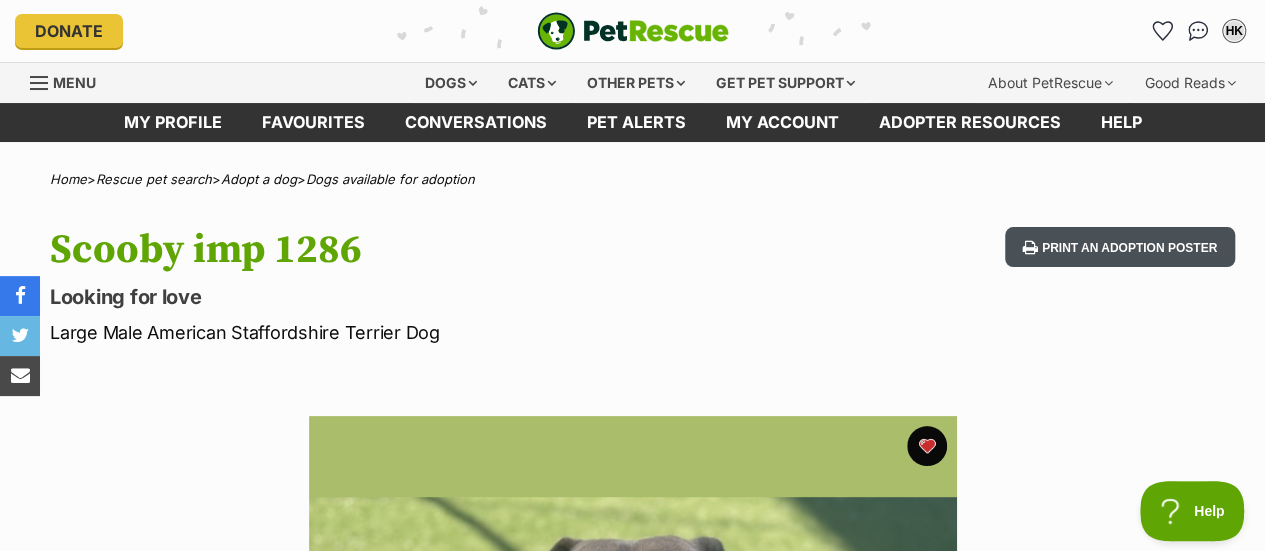 click on "Print an adoption poster" at bounding box center (1120, 247) 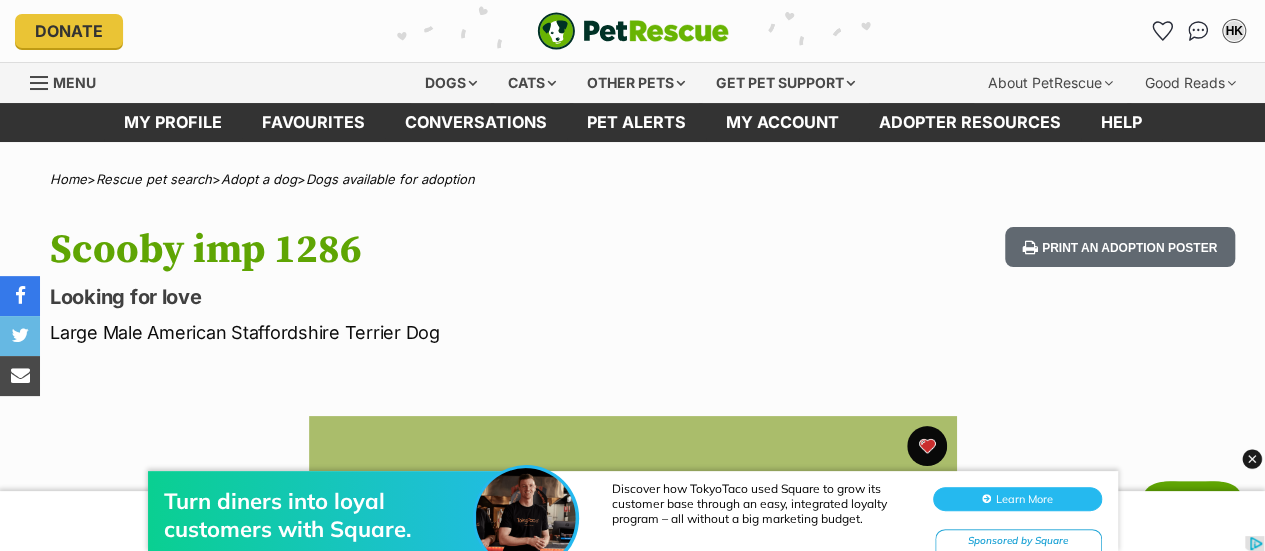 scroll, scrollTop: 0, scrollLeft: 0, axis: both 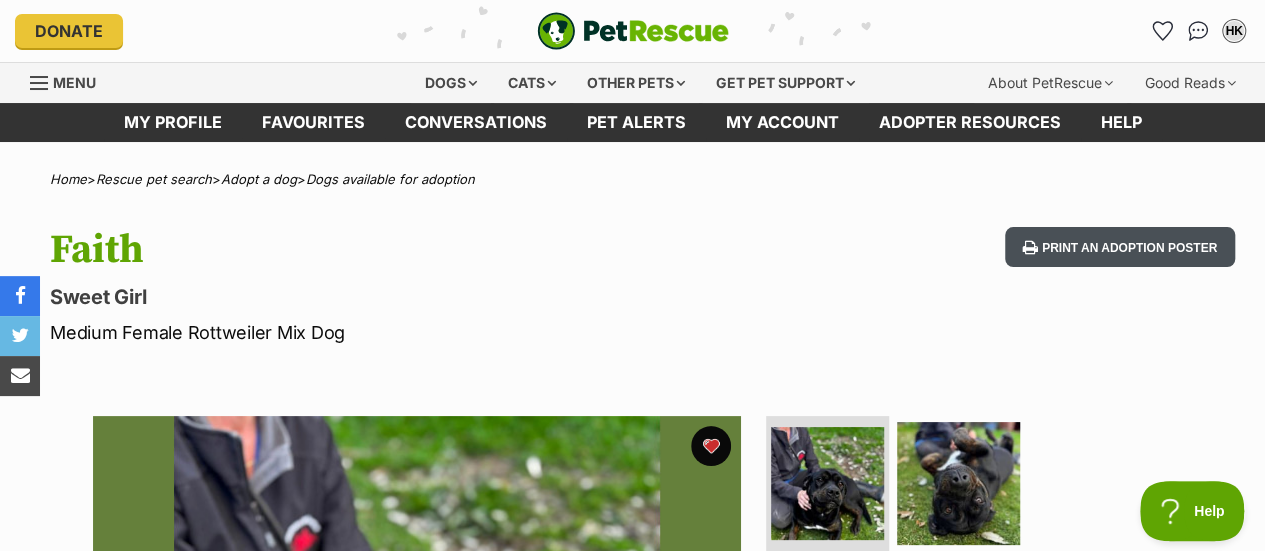 click on "Print an adoption poster" at bounding box center [1120, 247] 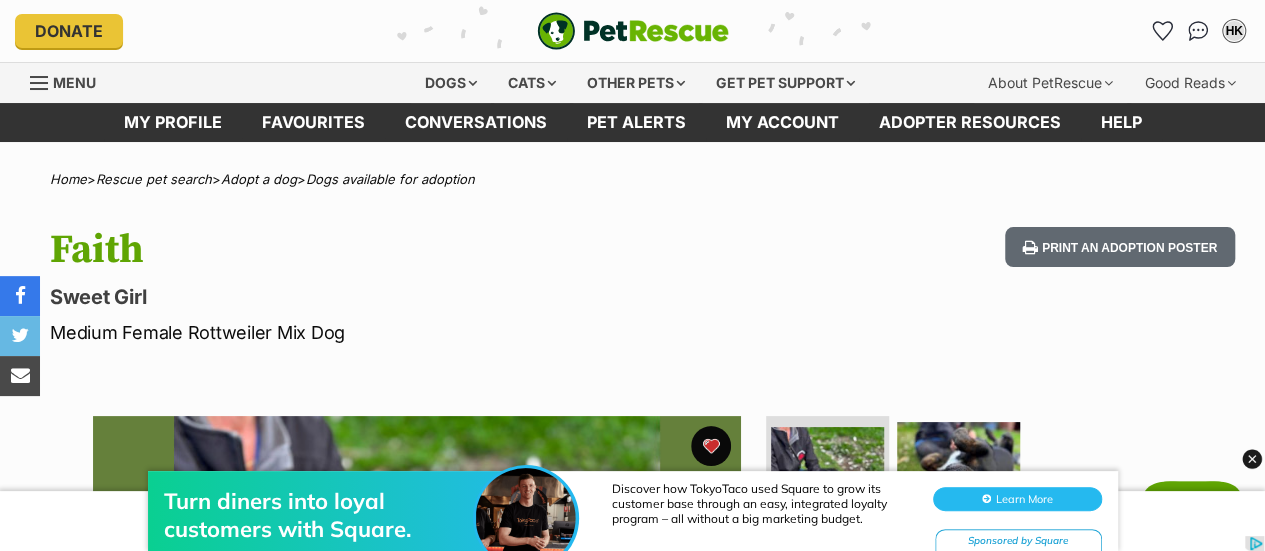 scroll, scrollTop: 0, scrollLeft: 0, axis: both 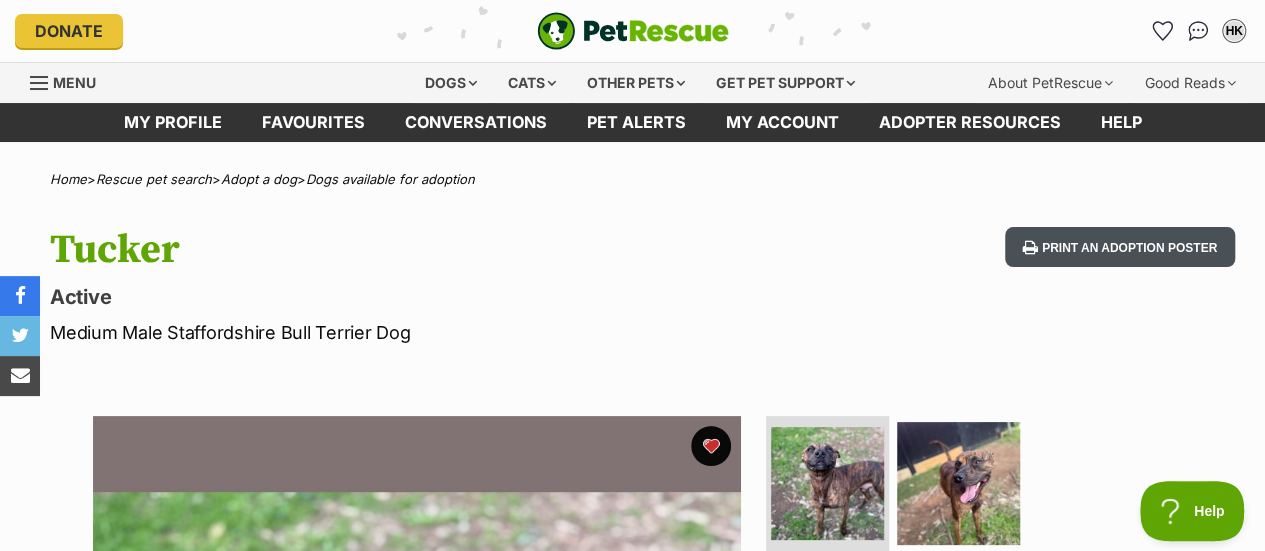 click on "Print an adoption poster" at bounding box center (1120, 247) 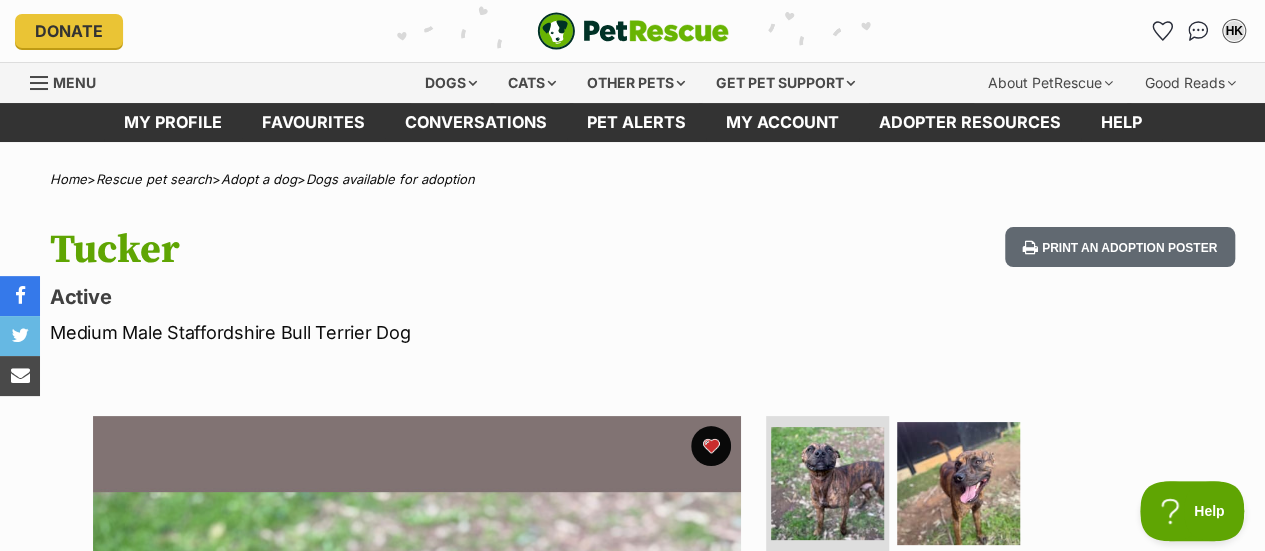 scroll, scrollTop: 0, scrollLeft: 0, axis: both 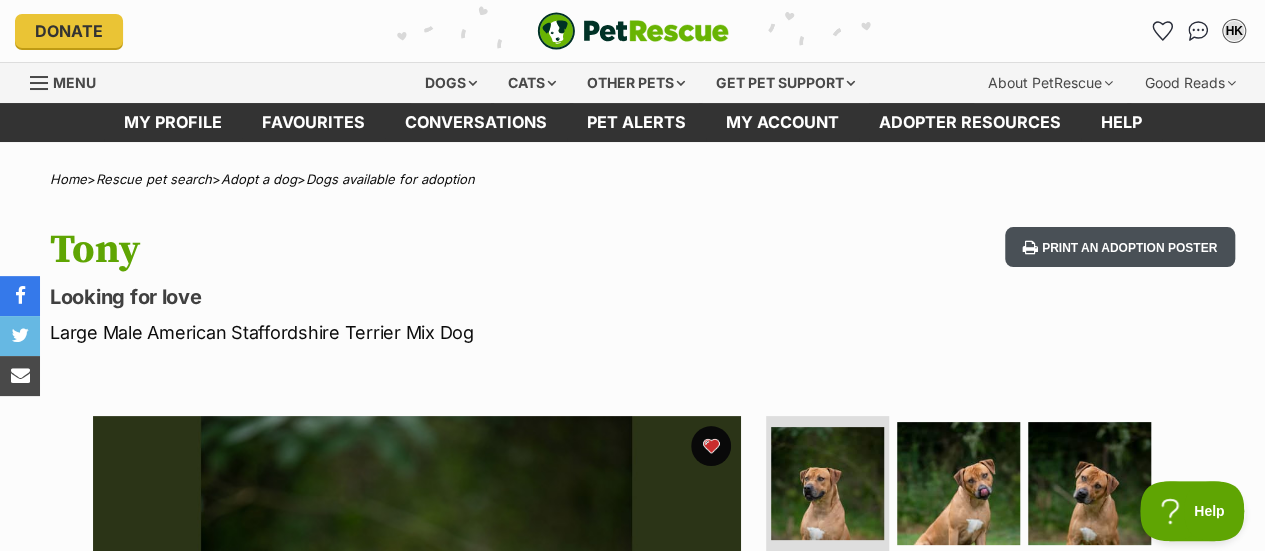 click on "Print an adoption poster" at bounding box center (1120, 247) 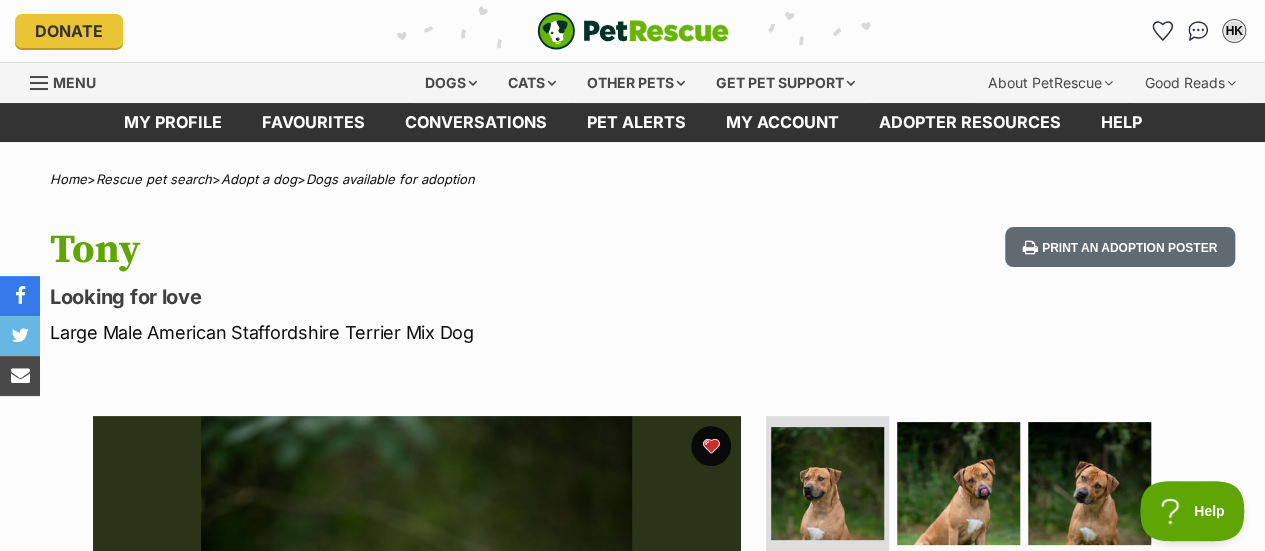 scroll, scrollTop: 0, scrollLeft: 0, axis: both 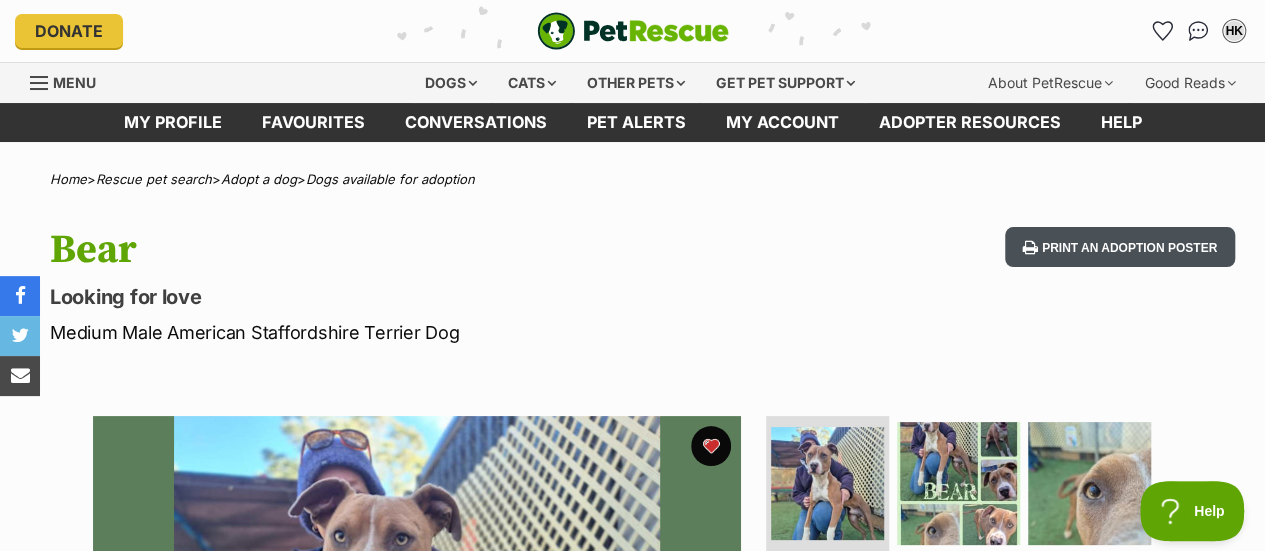 click on "Print an adoption poster" at bounding box center [1120, 247] 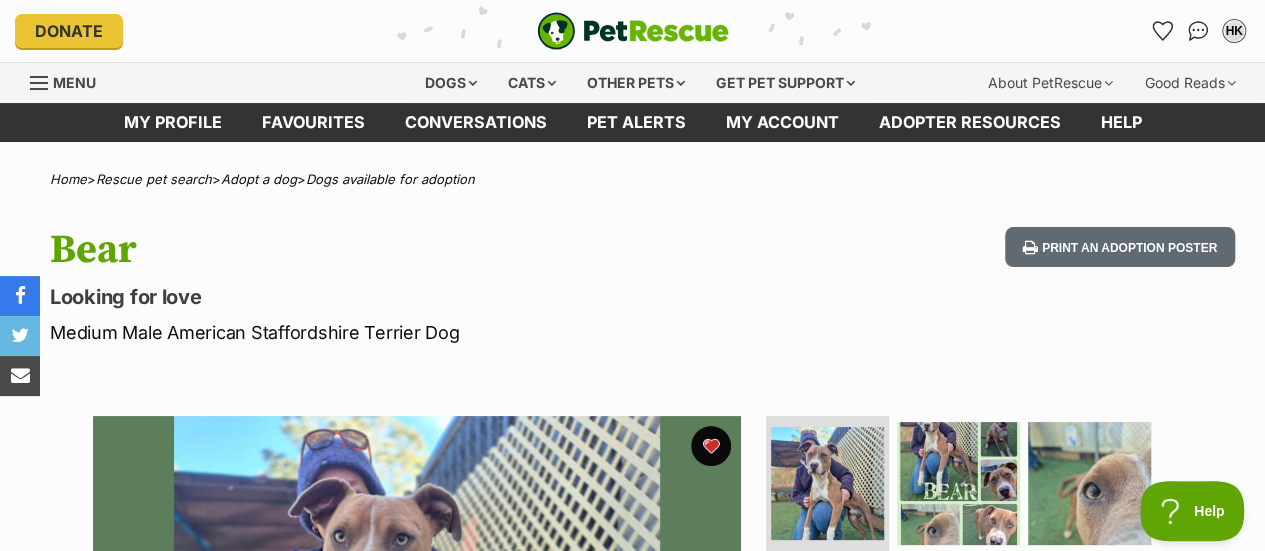 scroll, scrollTop: 0, scrollLeft: 0, axis: both 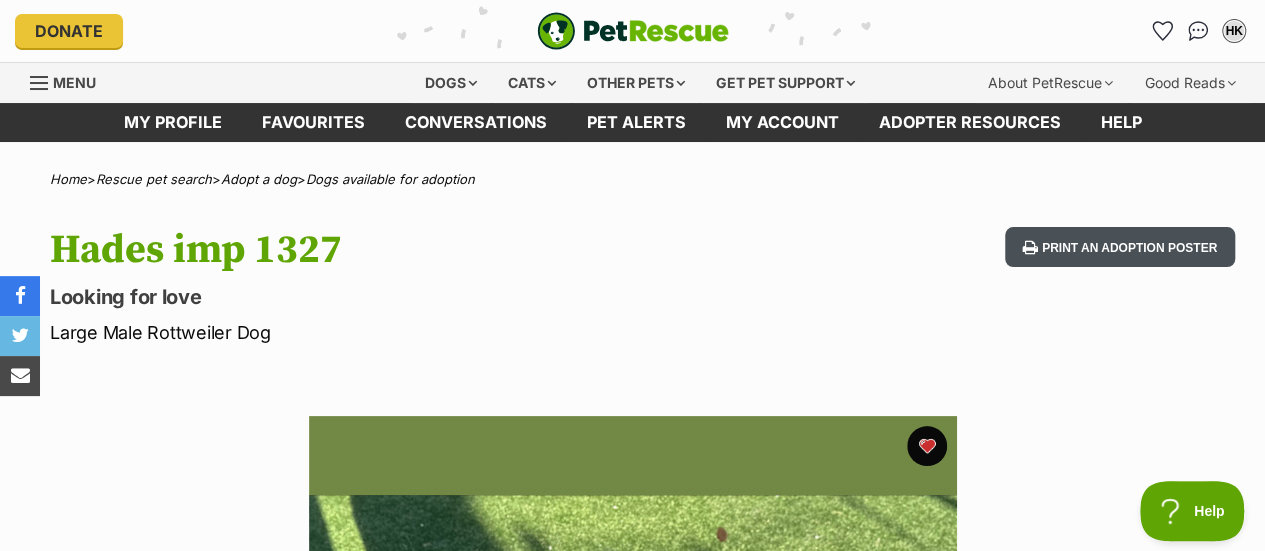 click on "Print an adoption poster" at bounding box center (1120, 247) 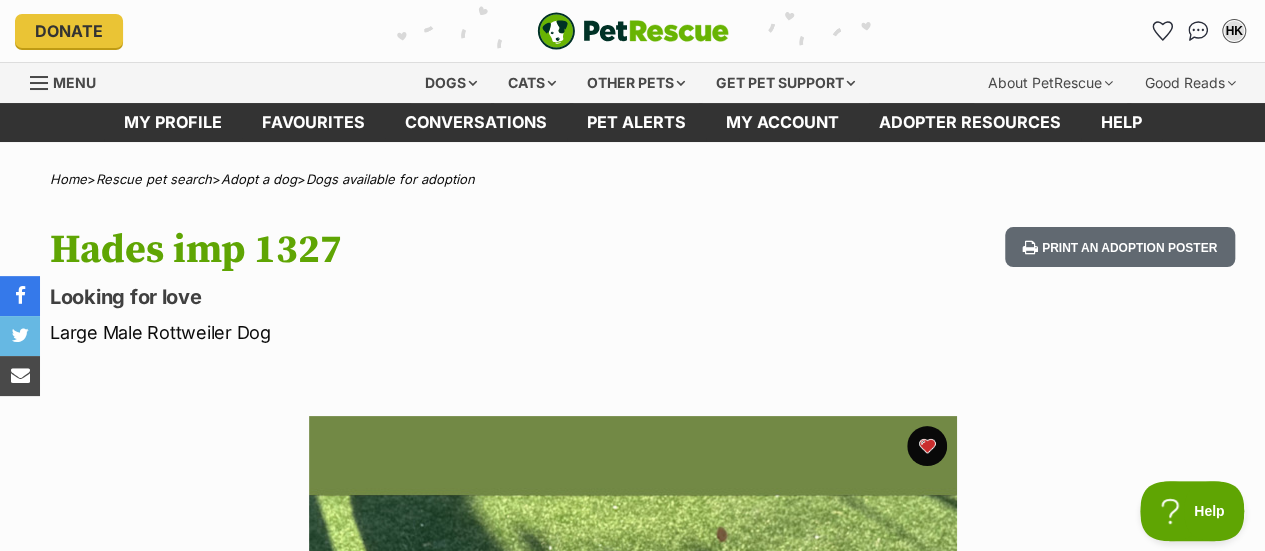 scroll, scrollTop: 0, scrollLeft: 0, axis: both 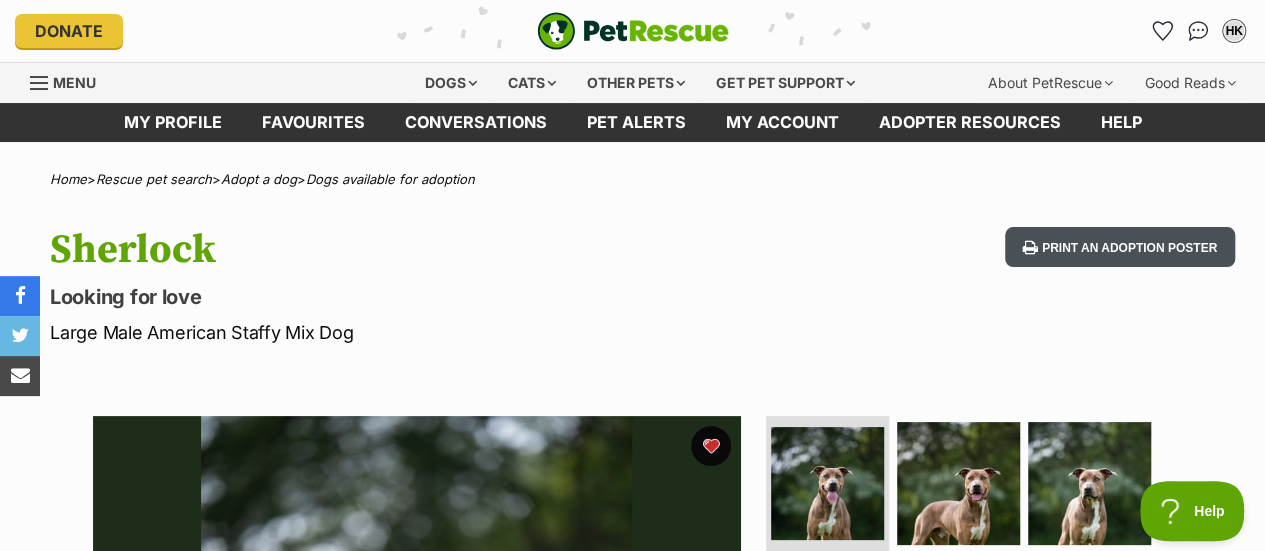 click on "Print an adoption poster" at bounding box center (1120, 247) 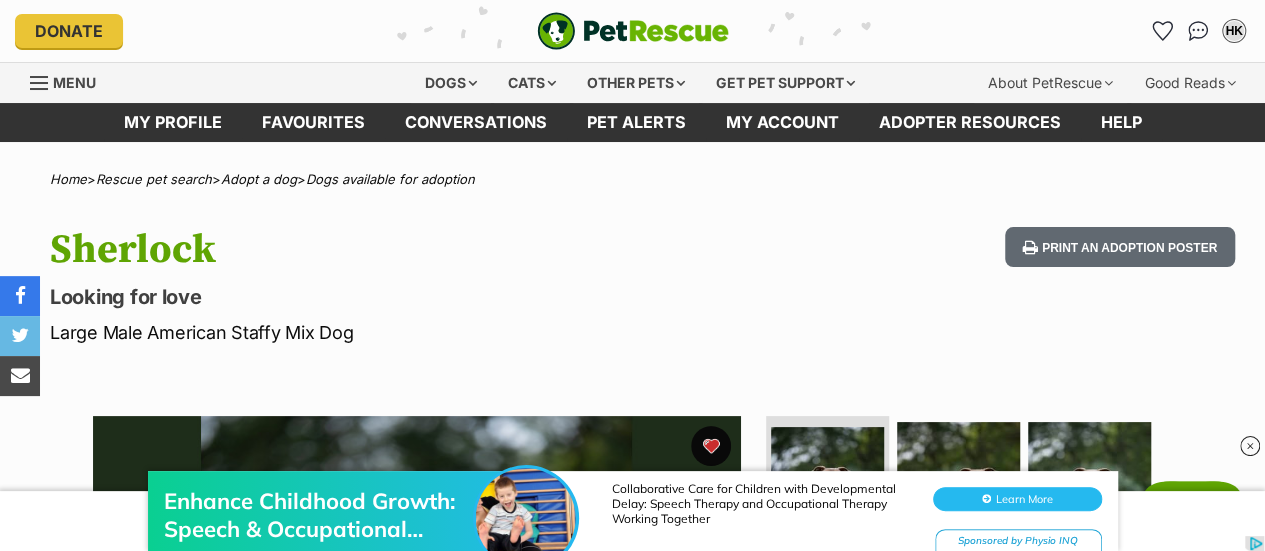 scroll, scrollTop: 0, scrollLeft: 0, axis: both 